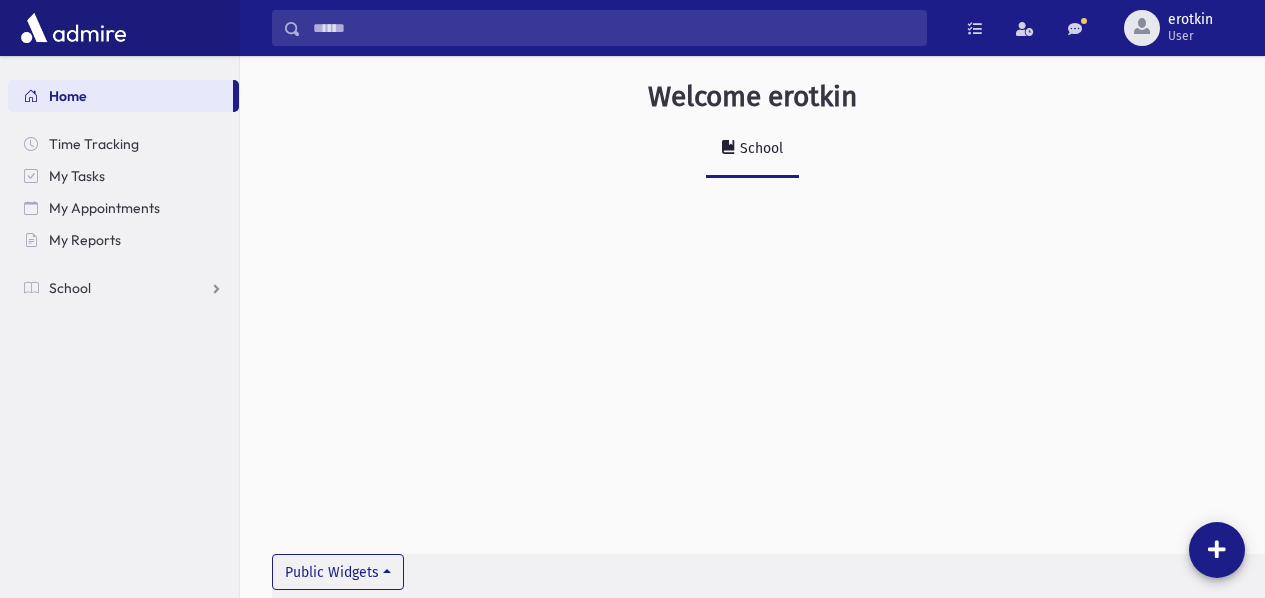 scroll, scrollTop: 0, scrollLeft: 0, axis: both 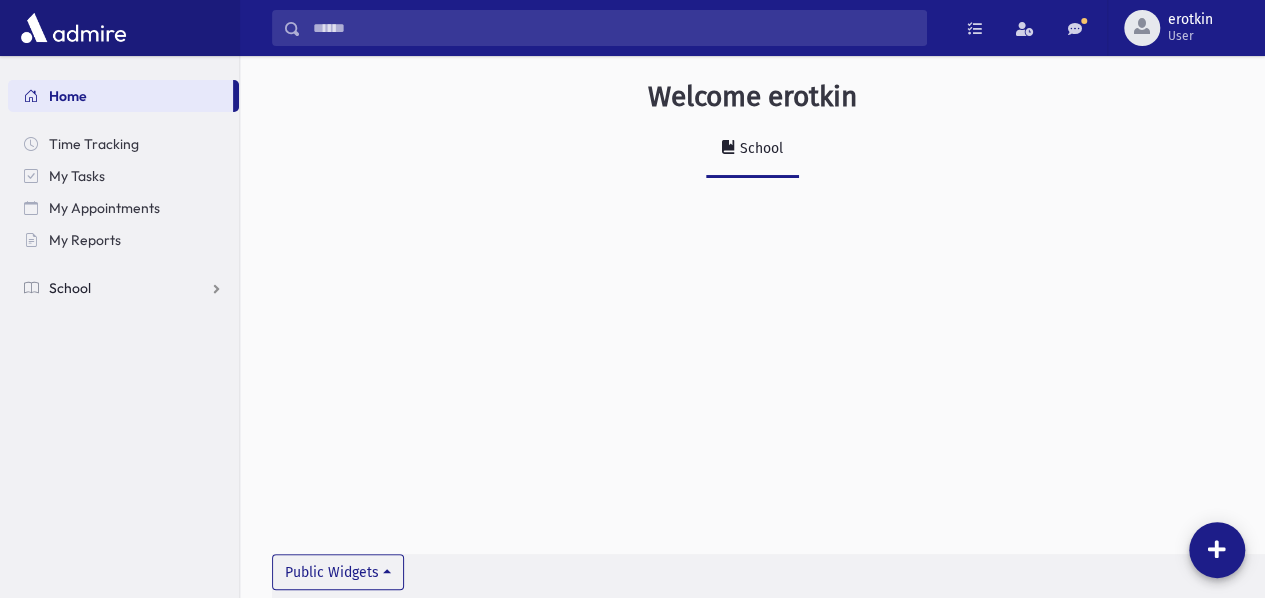 click on "School" at bounding box center (123, 288) 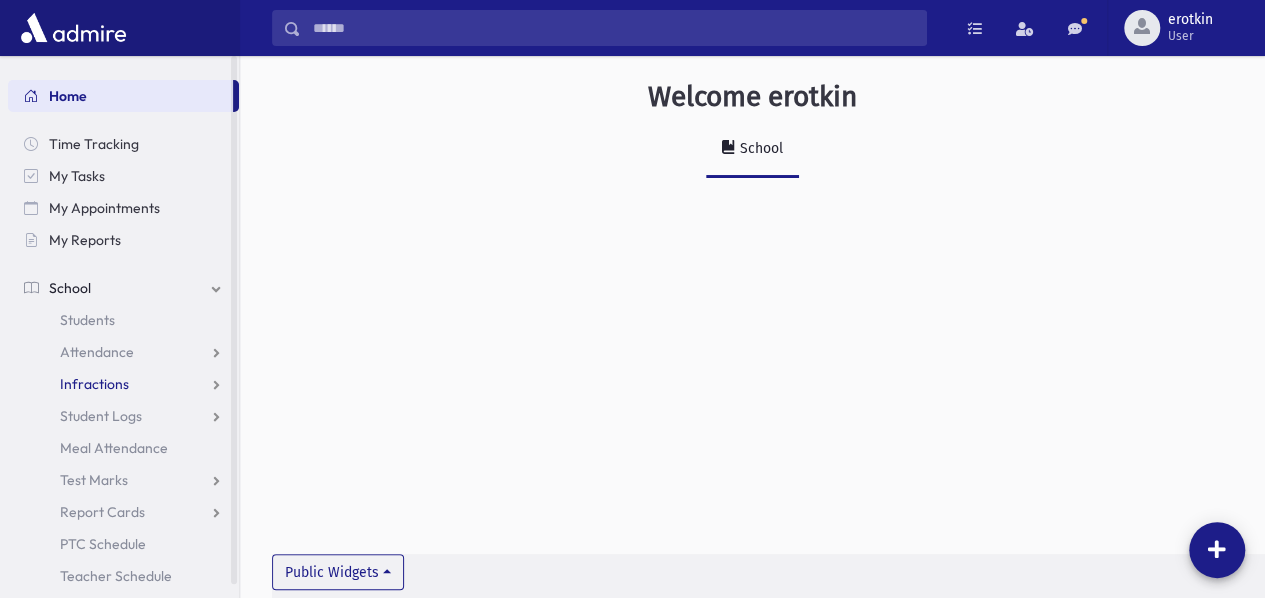 scroll, scrollTop: 25, scrollLeft: 0, axis: vertical 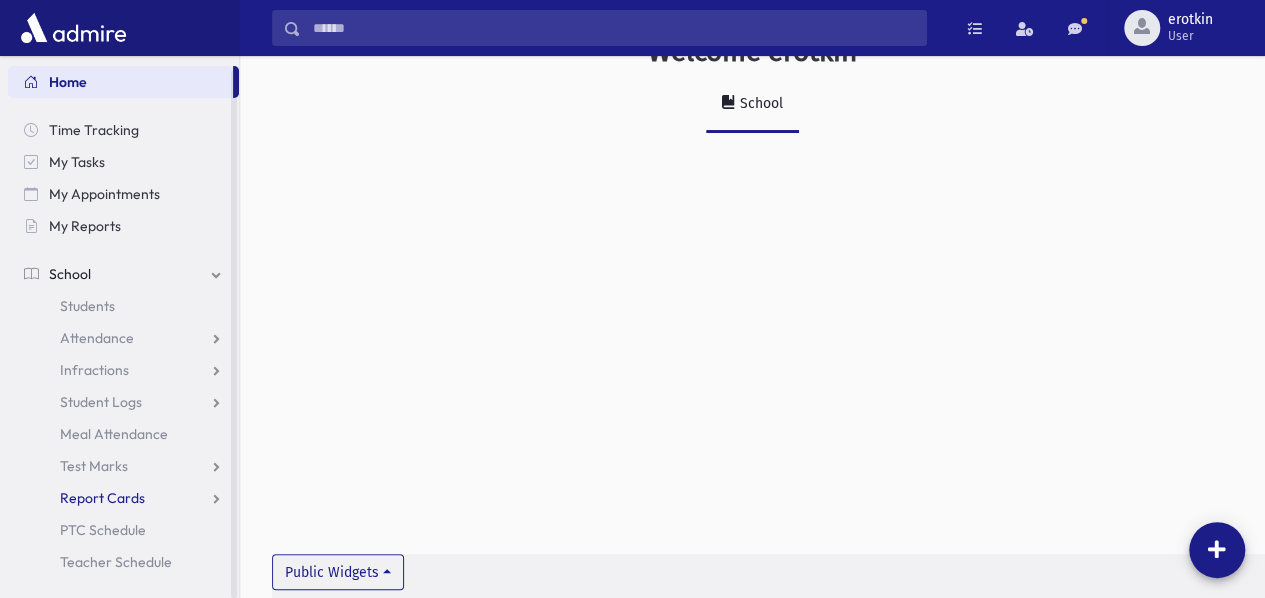 click on "Report Cards" at bounding box center [123, 498] 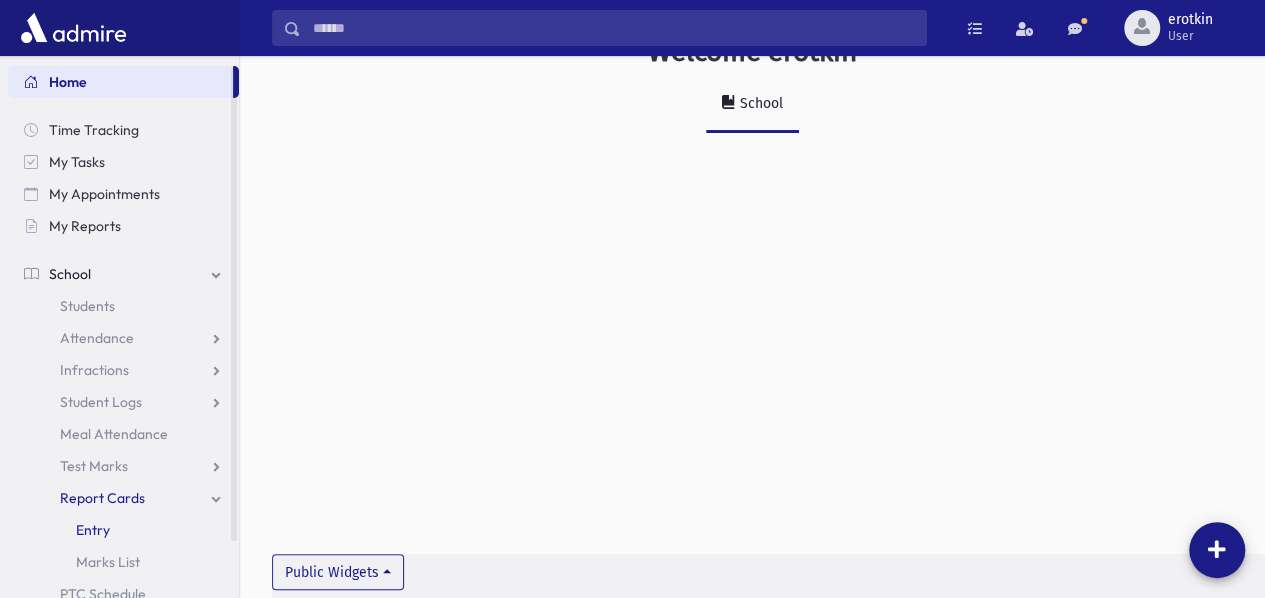 click on "Entry" at bounding box center [93, 530] 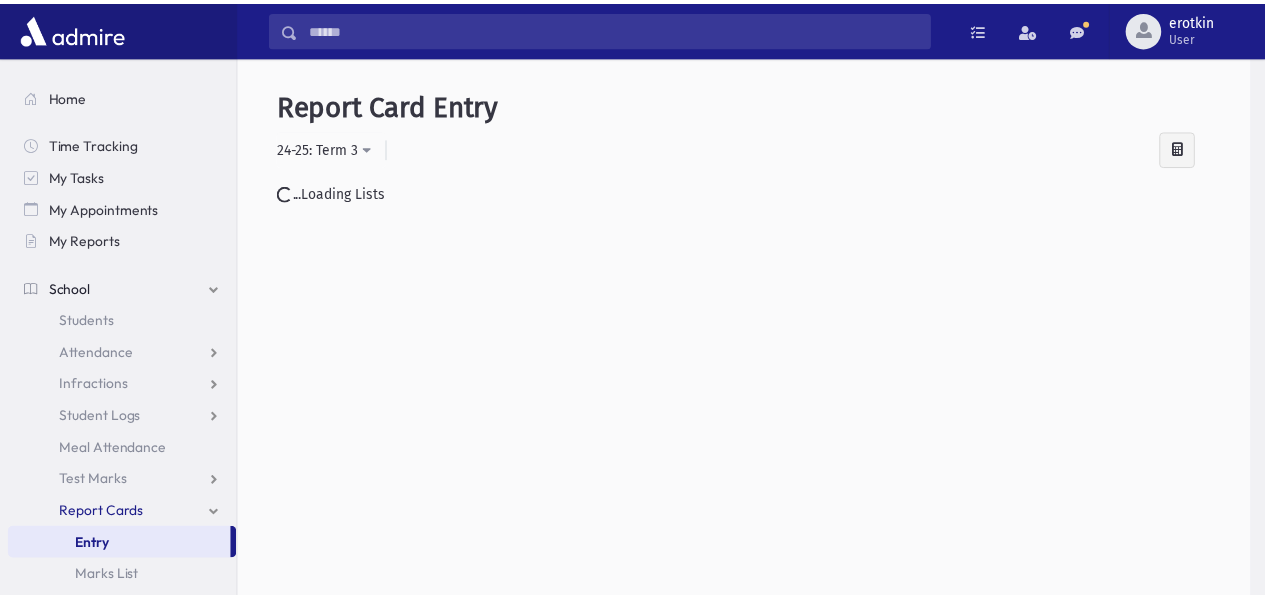 scroll, scrollTop: 0, scrollLeft: 0, axis: both 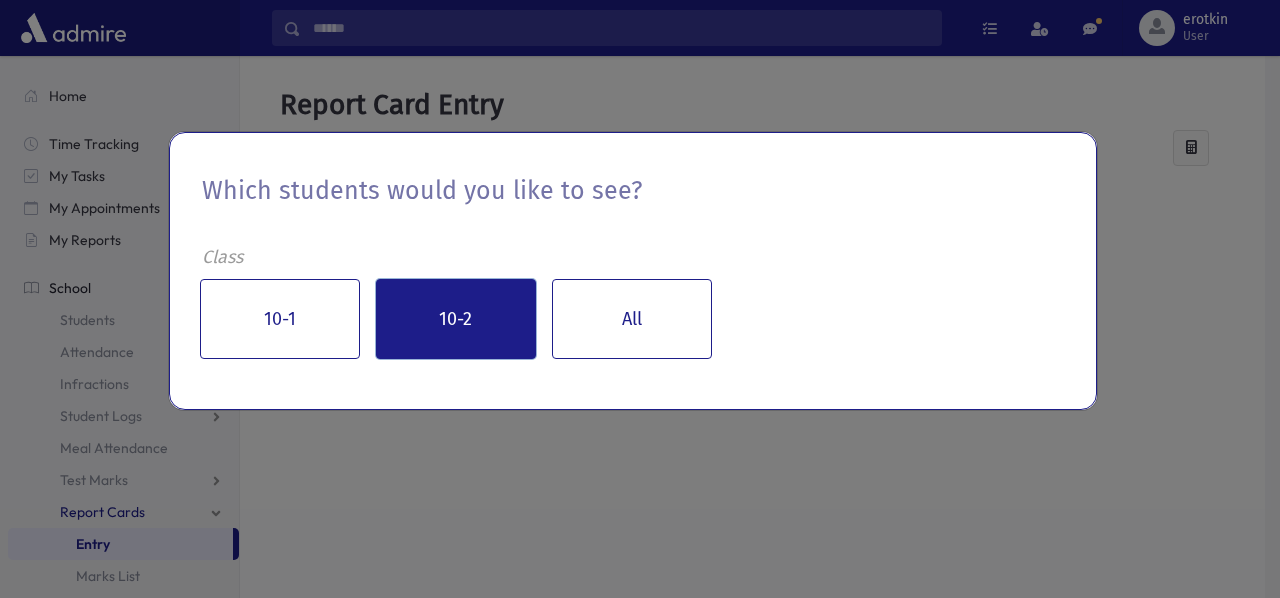 click on "10-2" at bounding box center [456, 319] 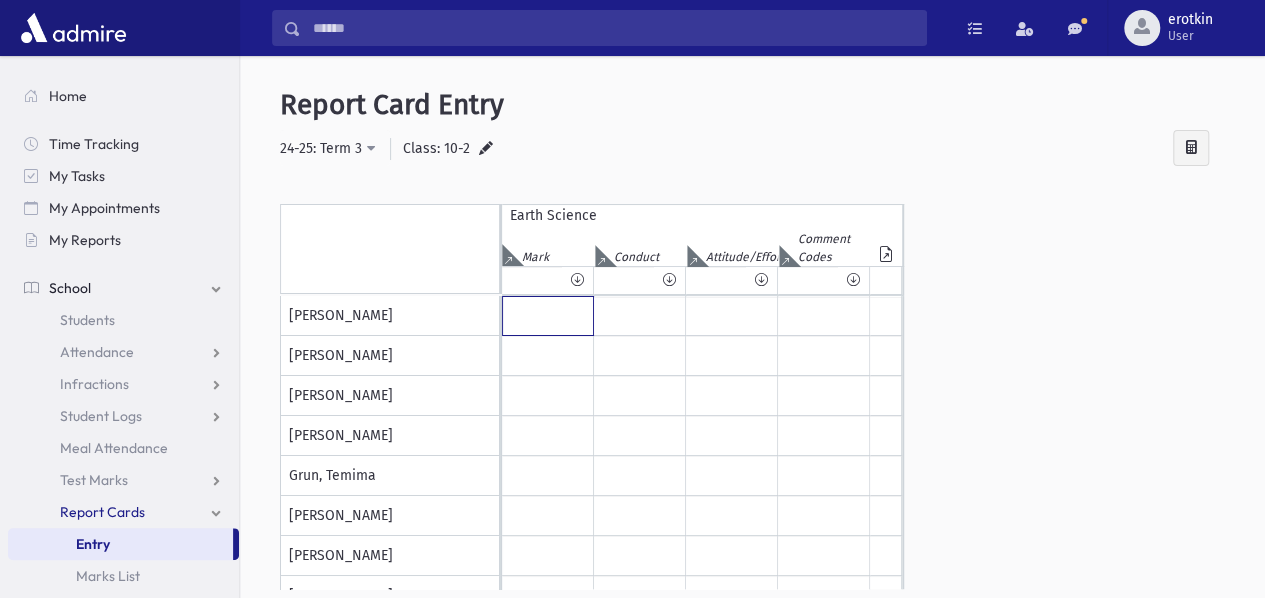 click at bounding box center (548, 316) 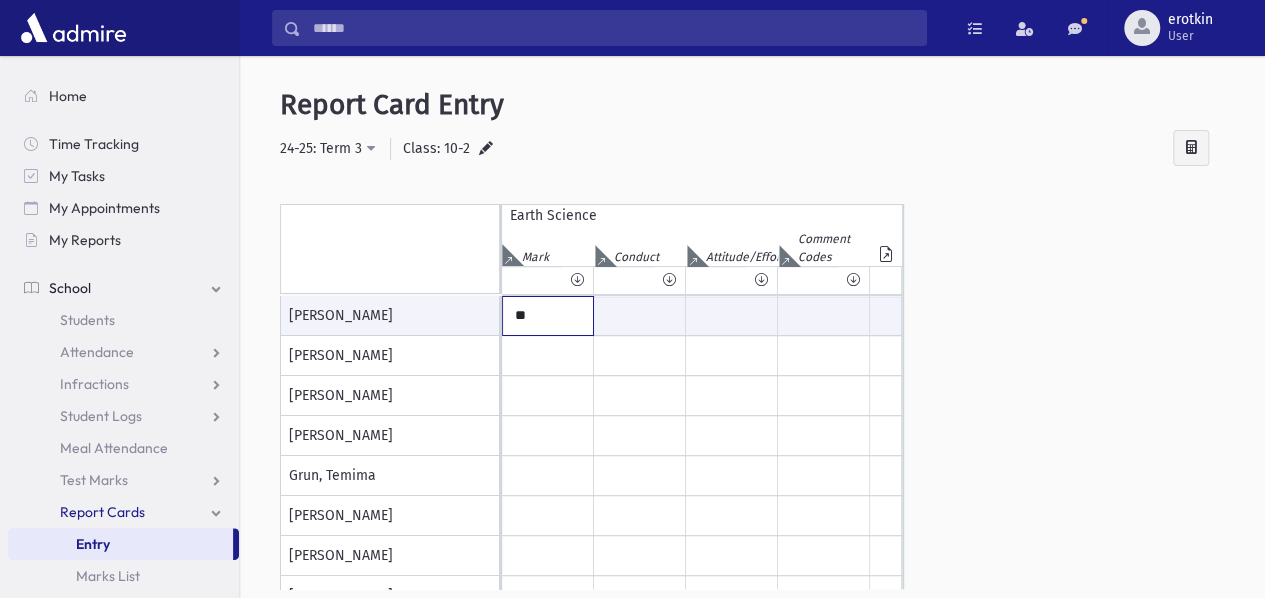 type on "**" 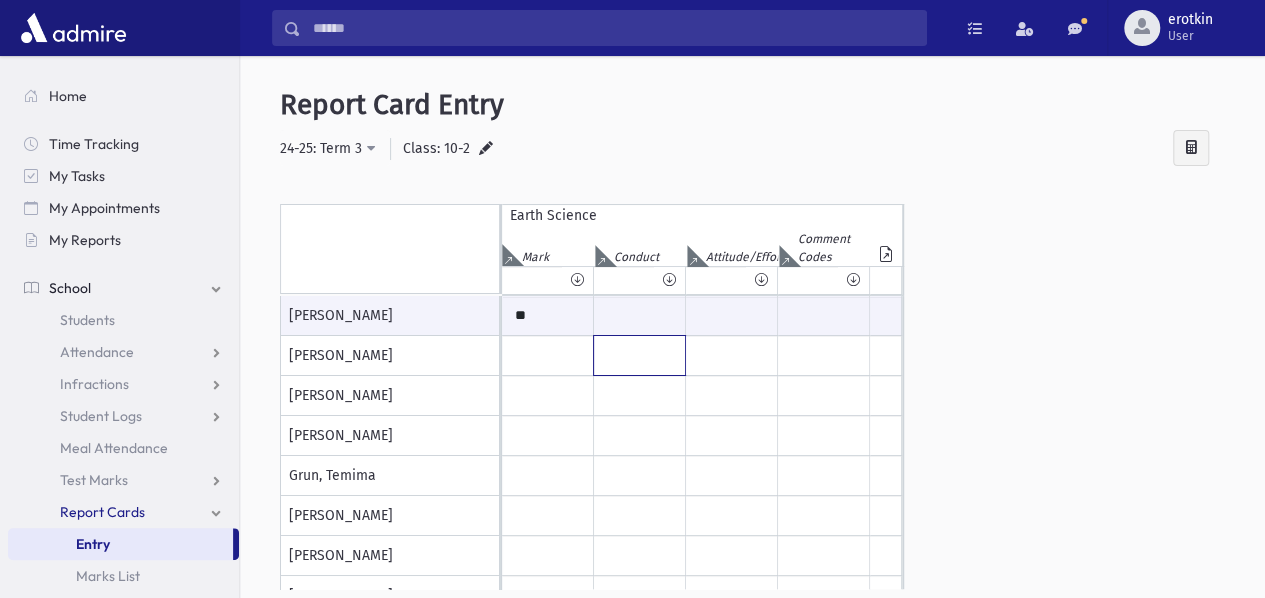 click at bounding box center (639, 316) 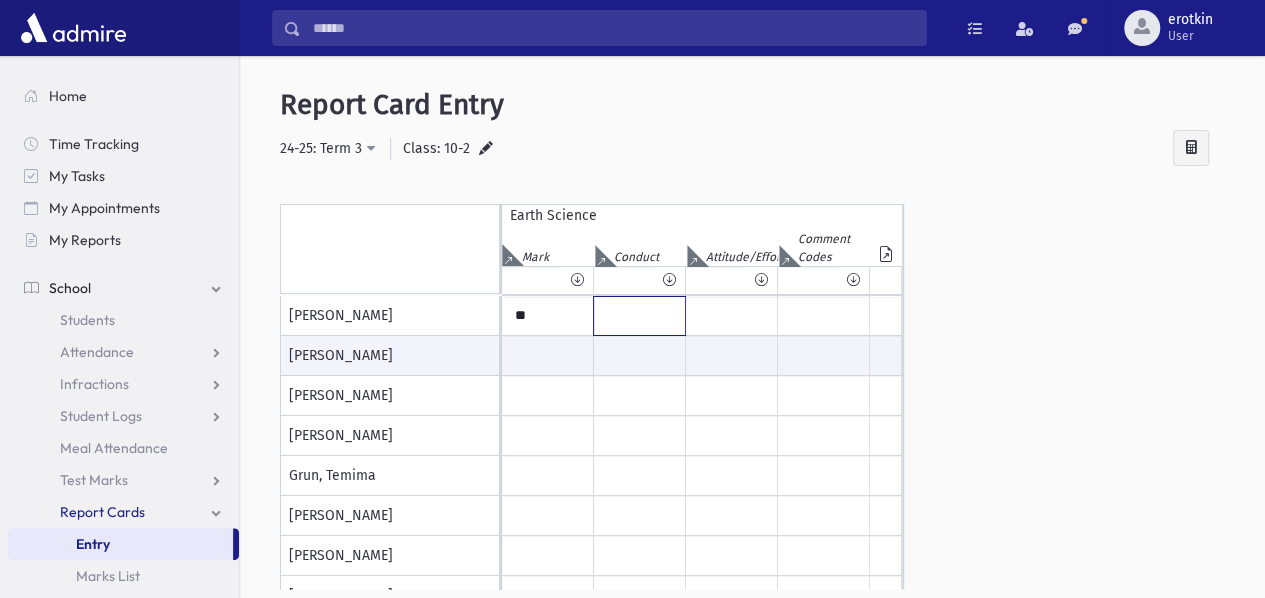 click at bounding box center [639, 316] 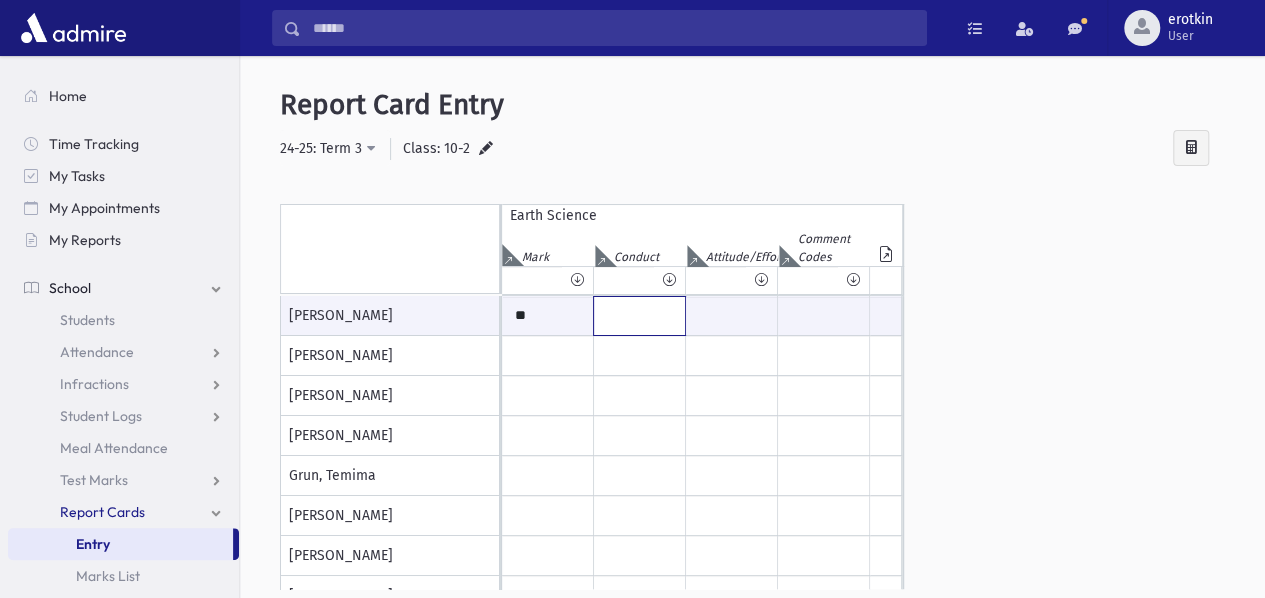 type on "*" 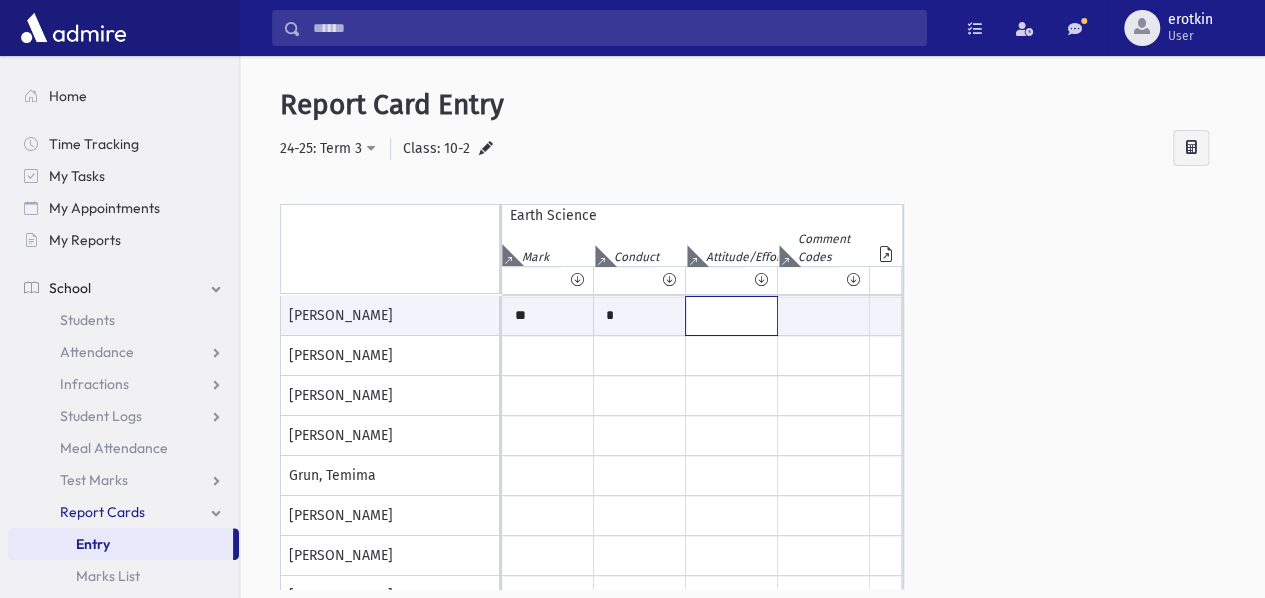 click at bounding box center [731, 316] 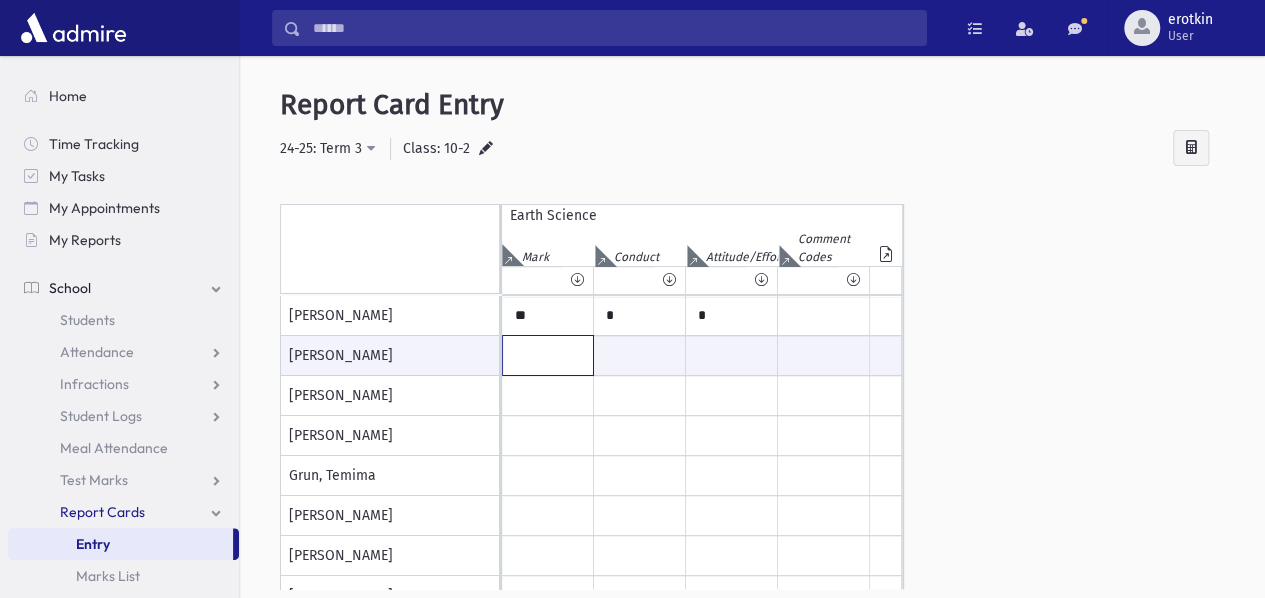 click at bounding box center (548, 355) 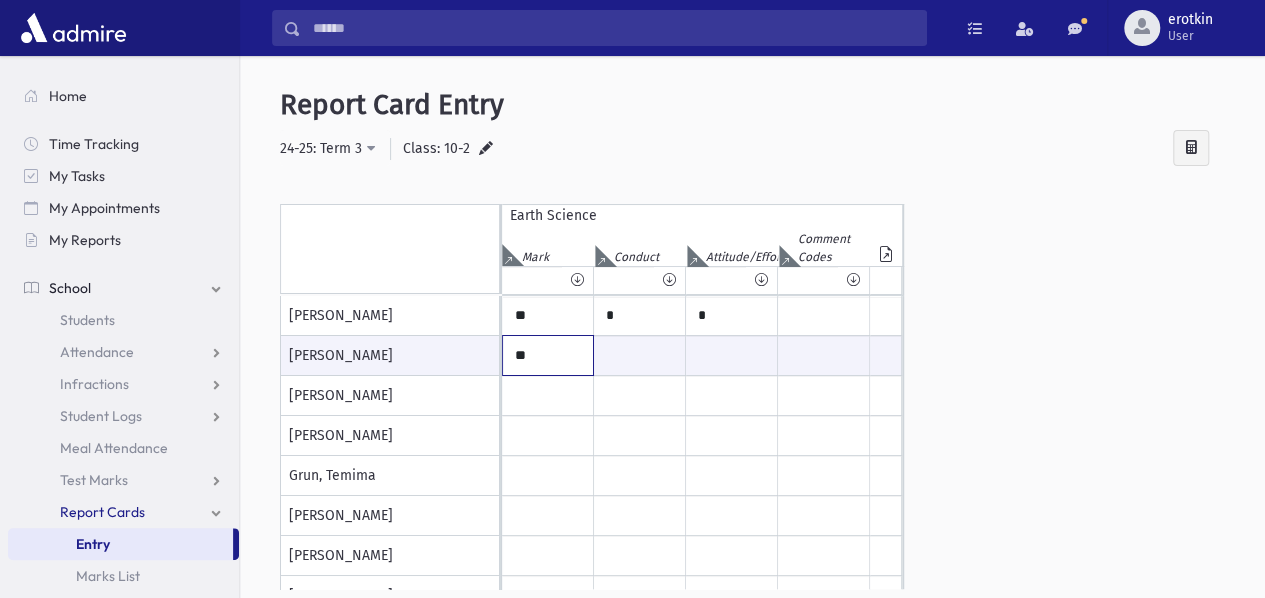 type on "**" 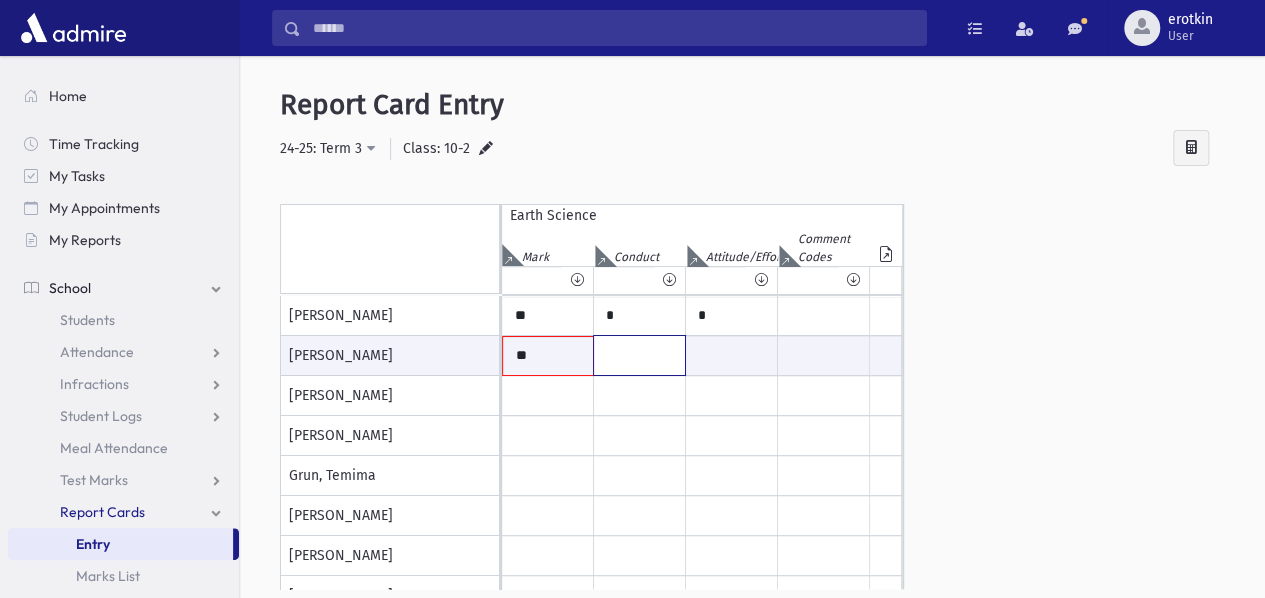 click at bounding box center (639, 355) 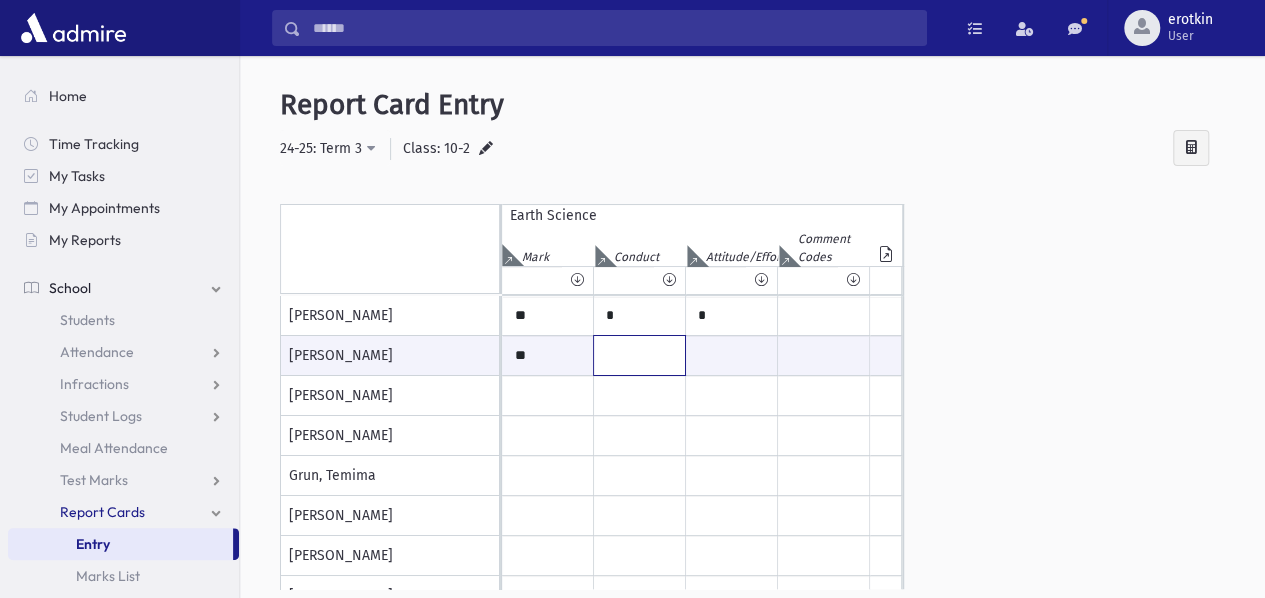 type on "**" 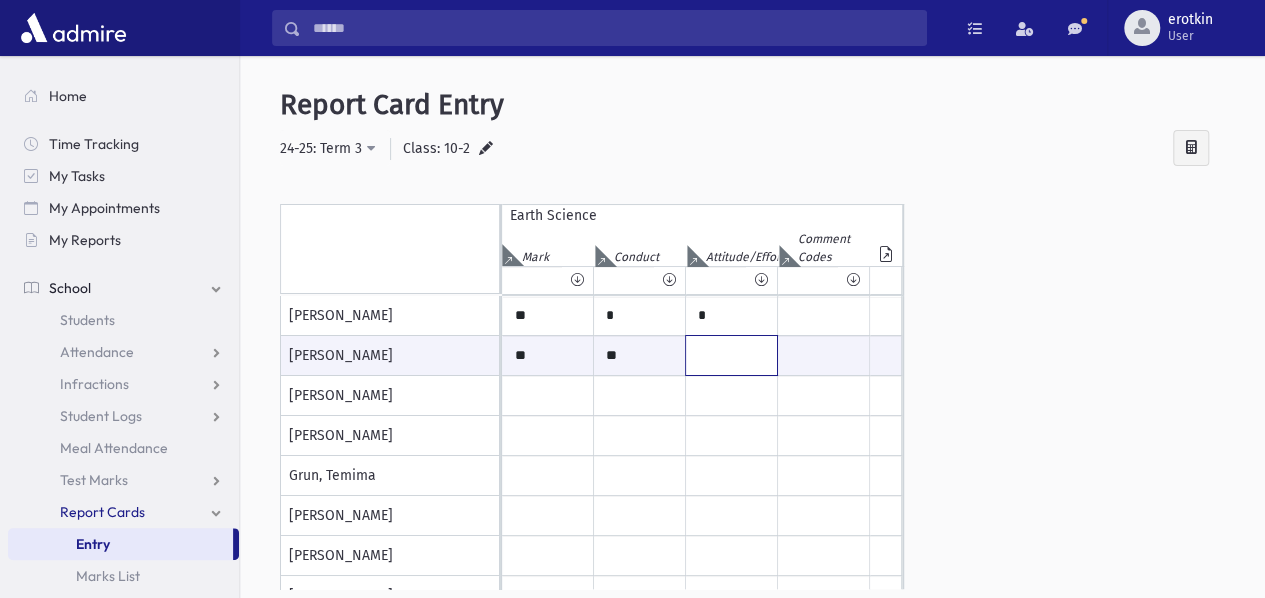 click at bounding box center [731, 355] 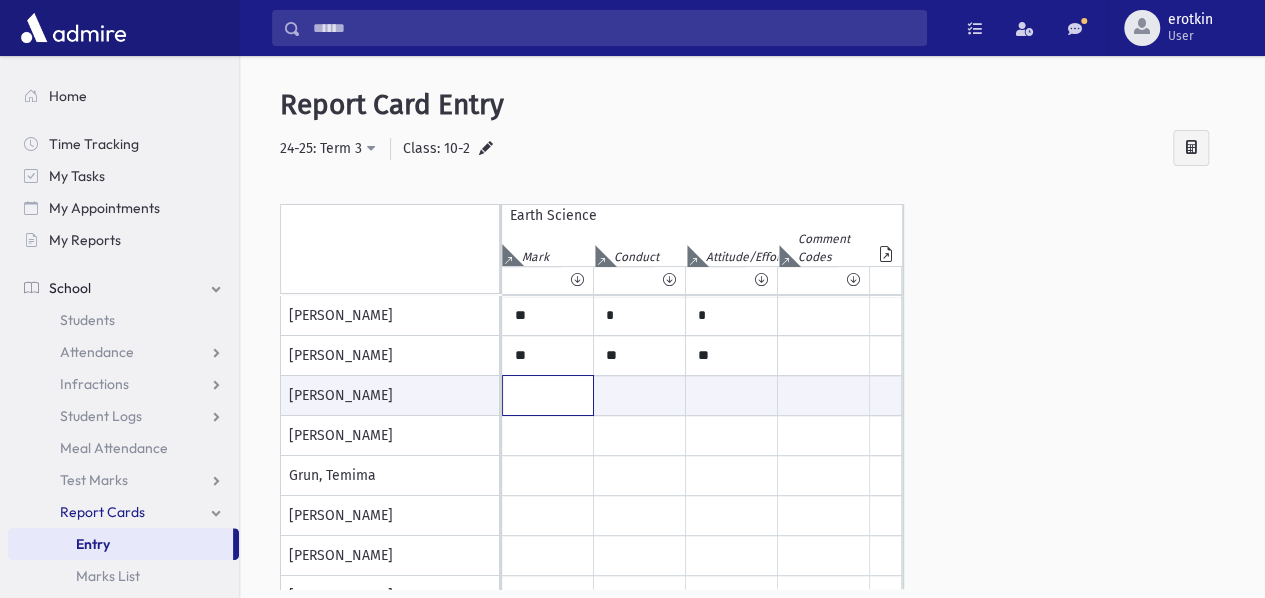 click at bounding box center (548, 395) 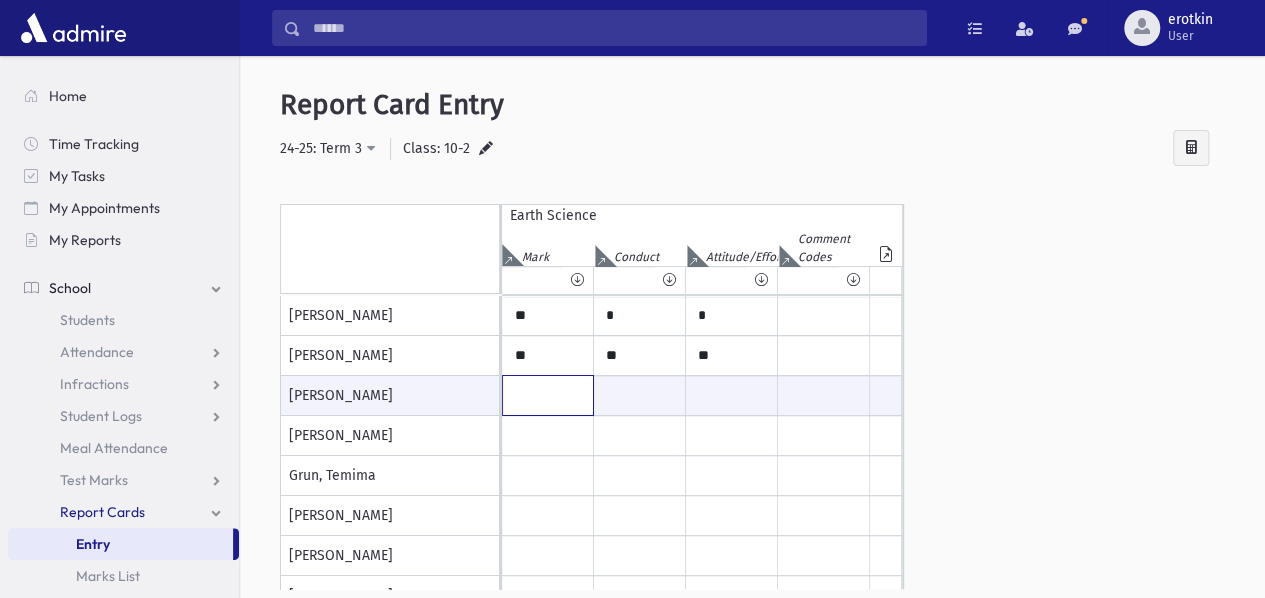 click at bounding box center [548, 395] 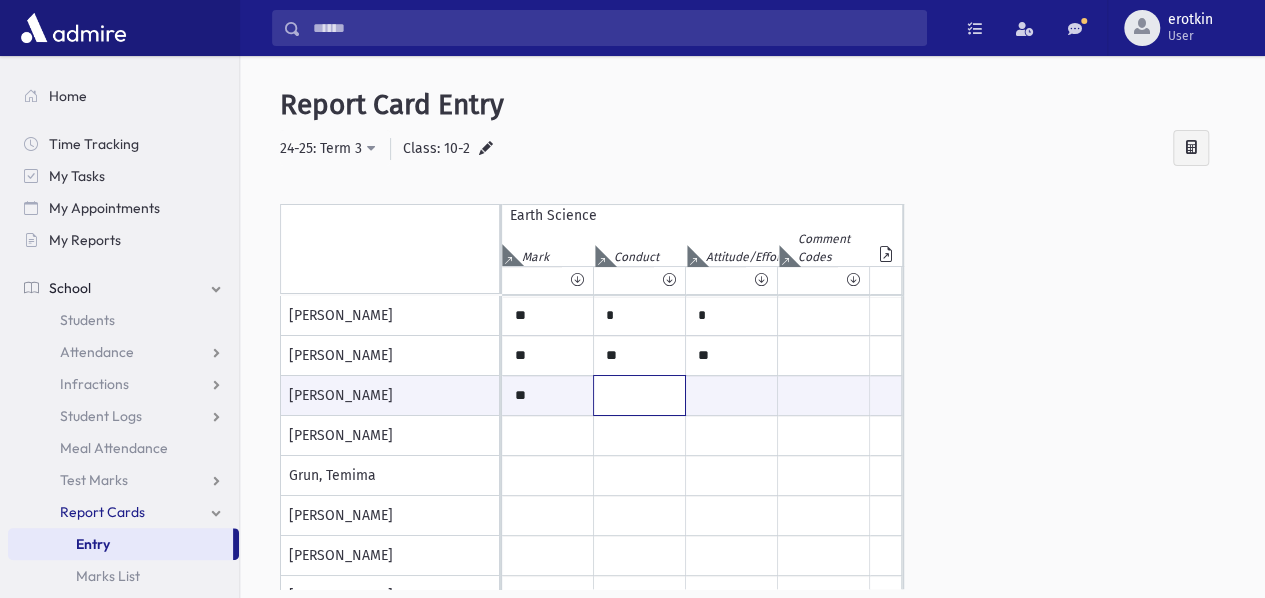 click at bounding box center [639, 395] 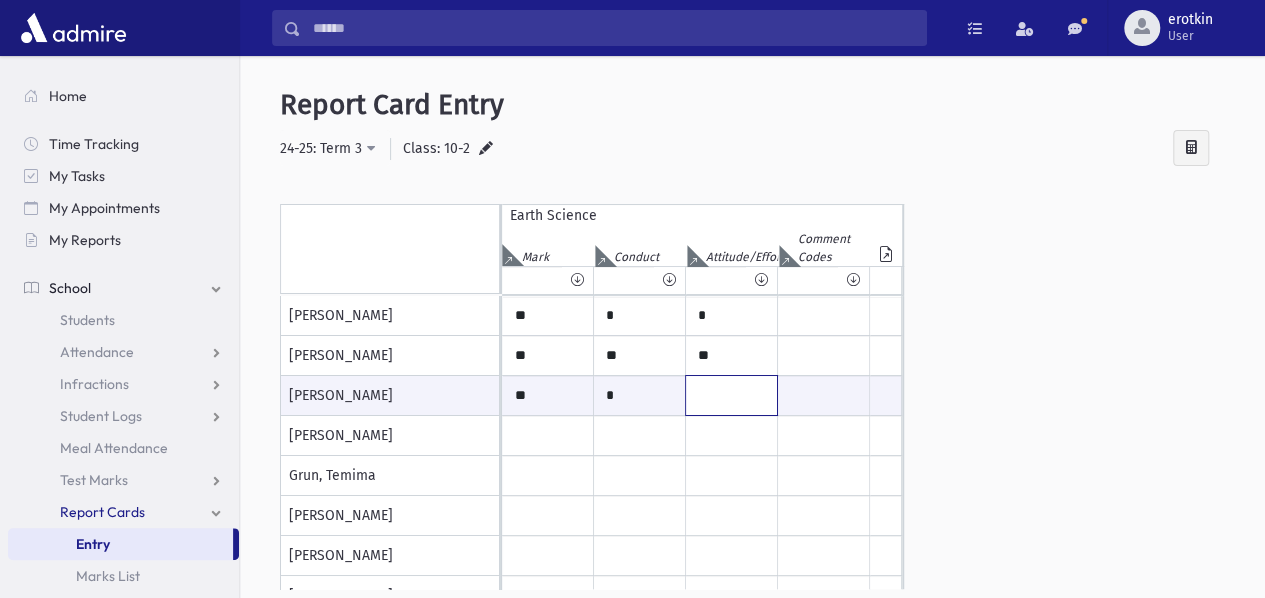 click at bounding box center [731, 395] 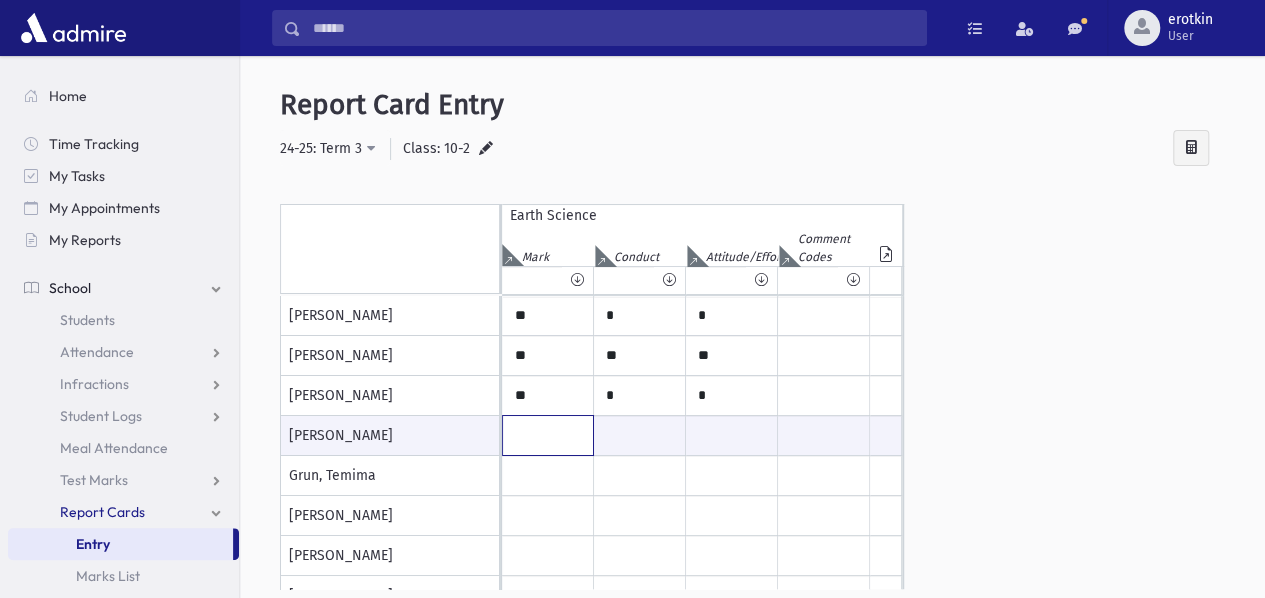 click at bounding box center [548, 435] 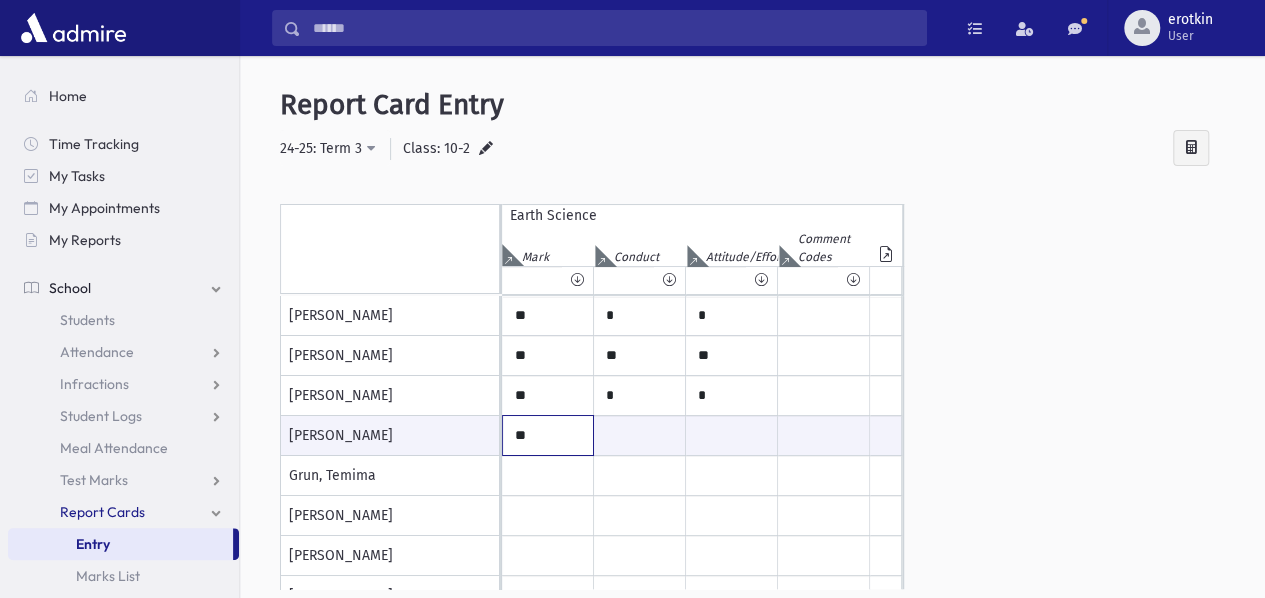 type on "**" 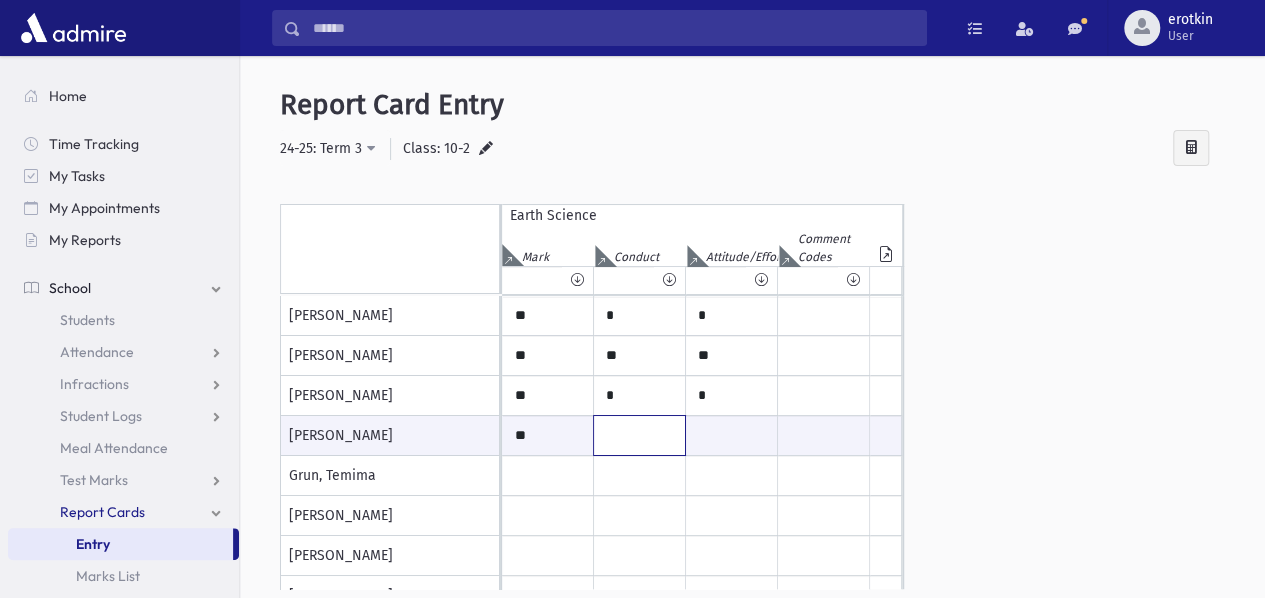 click at bounding box center [639, 435] 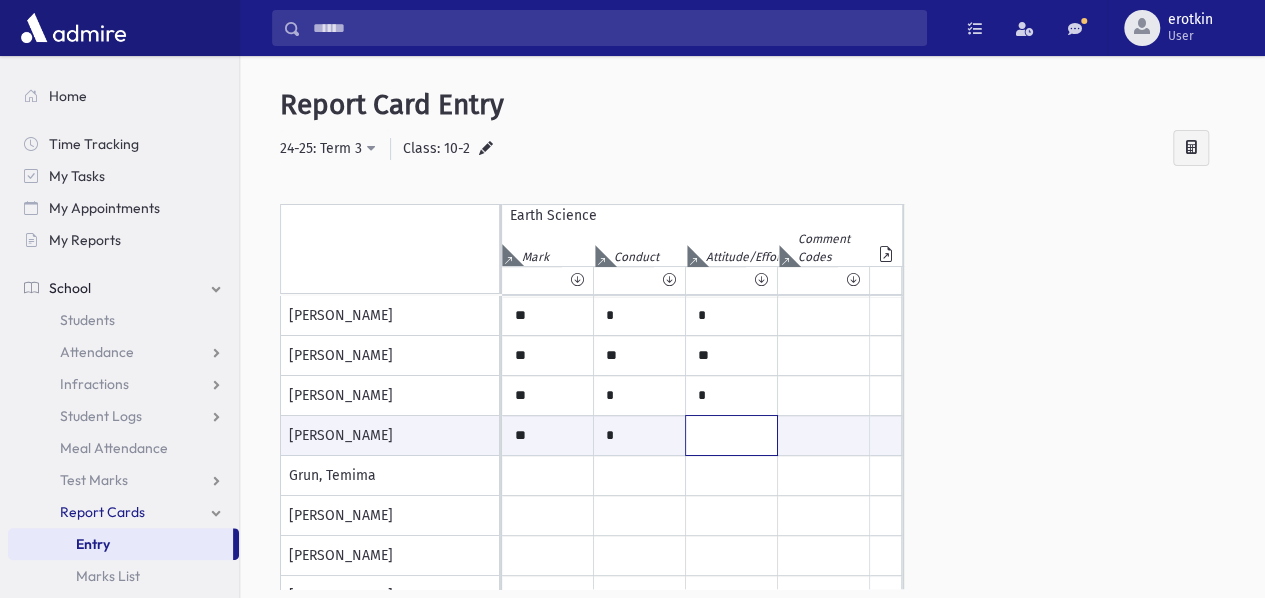 click at bounding box center (731, 435) 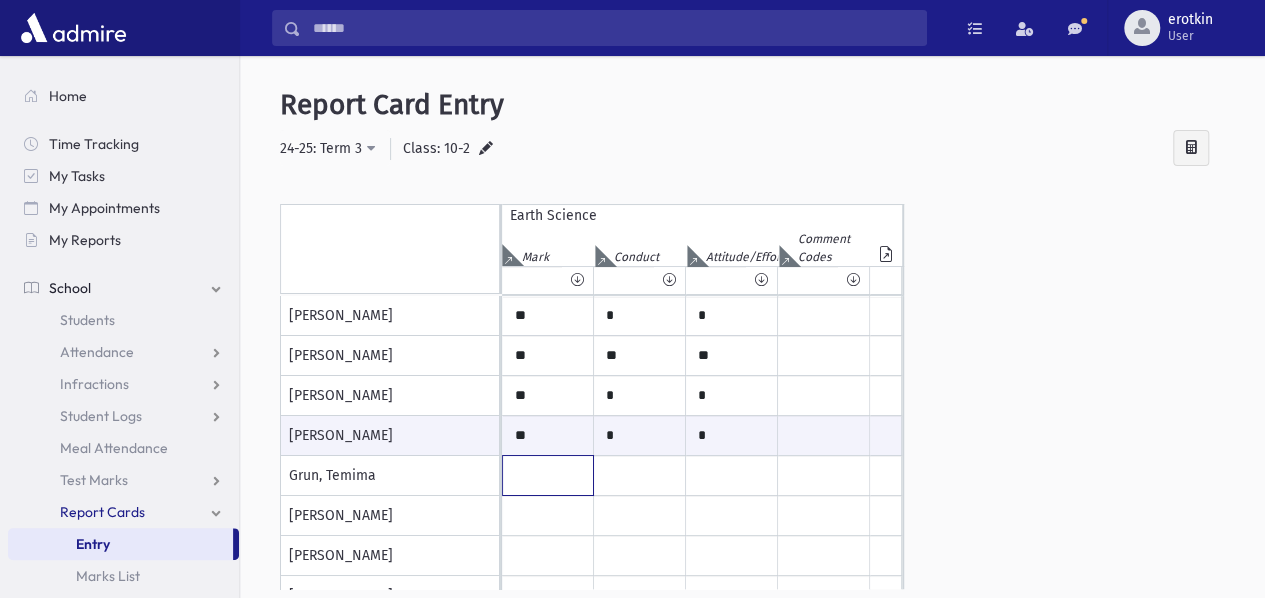 click at bounding box center [548, 316] 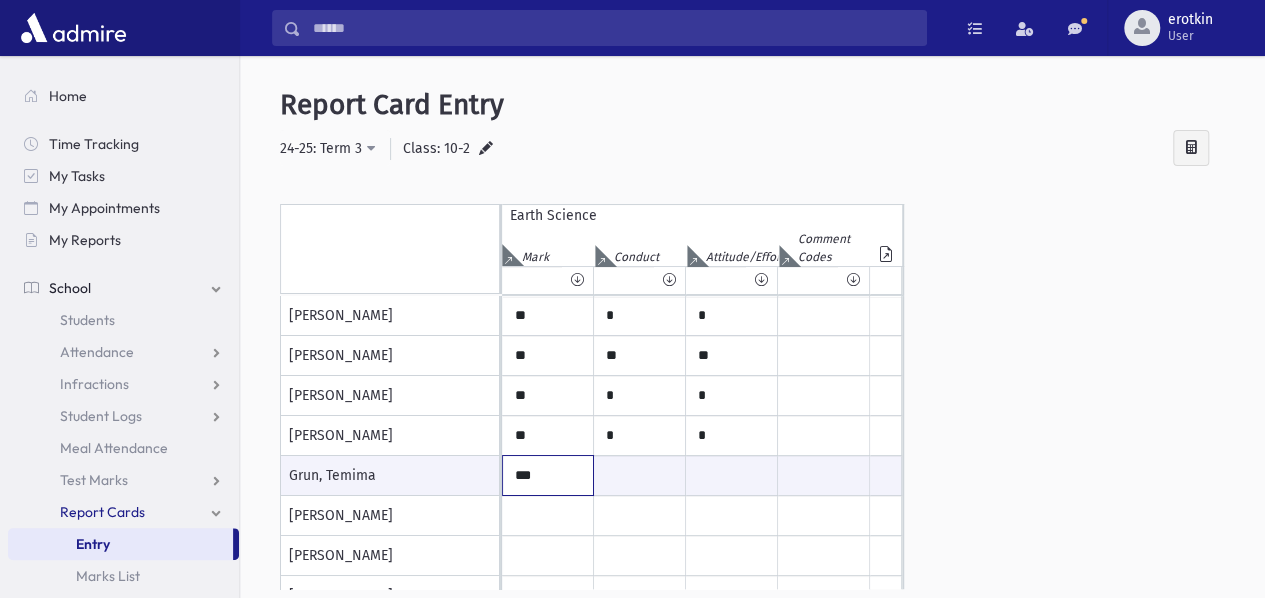 type on "***" 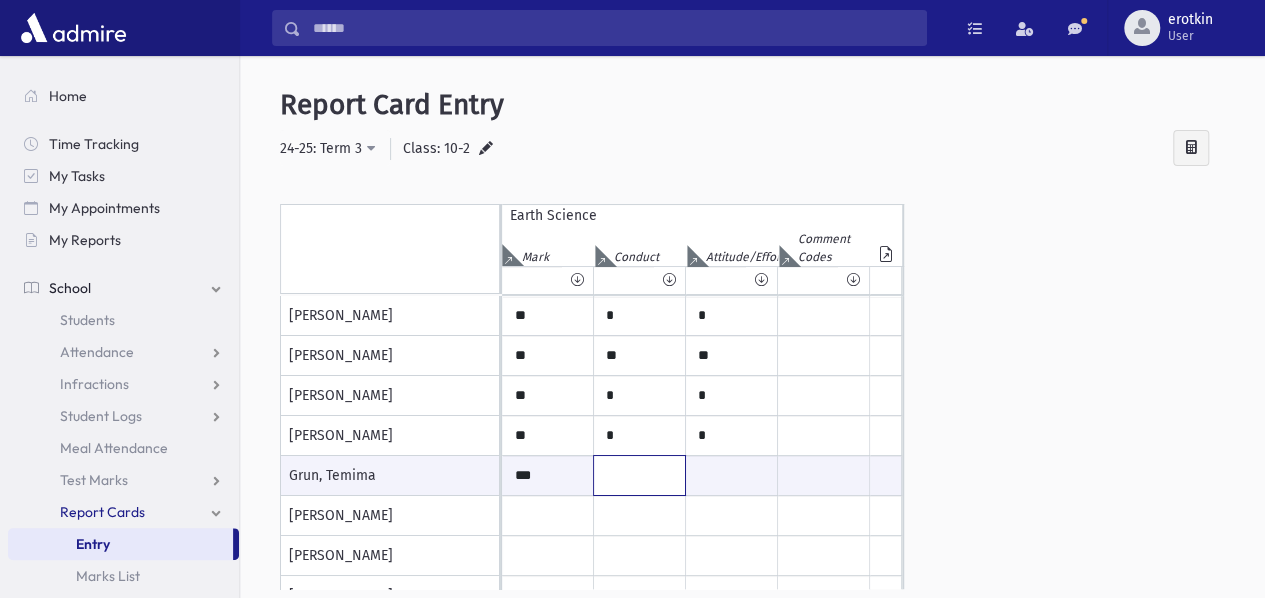 click at bounding box center [639, 475] 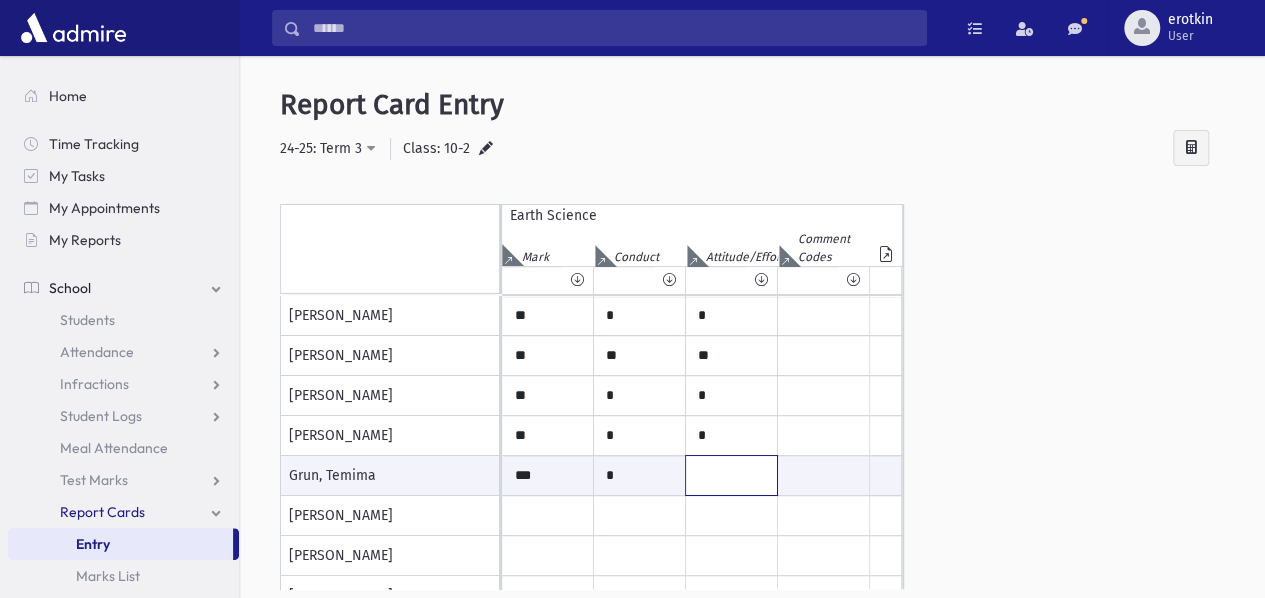click at bounding box center [731, 475] 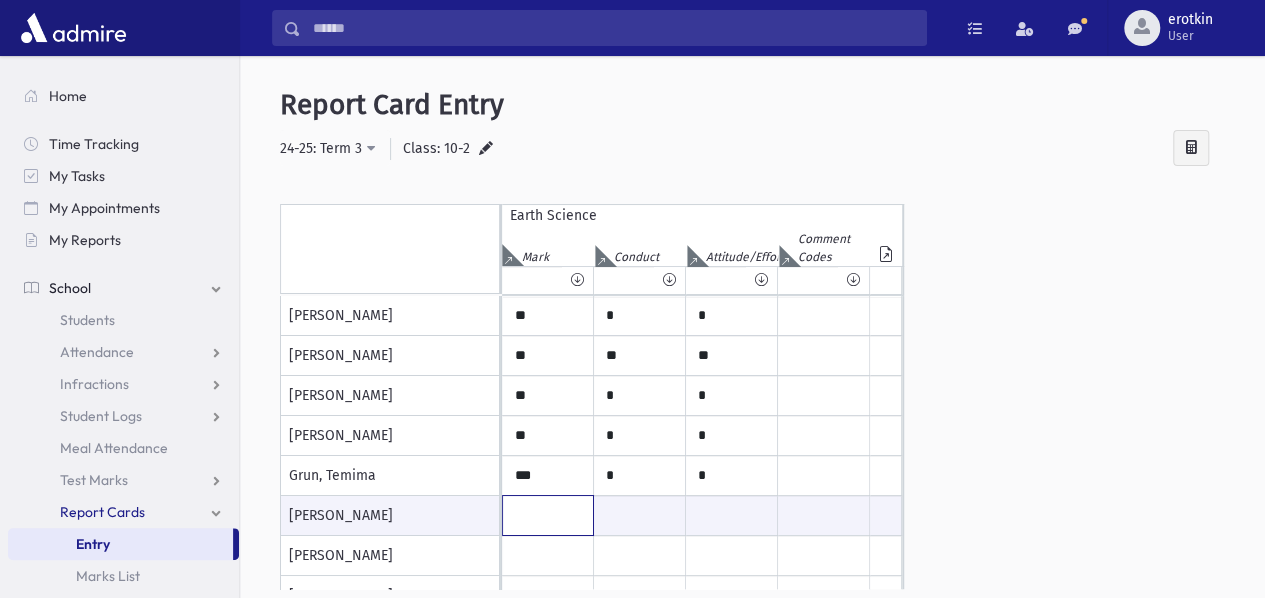 click at bounding box center [548, 515] 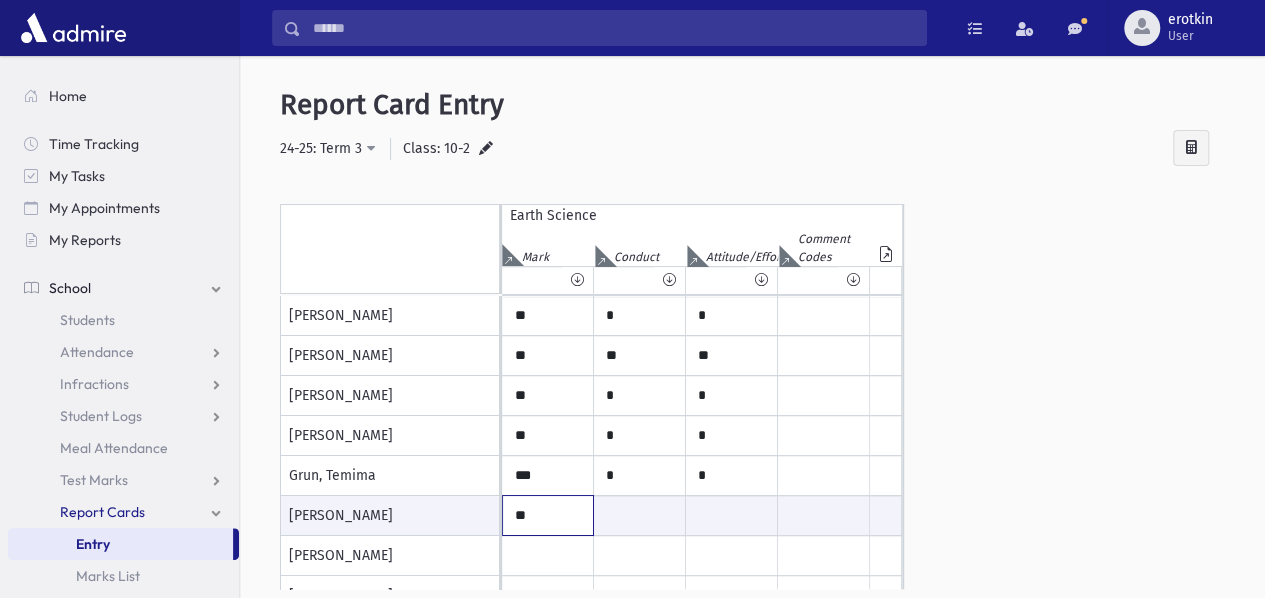 type on "**" 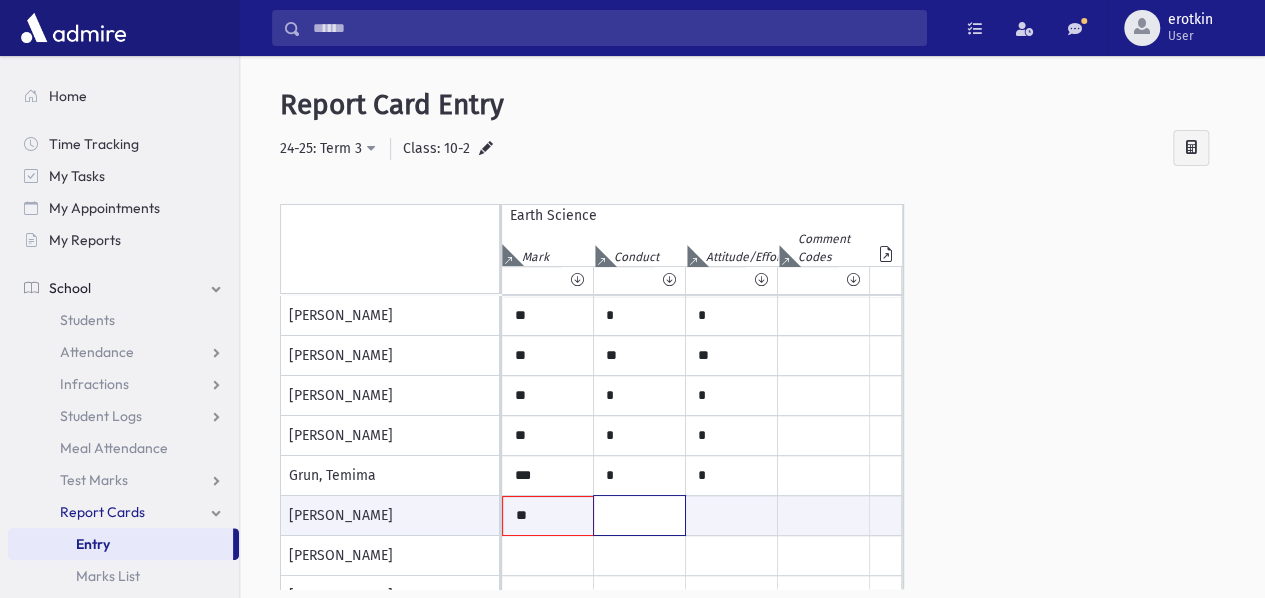 click at bounding box center (639, 515) 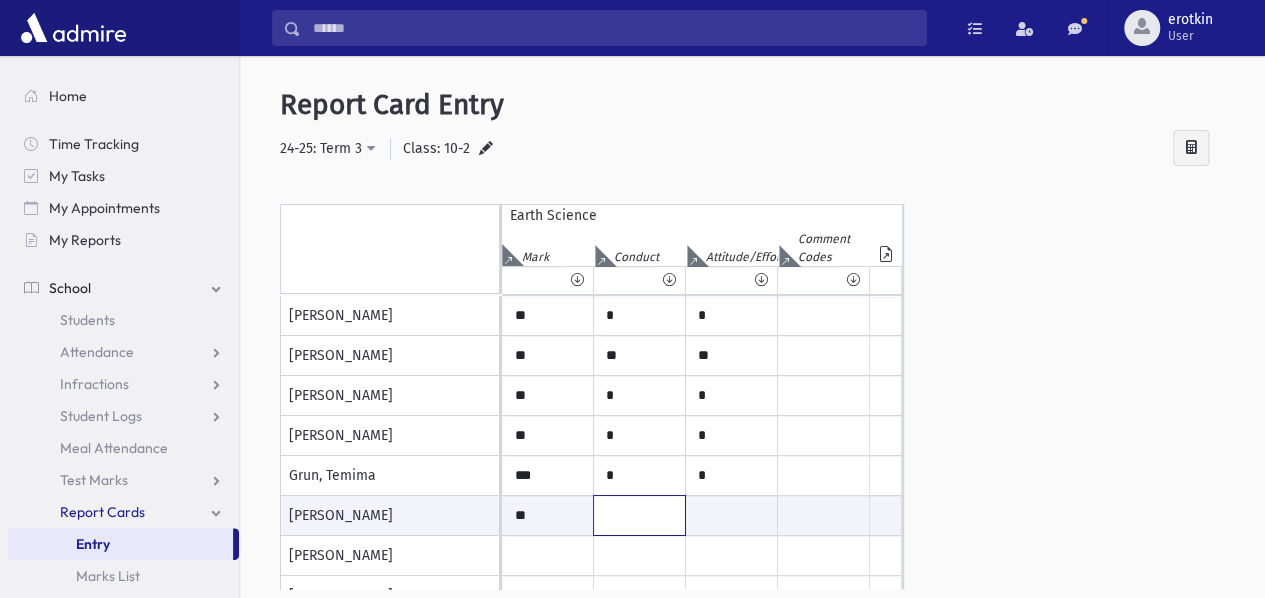 type on "**" 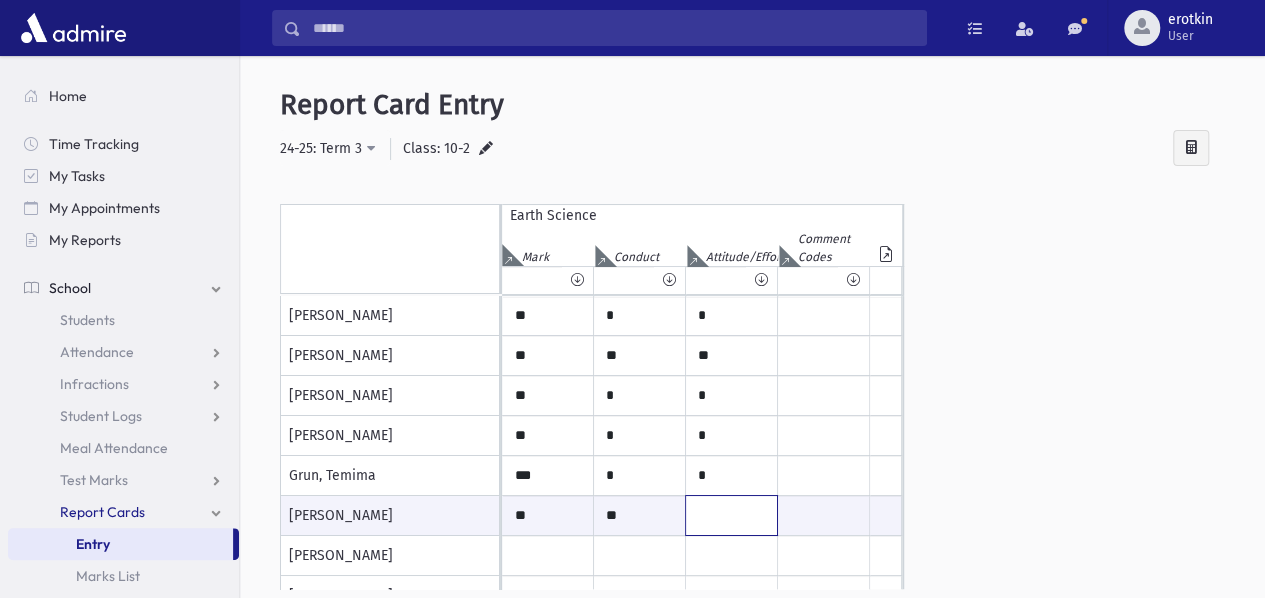 click at bounding box center (731, 515) 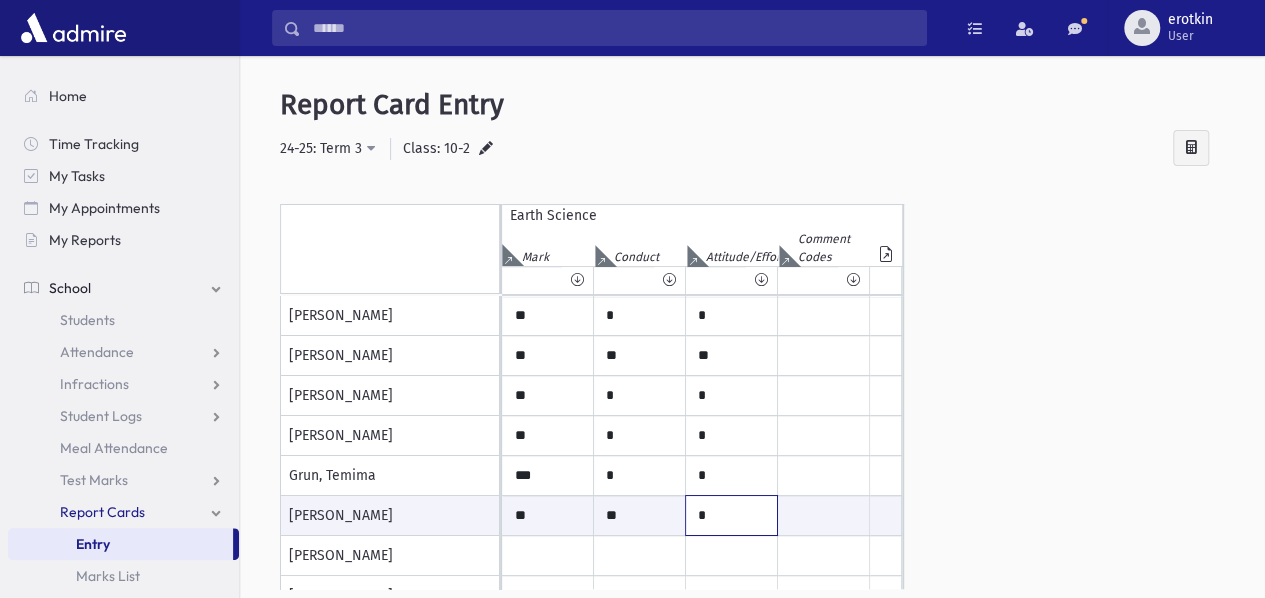 scroll, scrollTop: 200, scrollLeft: 0, axis: vertical 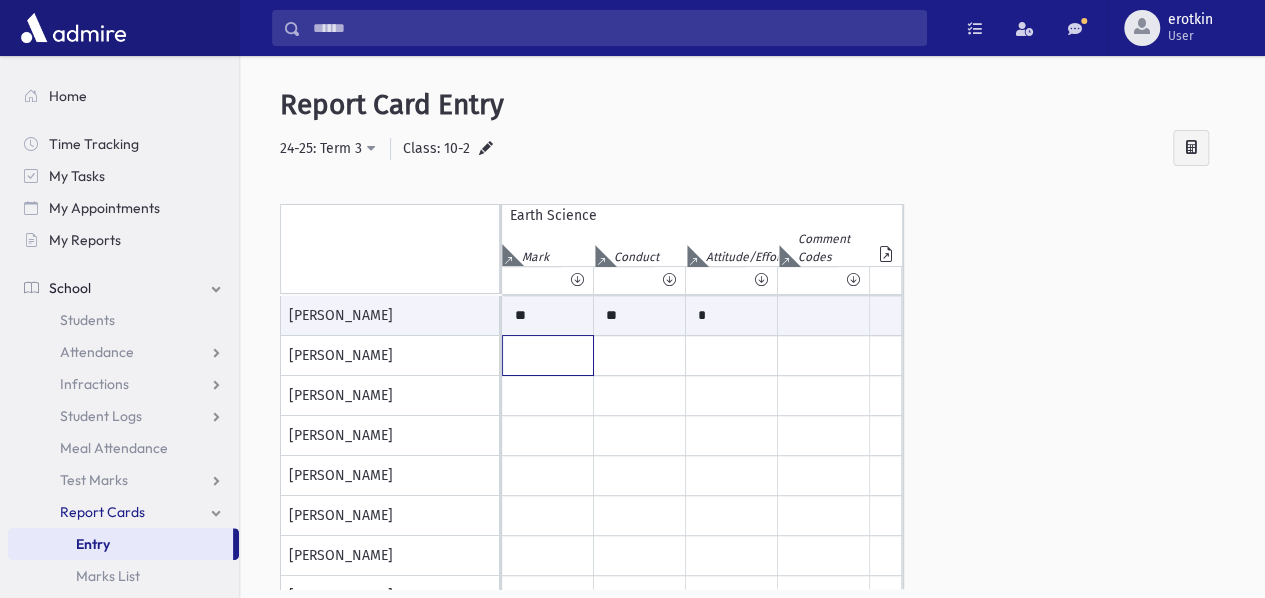 click at bounding box center [548, 116] 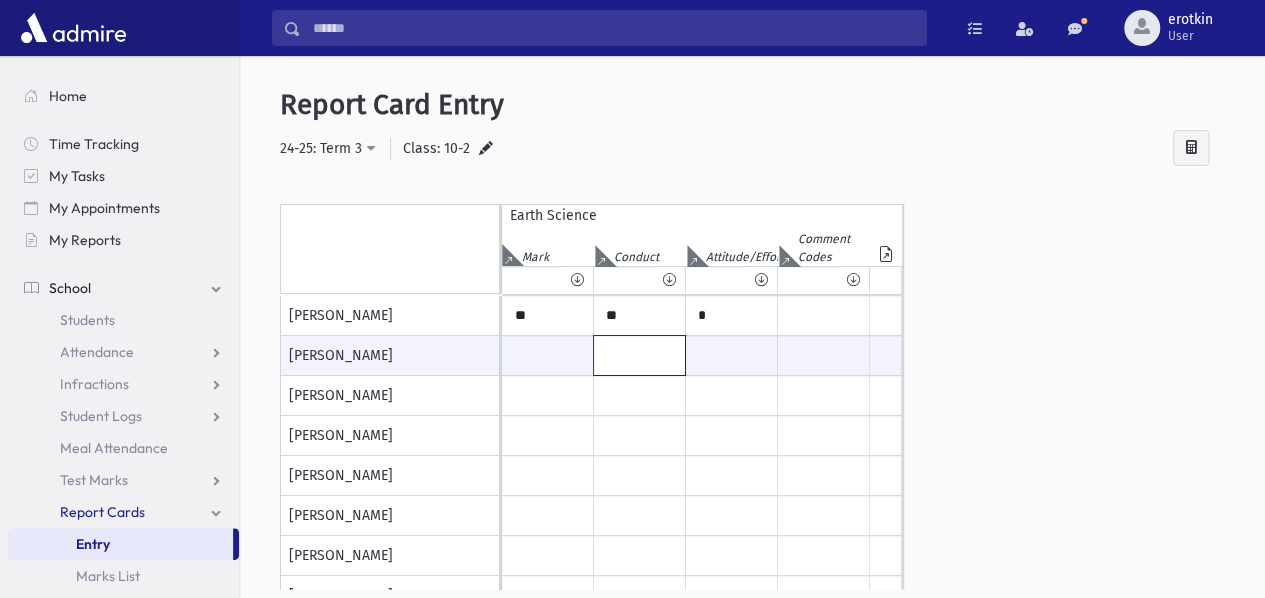 click at bounding box center (639, 355) 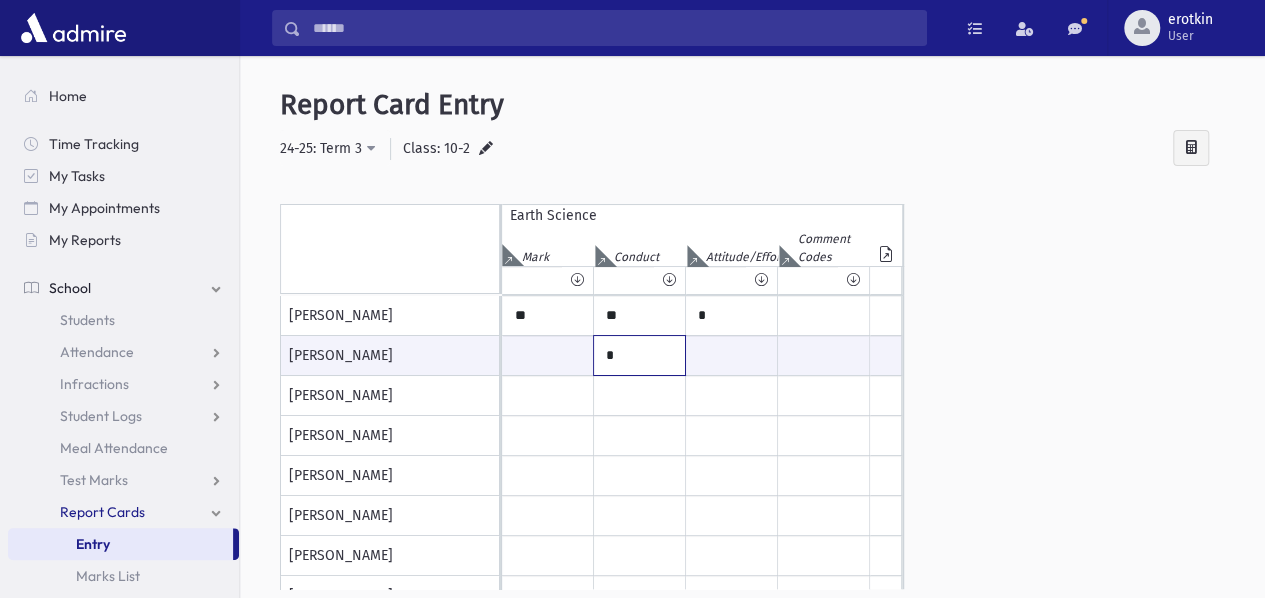 type on "*" 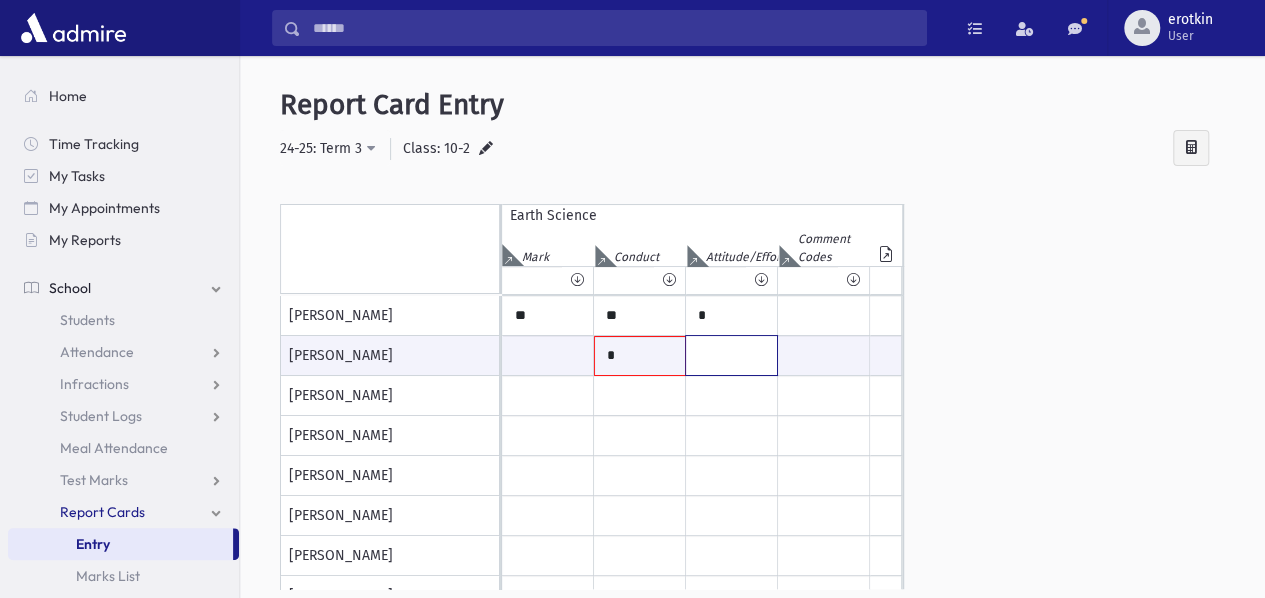 click at bounding box center [731, 355] 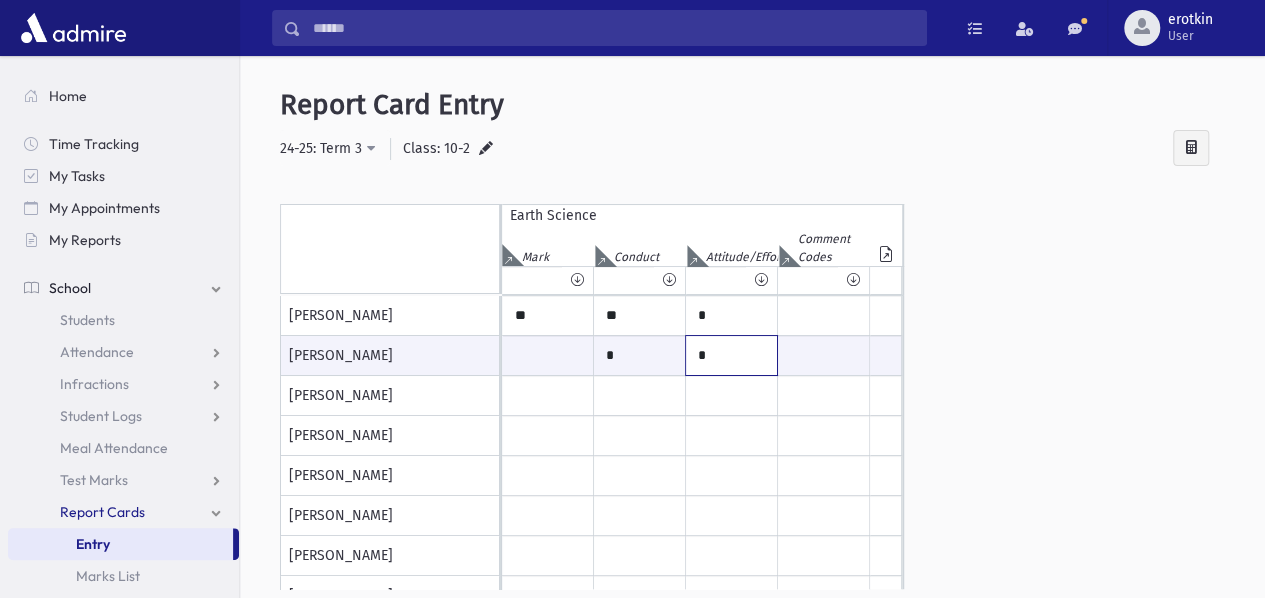 type on "*" 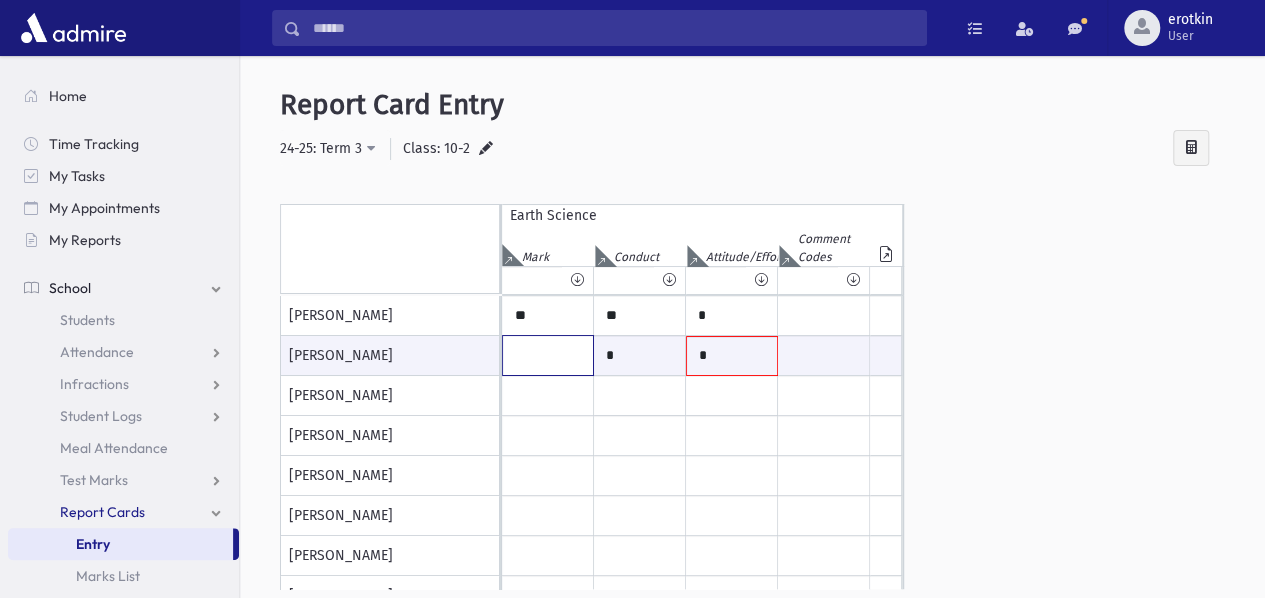 click at bounding box center [548, 355] 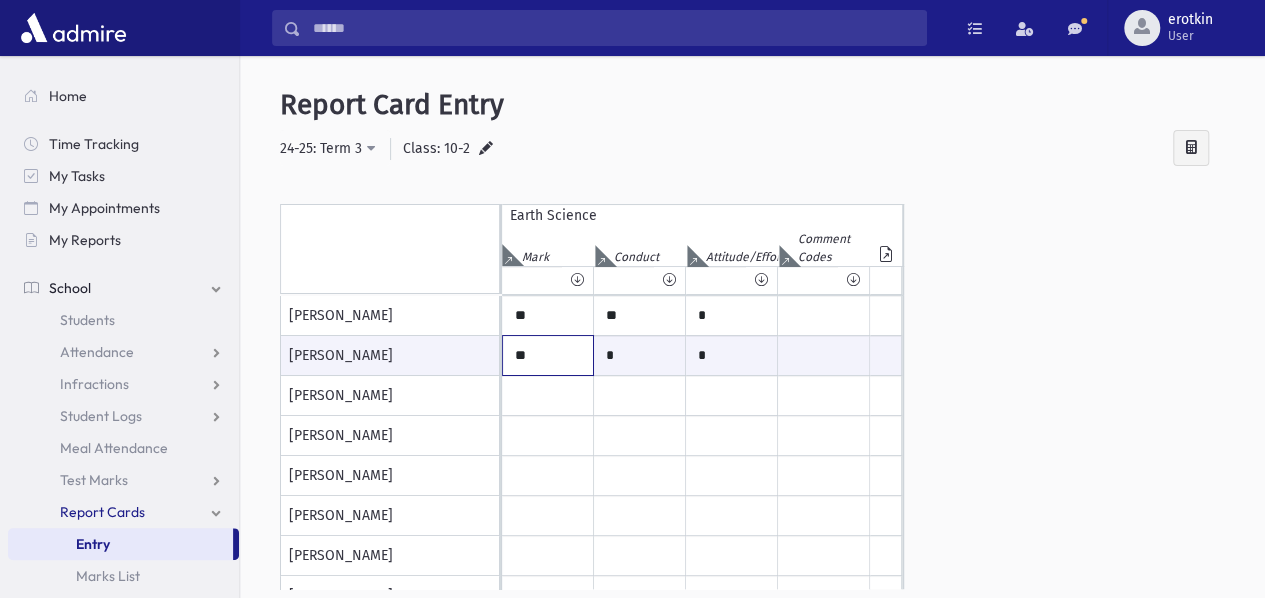 type on "**" 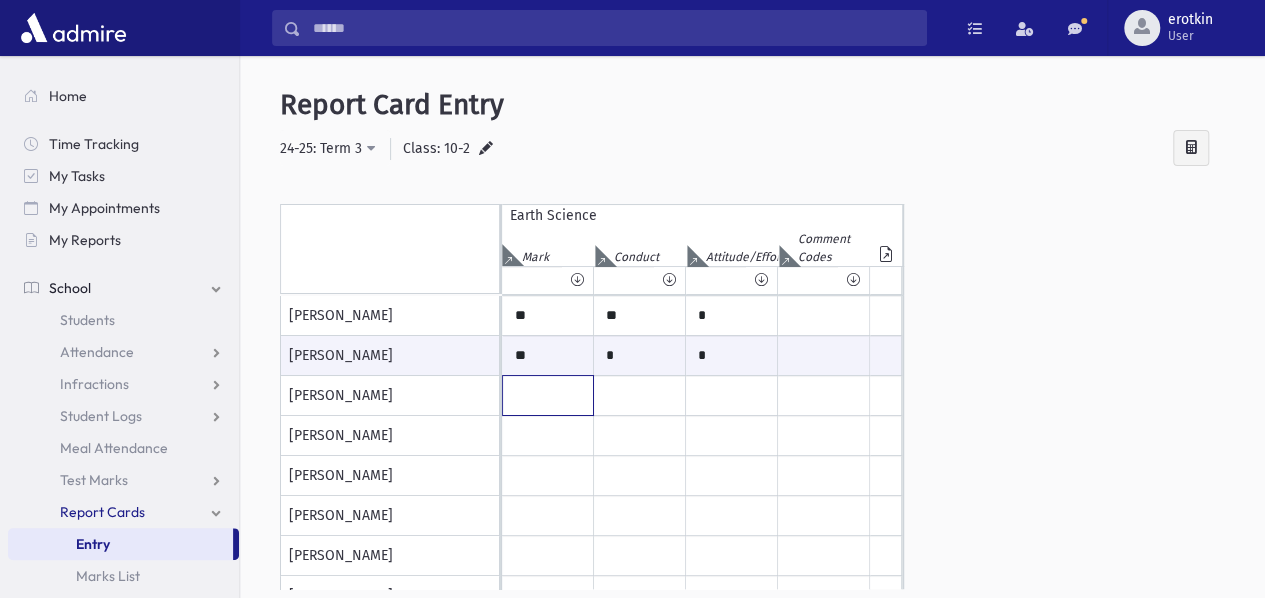 click at bounding box center (548, 116) 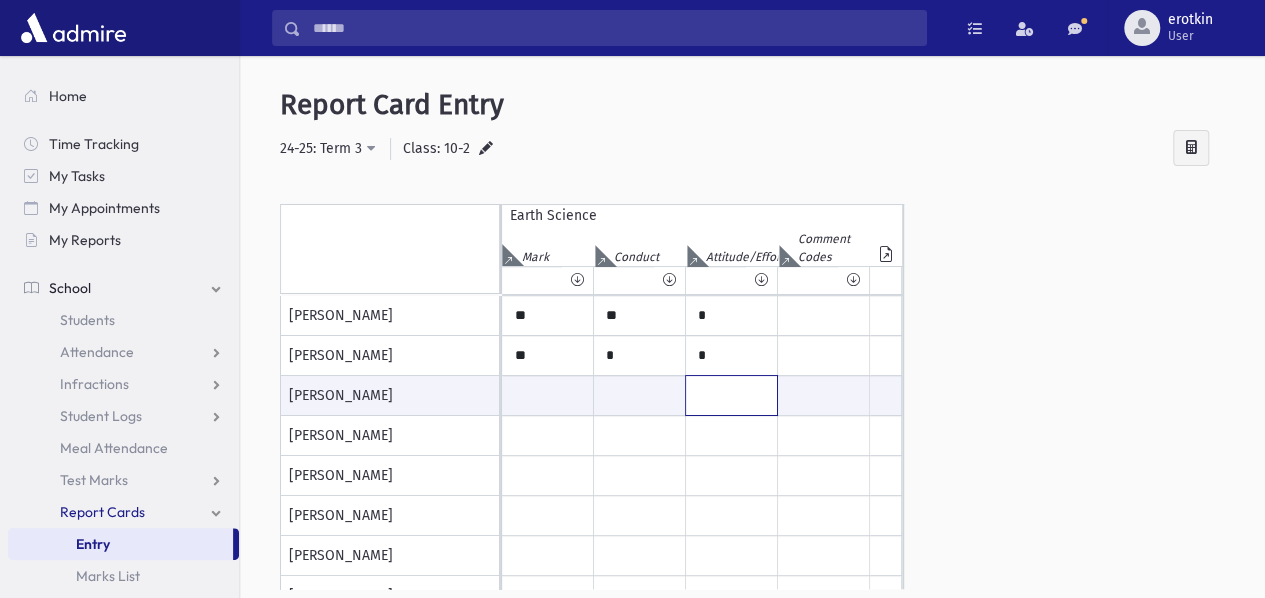click at bounding box center (731, 395) 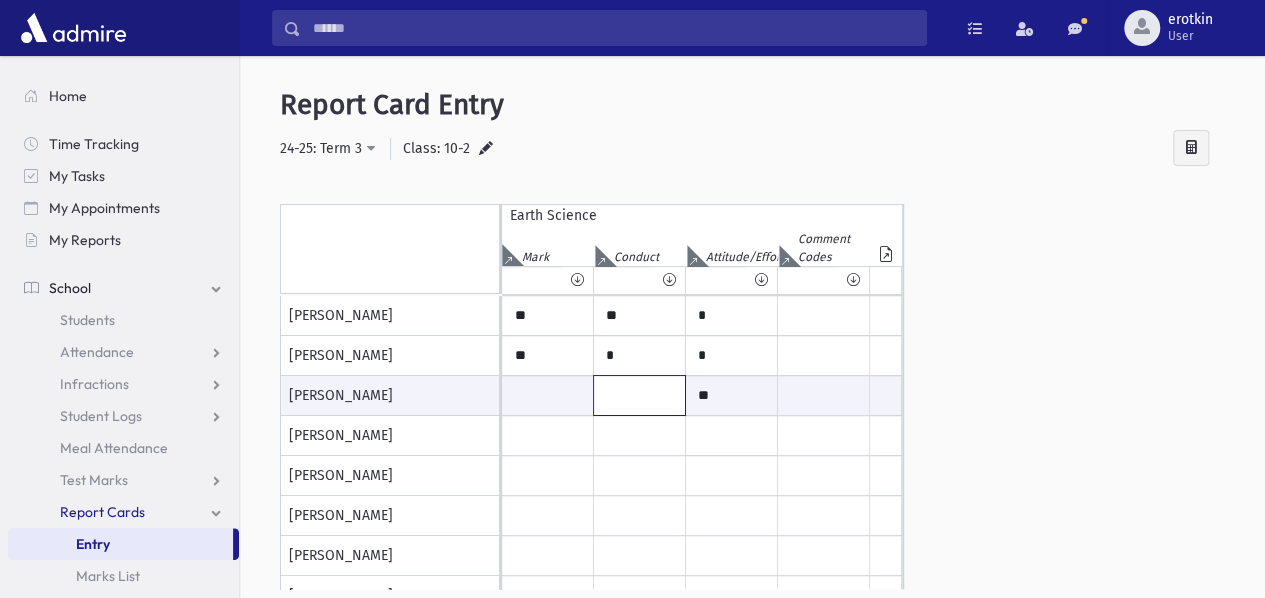 click at bounding box center (639, 395) 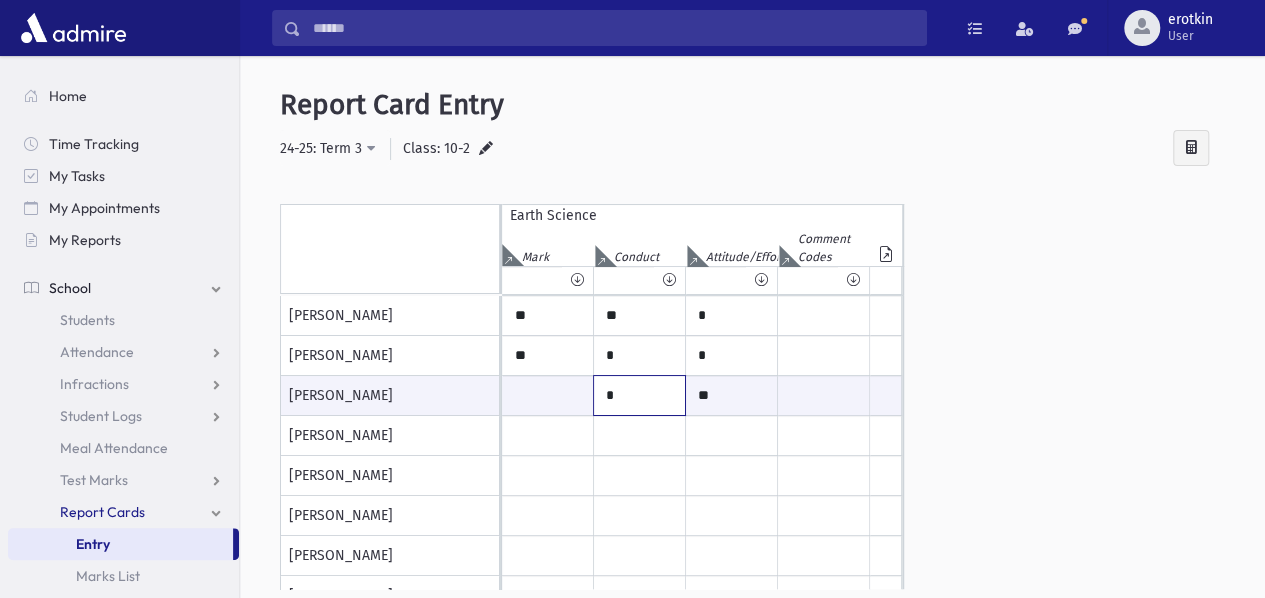 type on "*" 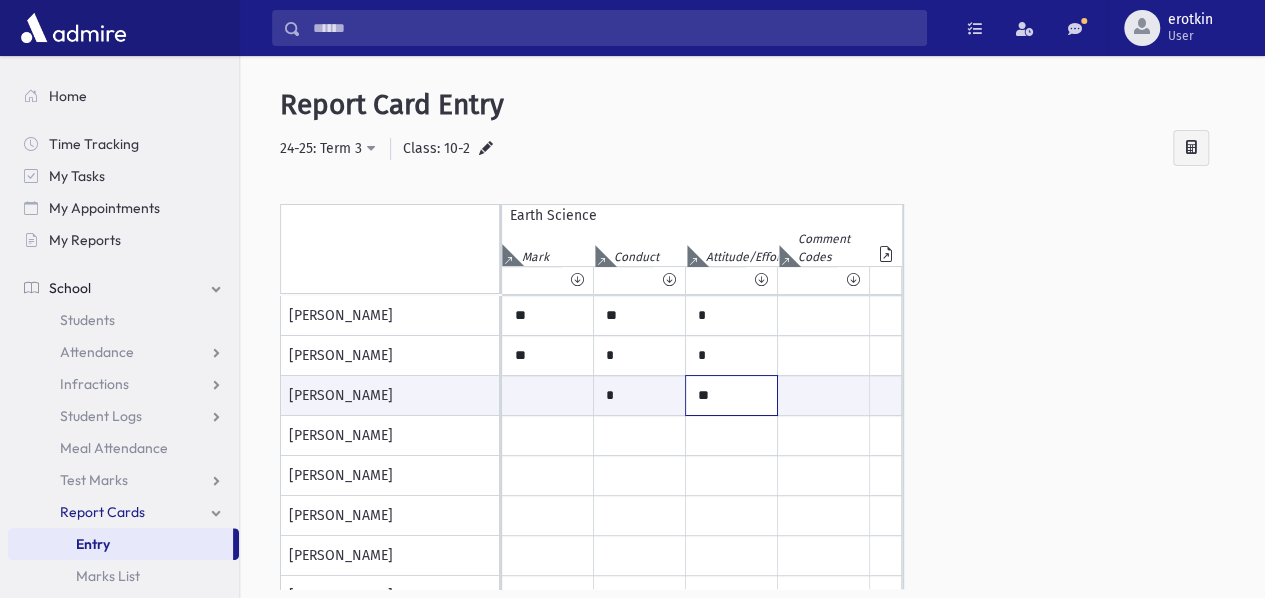 click on "**" at bounding box center (731, 395) 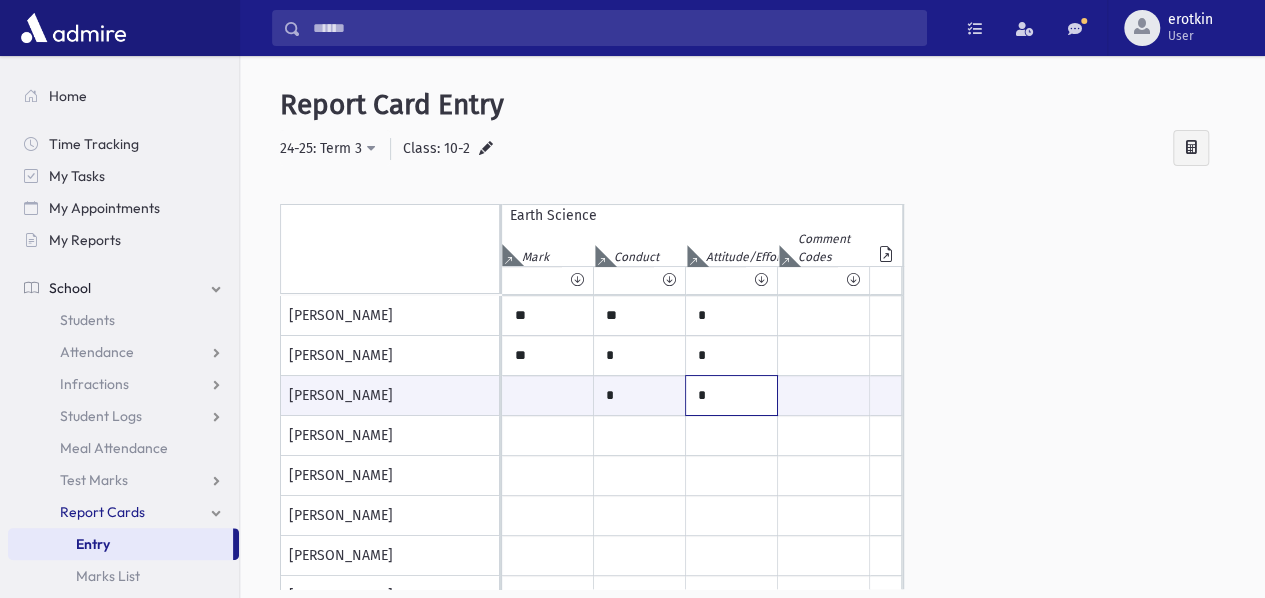 type on "*" 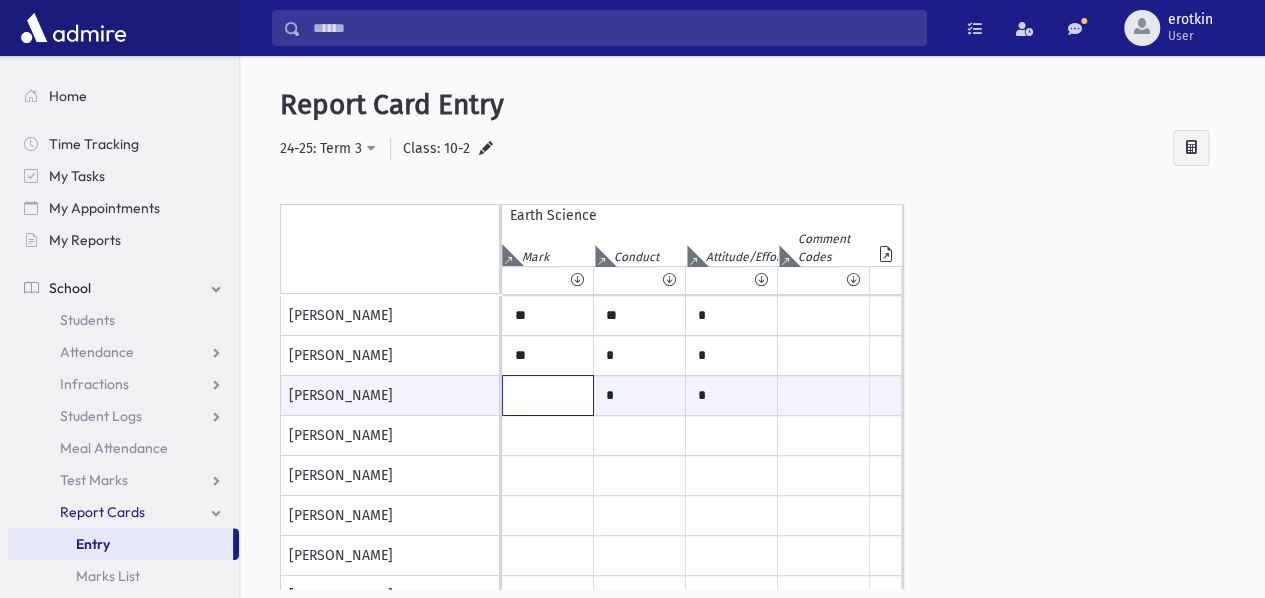 click at bounding box center (548, 395) 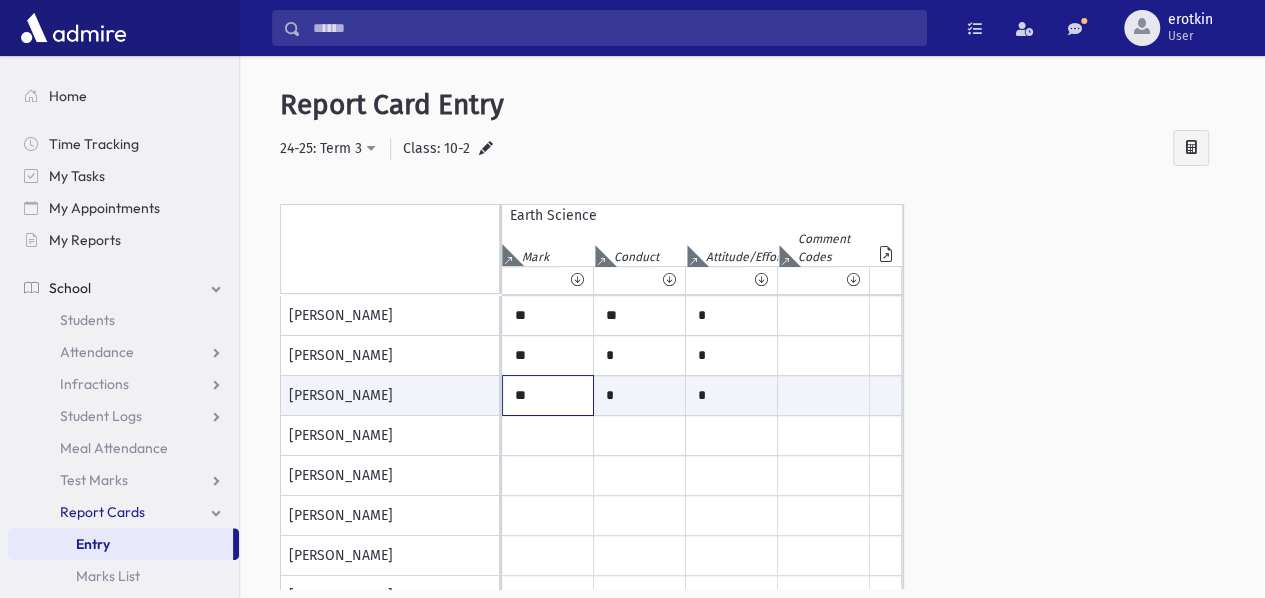 type on "**" 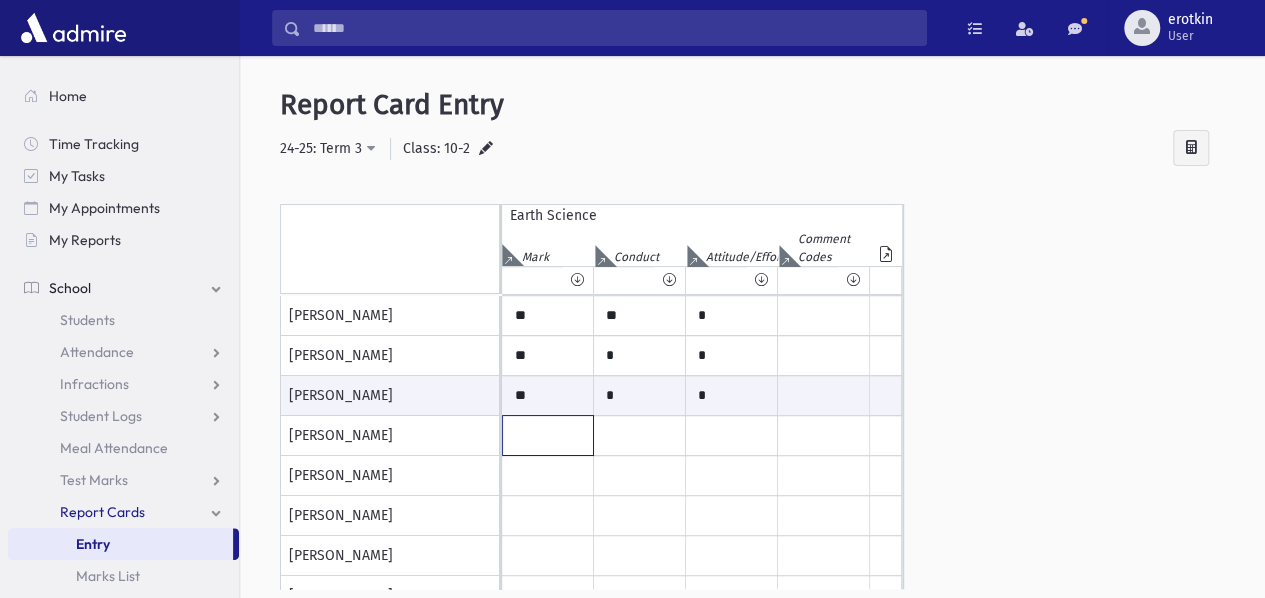 click at bounding box center (548, 116) 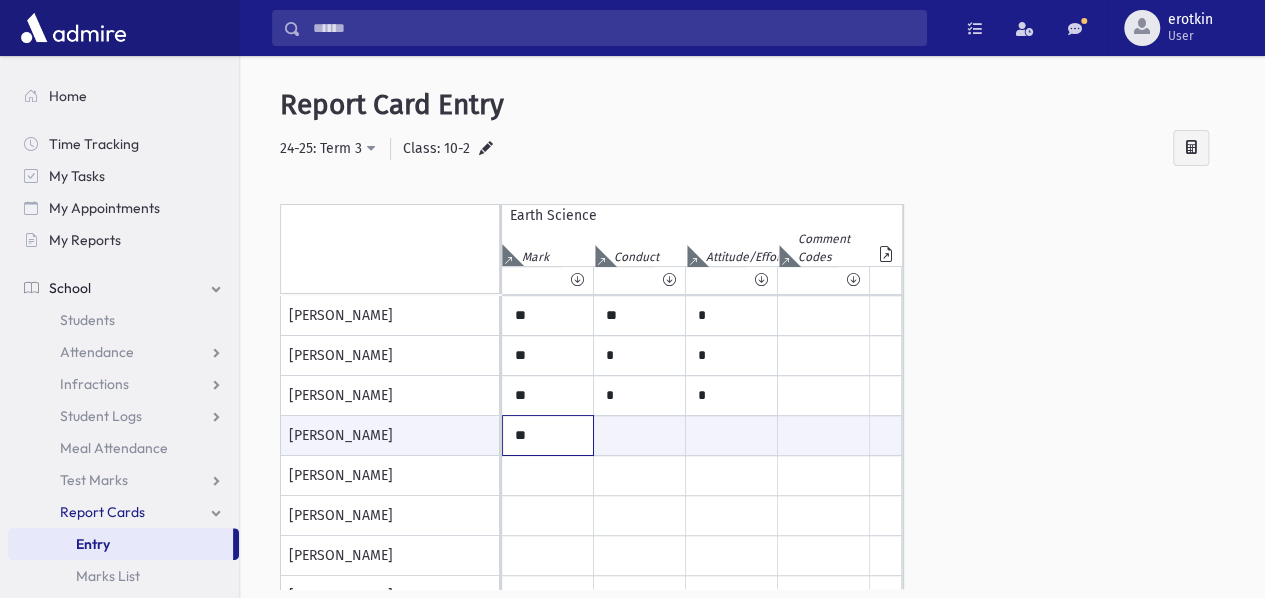 type on "**" 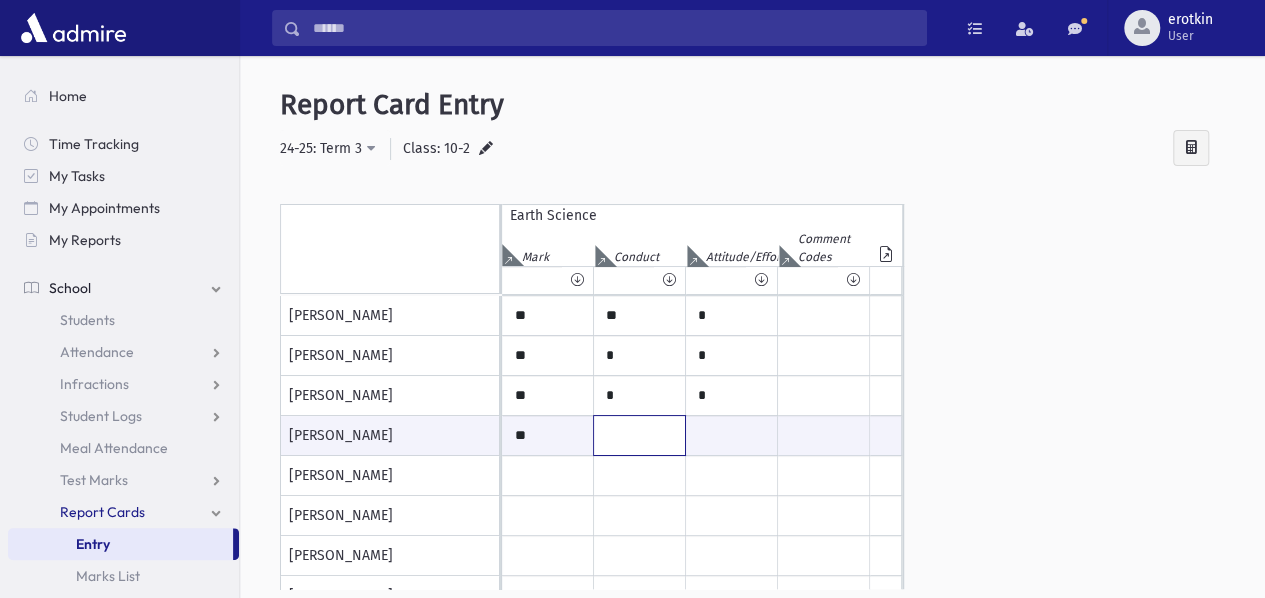 click at bounding box center [639, 435] 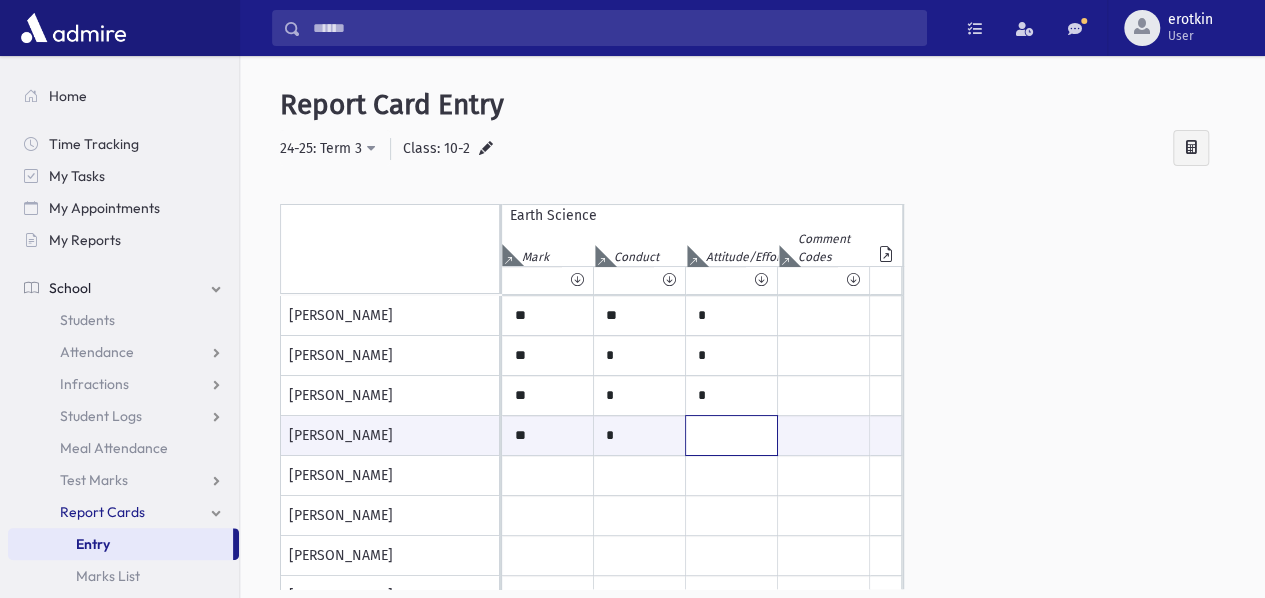 click at bounding box center [731, 435] 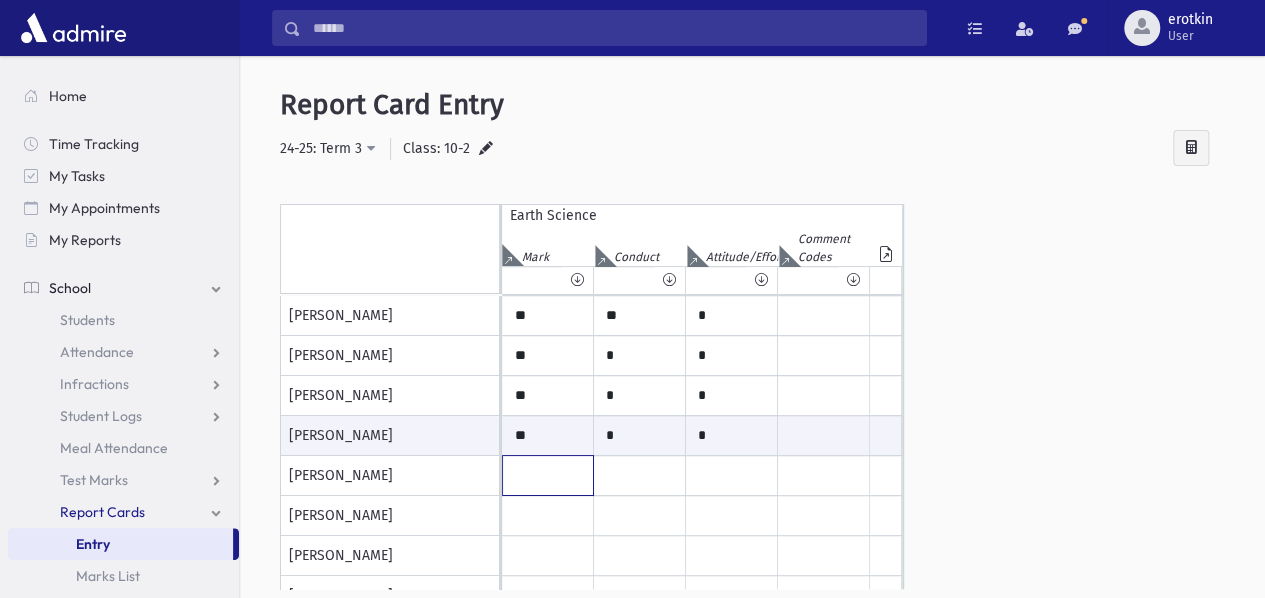 click at bounding box center [548, 116] 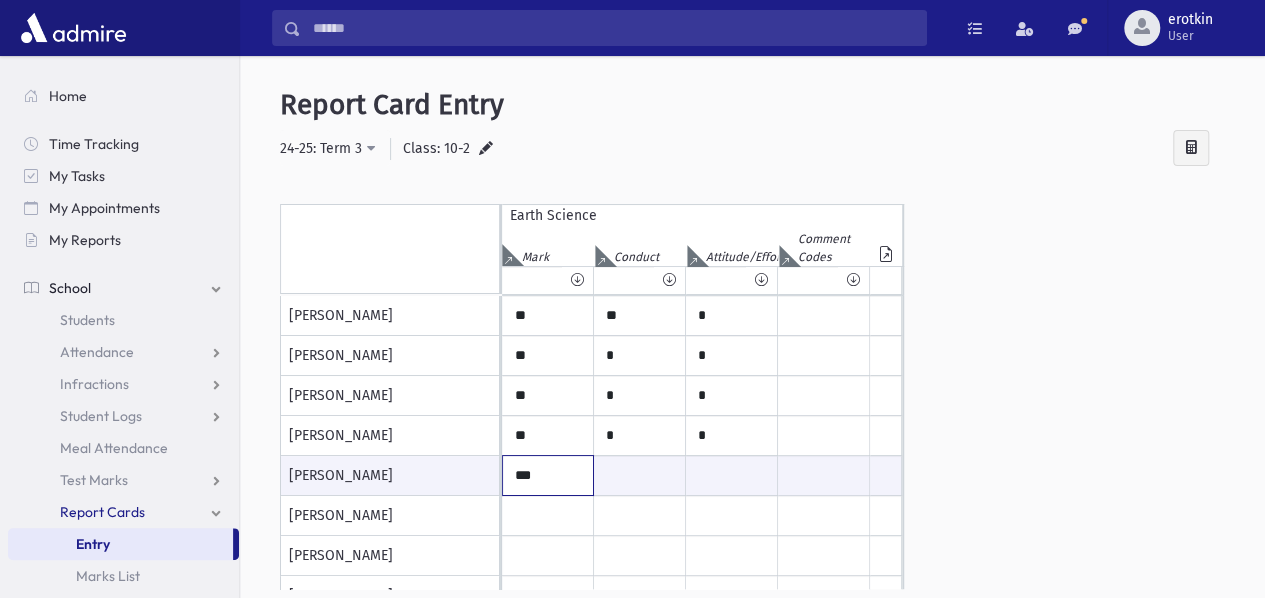 type on "***" 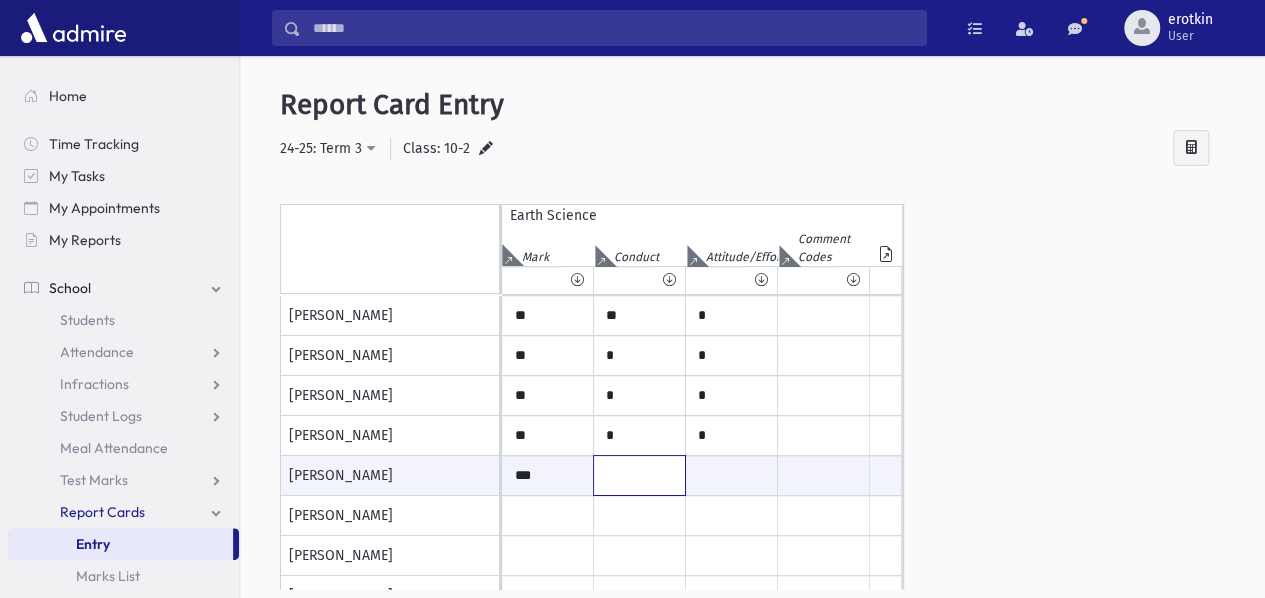 click at bounding box center [639, 475] 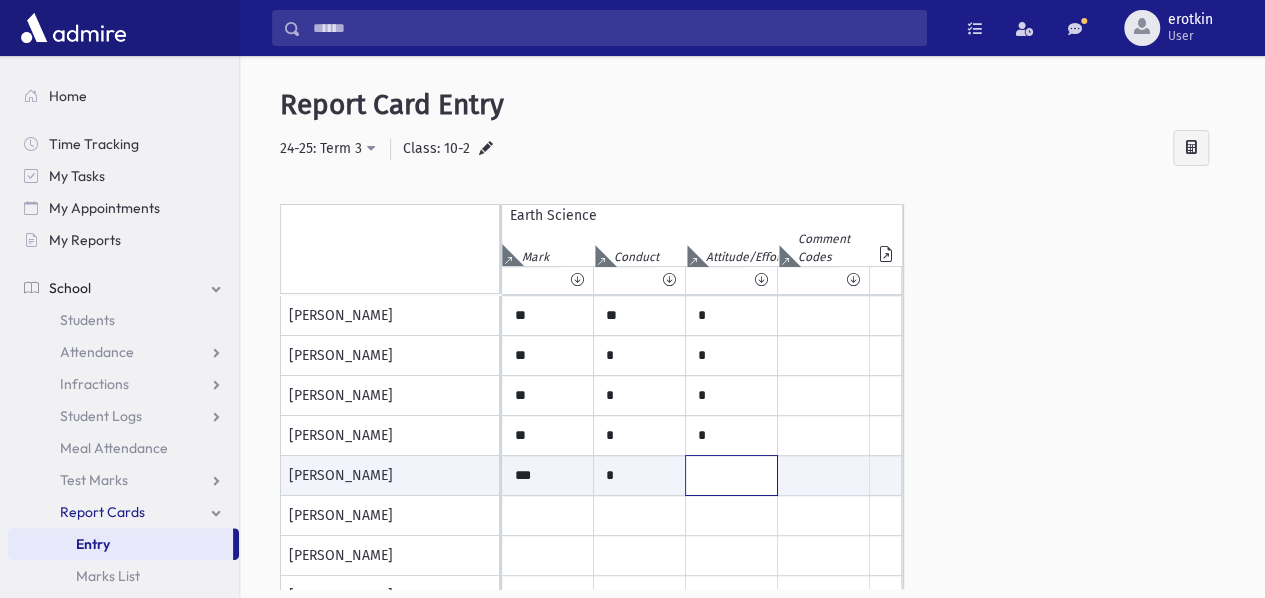 click at bounding box center [731, 475] 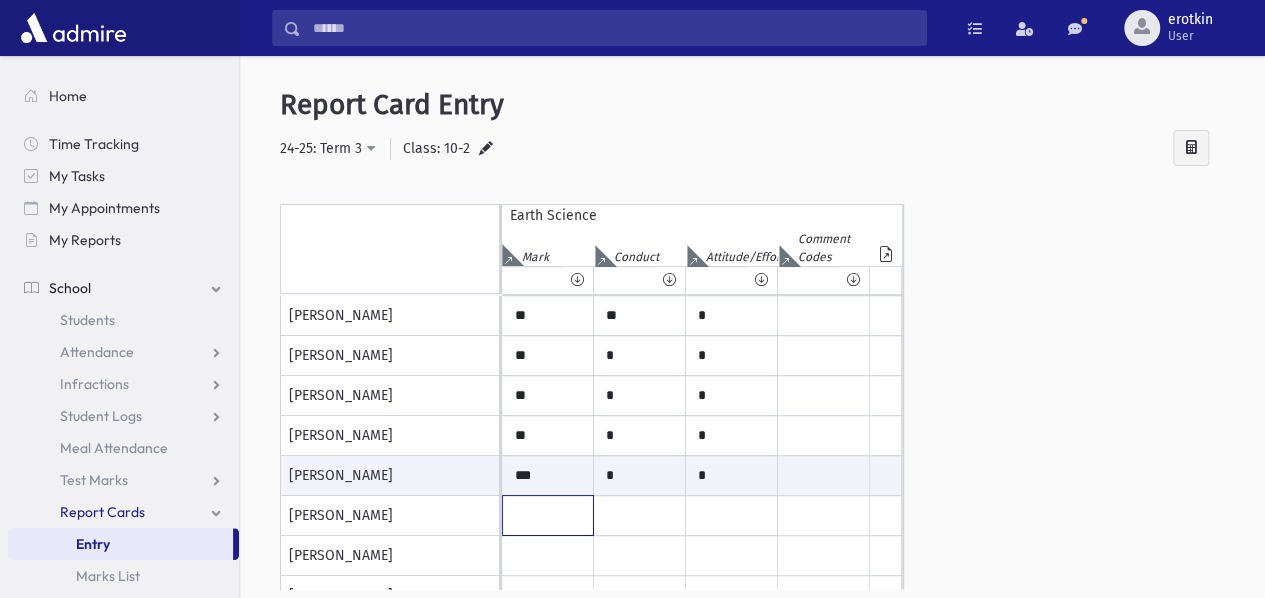 click at bounding box center (548, 116) 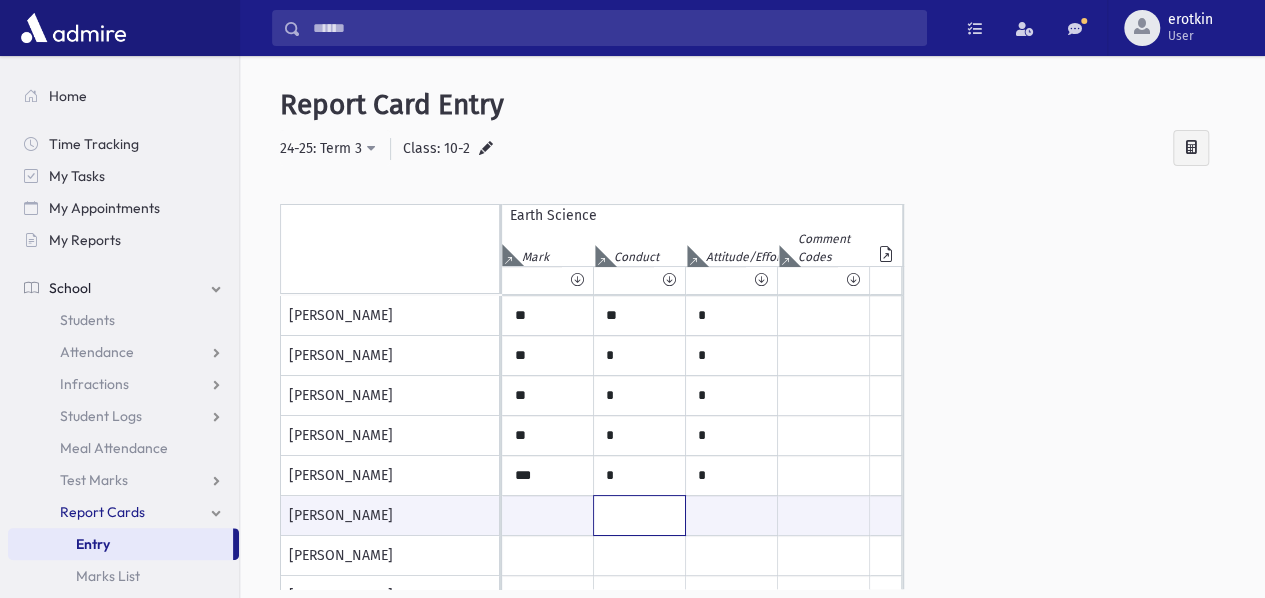 click at bounding box center (639, 515) 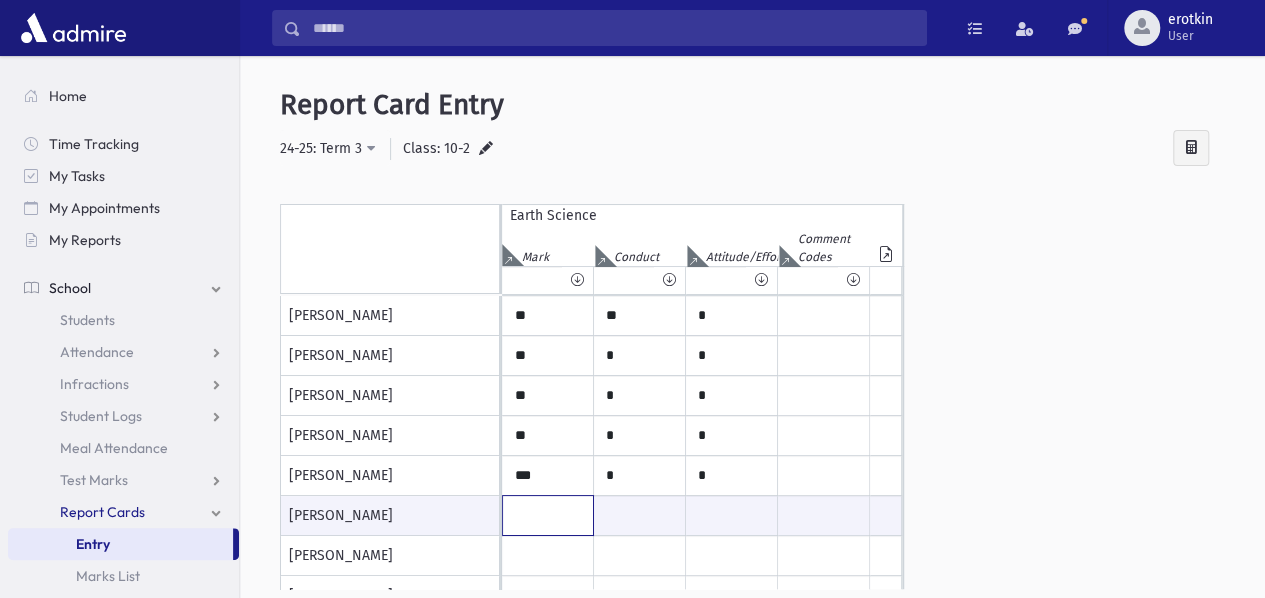 click at bounding box center [548, 515] 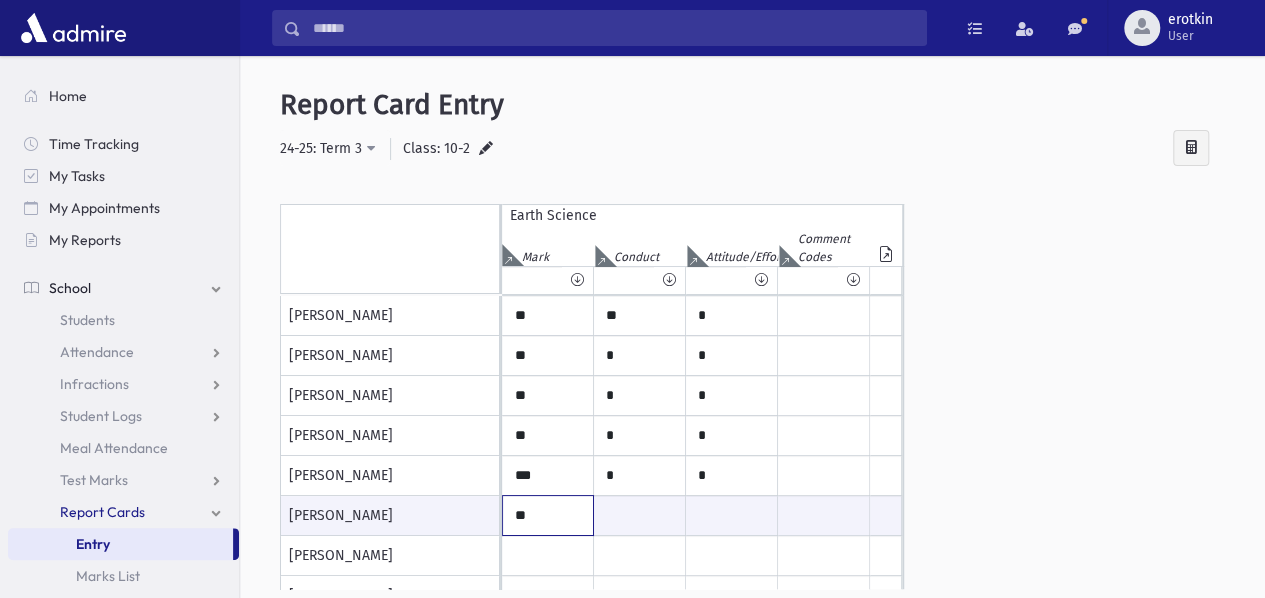 type on "*" 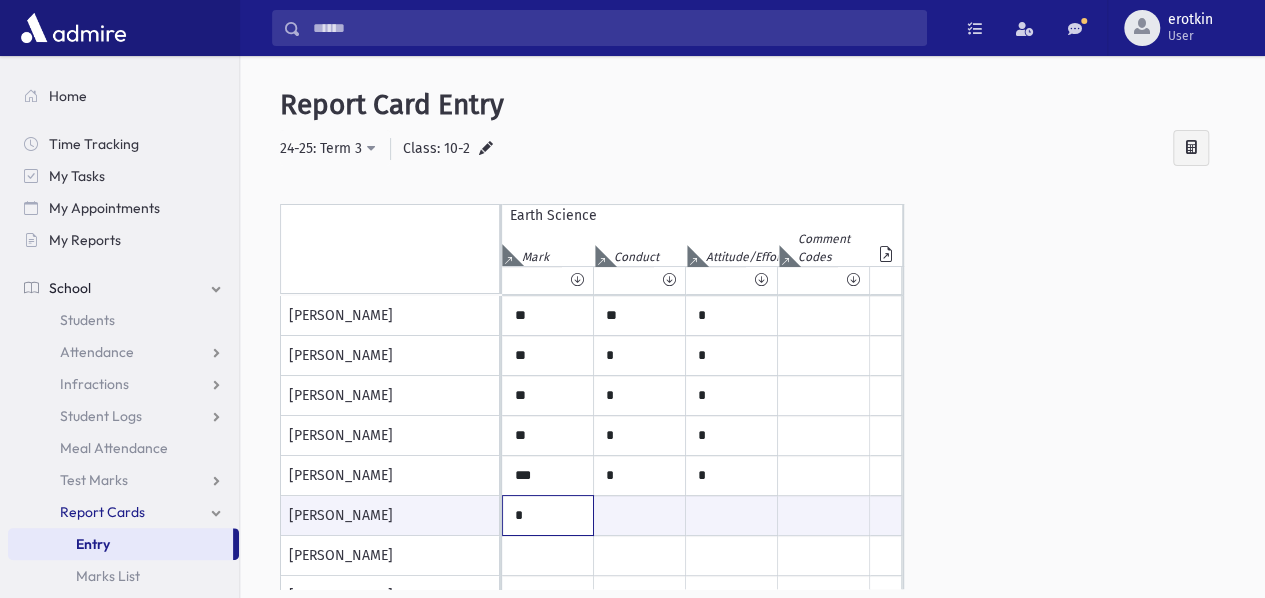 type 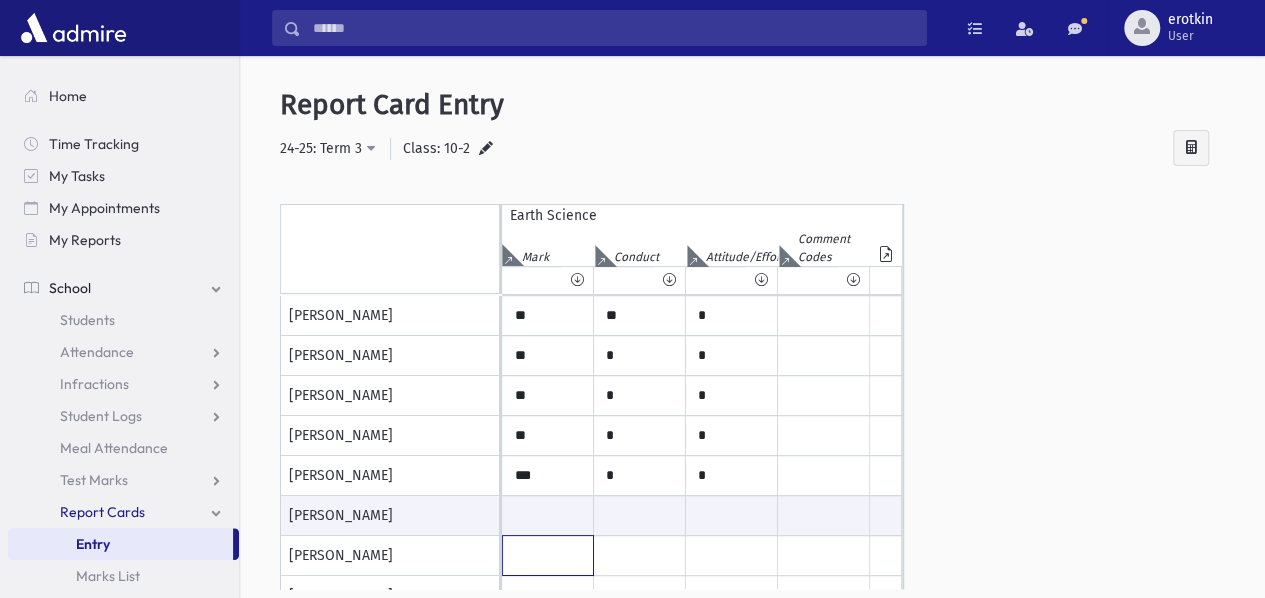 click at bounding box center [548, 116] 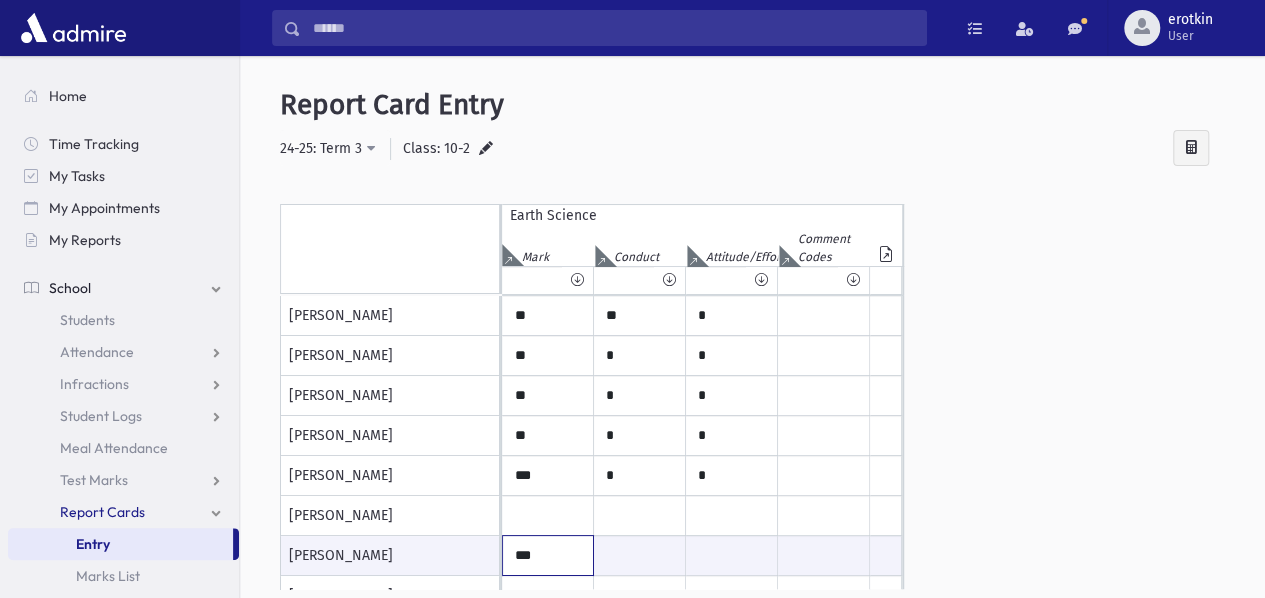 type on "***" 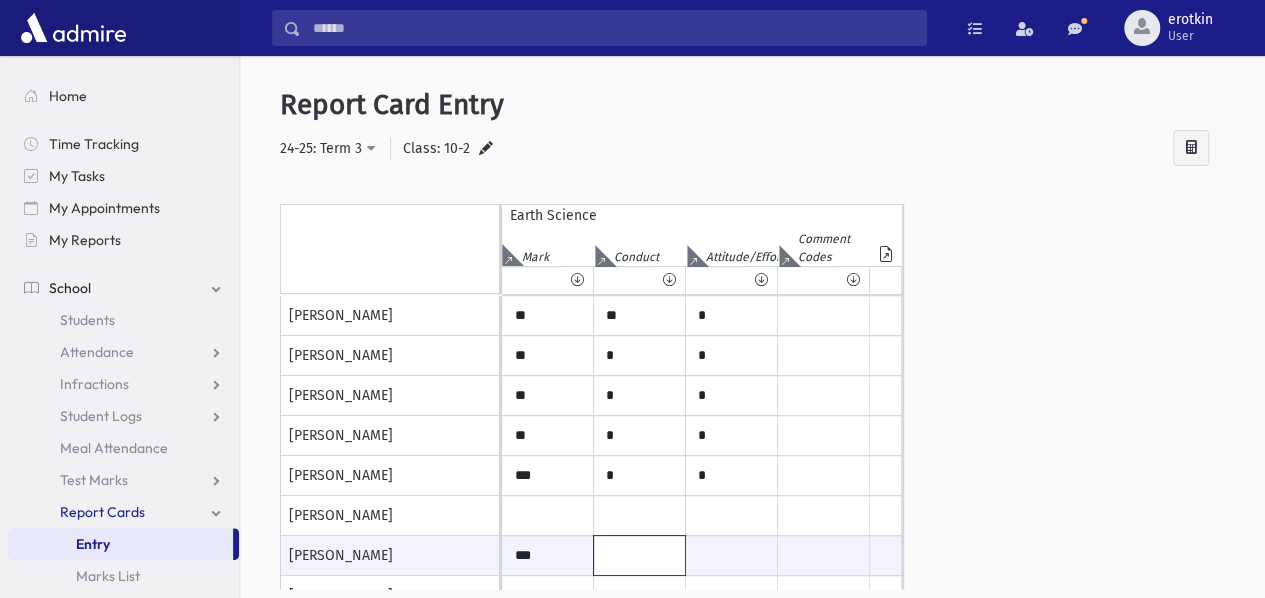 click at bounding box center (639, 555) 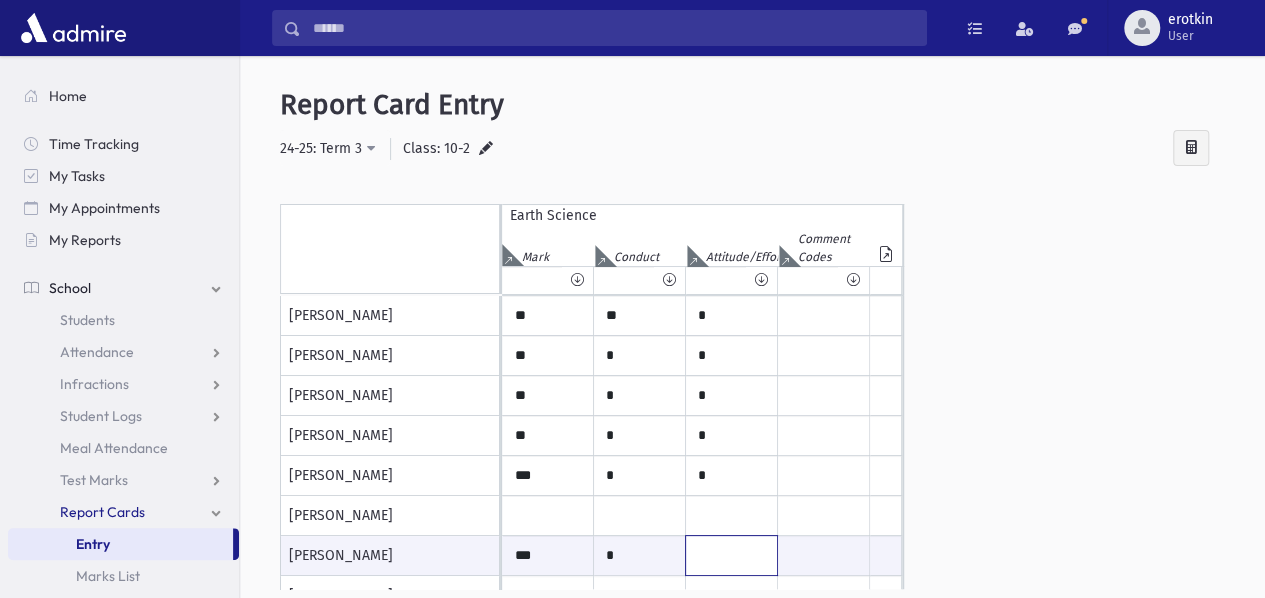 click at bounding box center (731, 555) 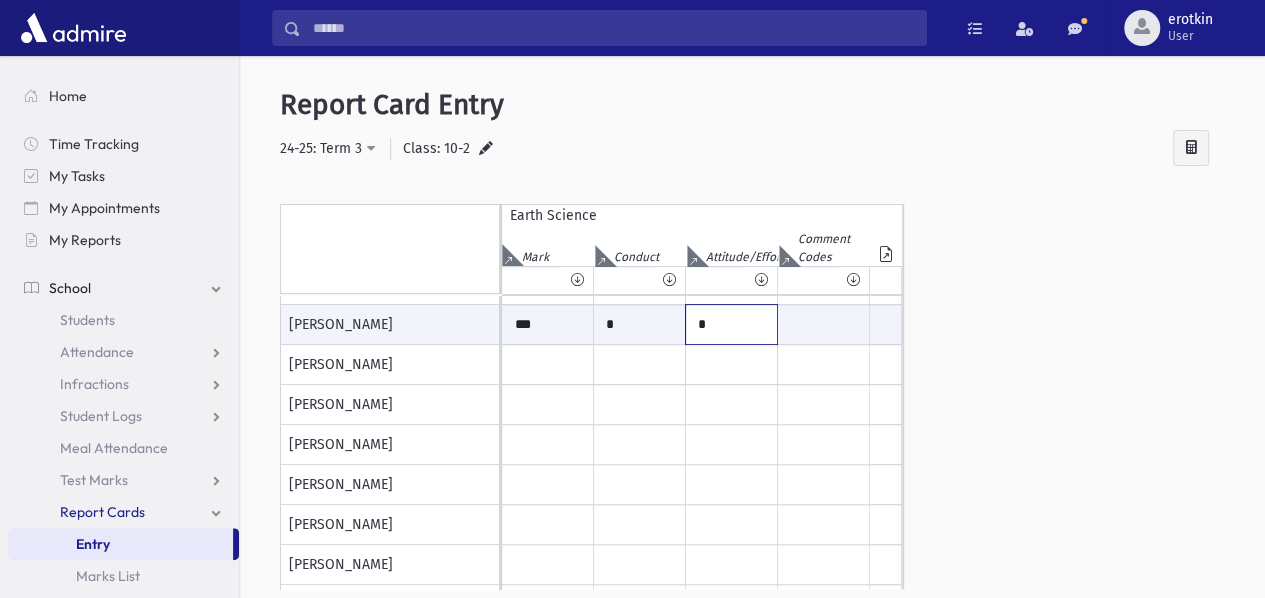 scroll, scrollTop: 400, scrollLeft: 0, axis: vertical 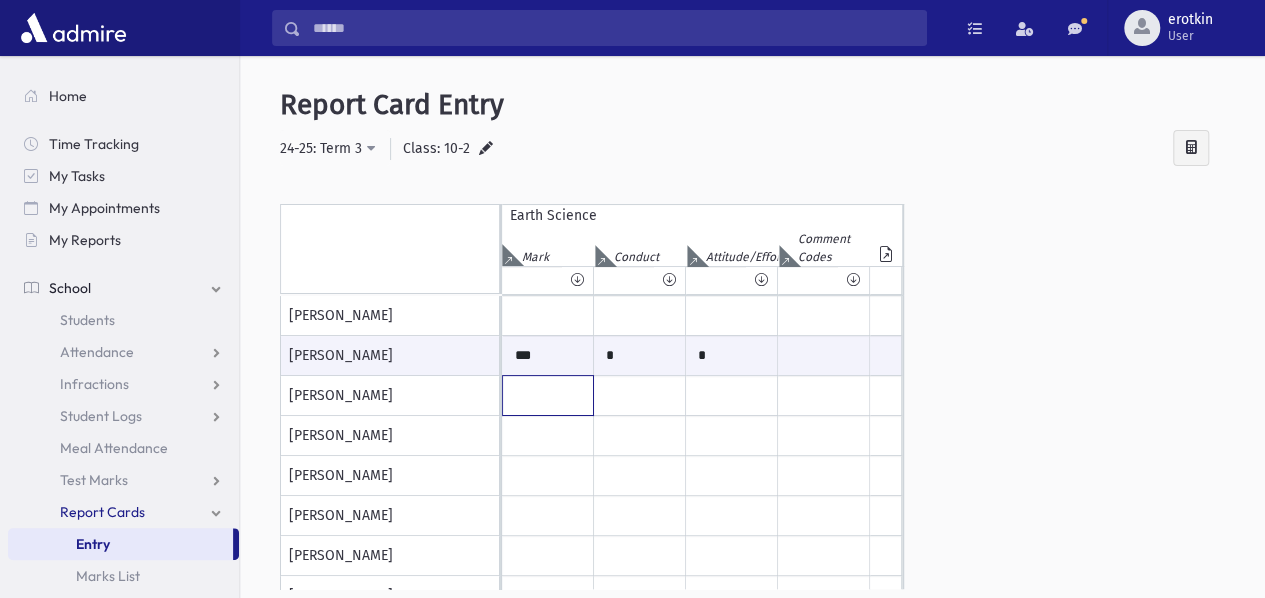 click at bounding box center (548, -84) 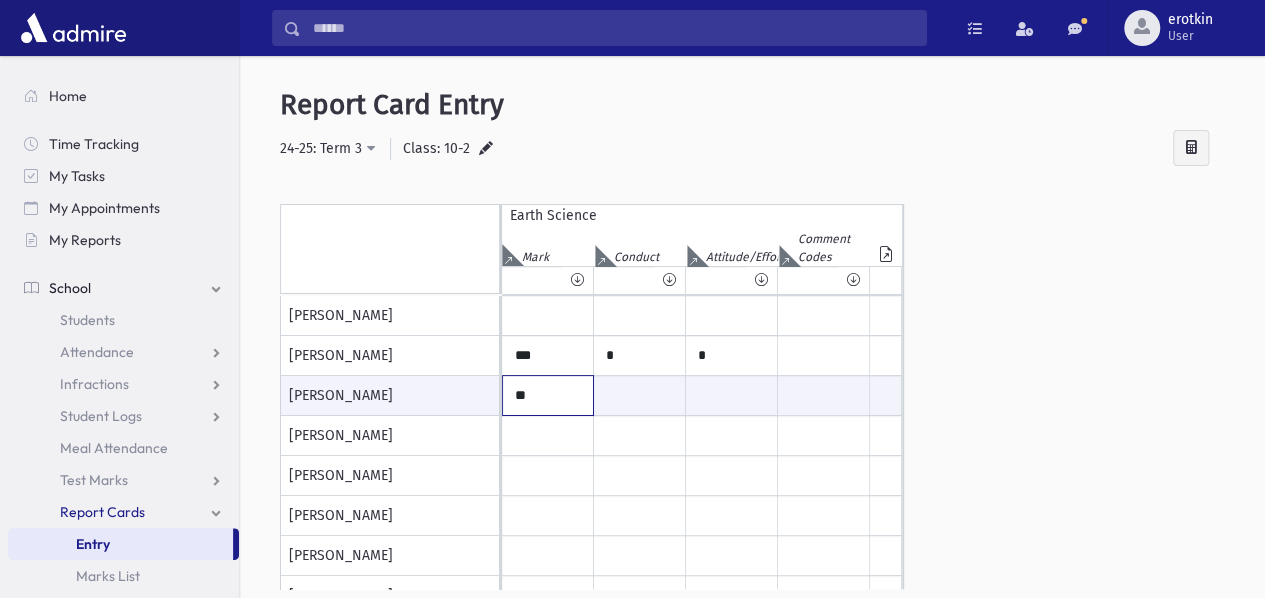 type on "*" 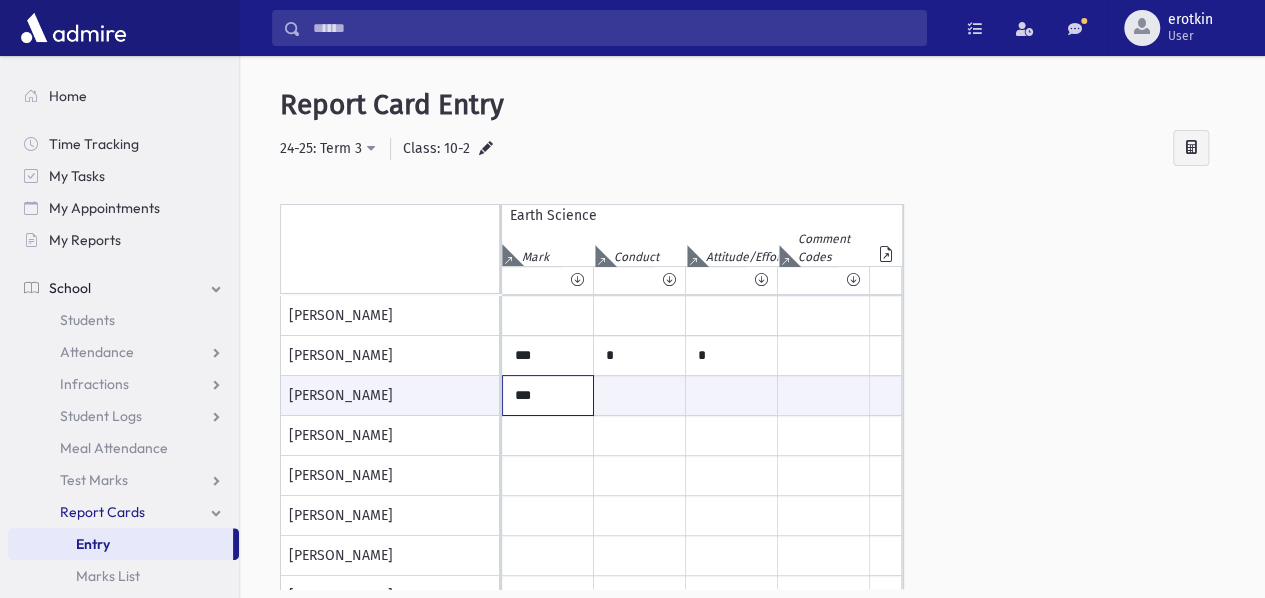 type on "***" 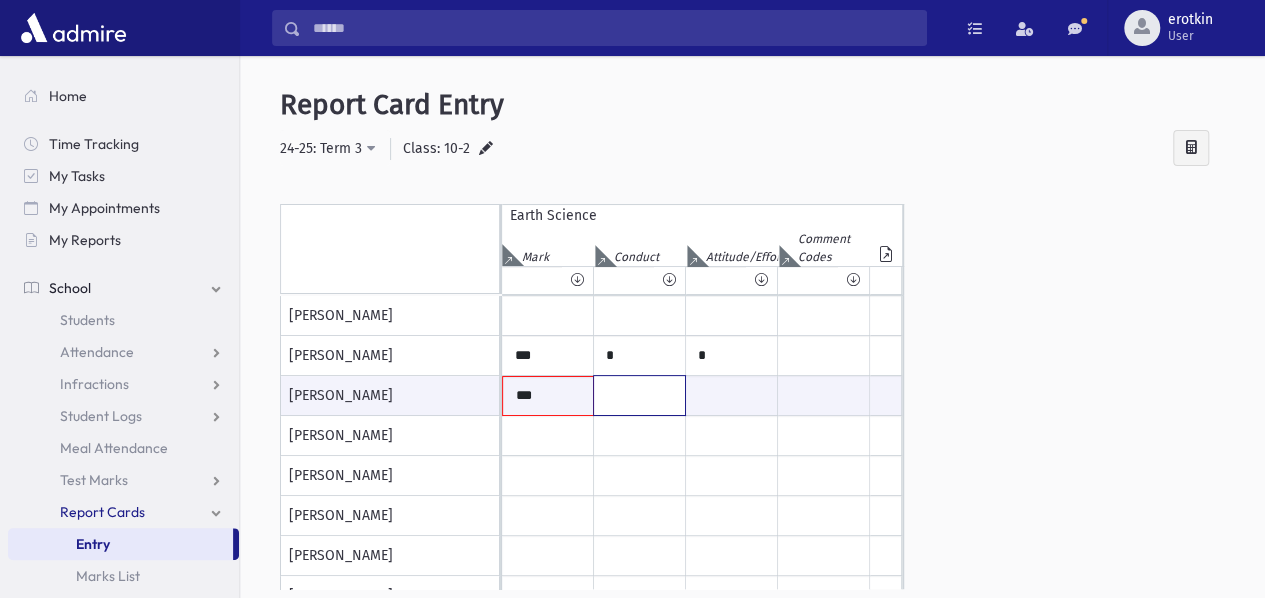 click at bounding box center (639, 395) 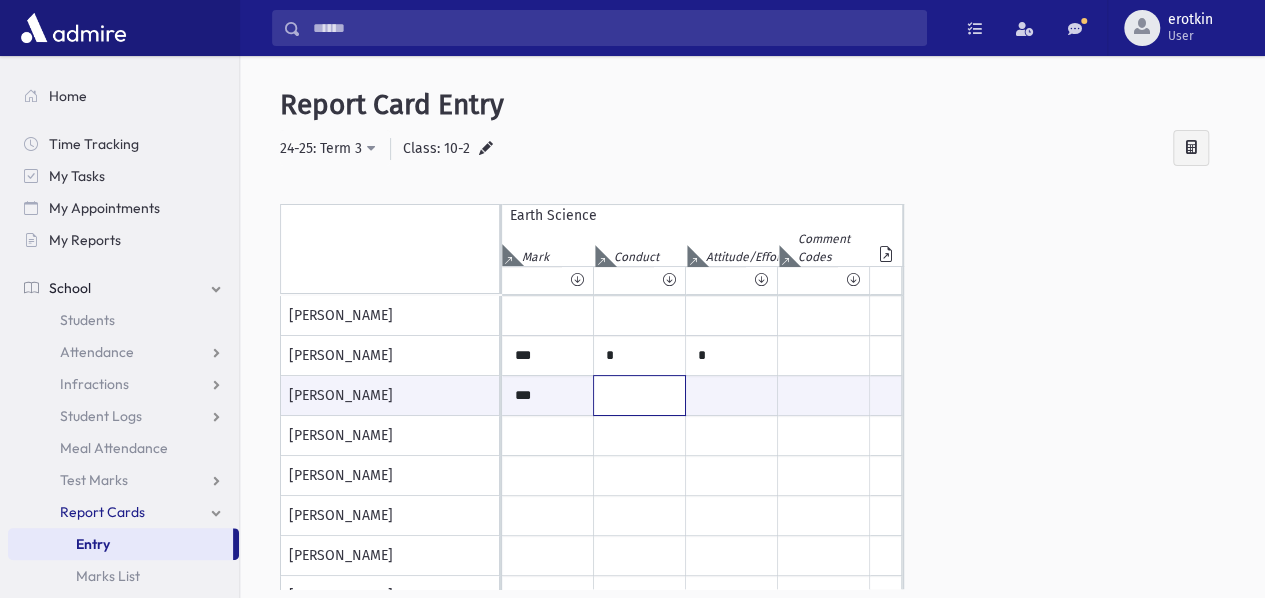 type on "*" 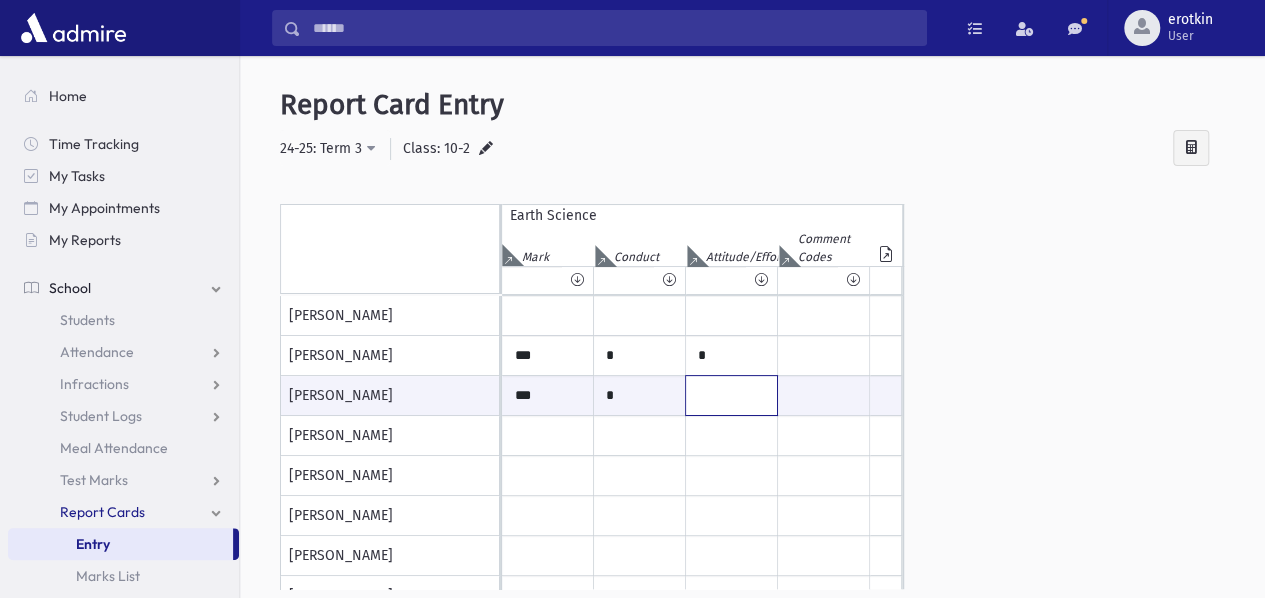 click at bounding box center (731, 395) 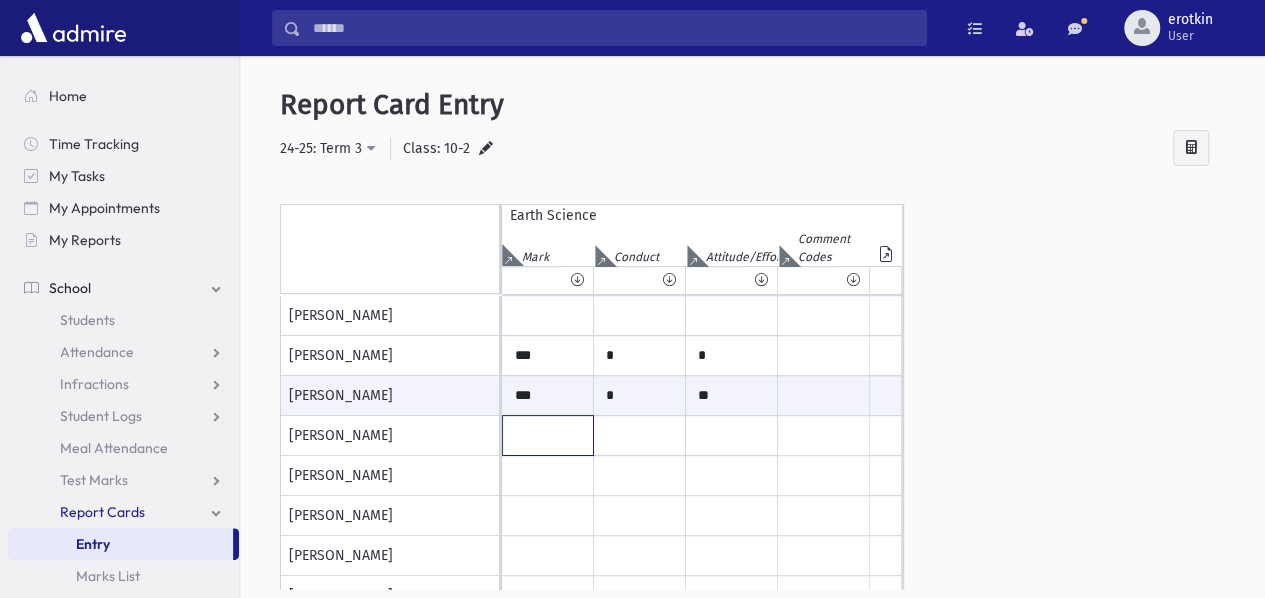 click at bounding box center (548, -84) 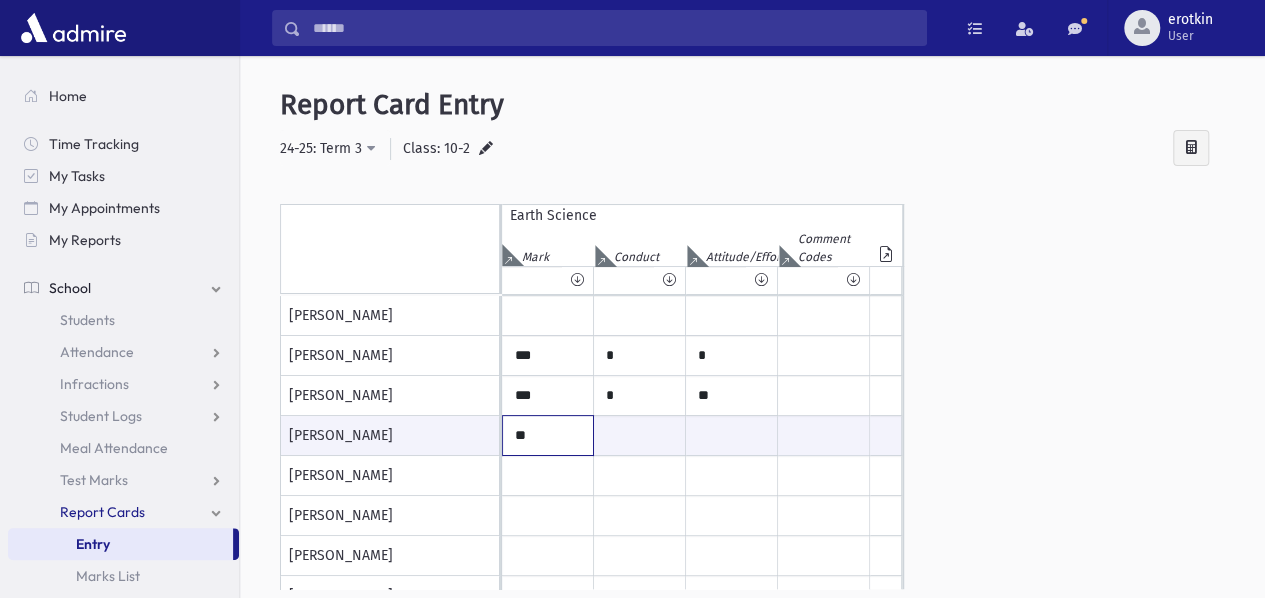 type on "**" 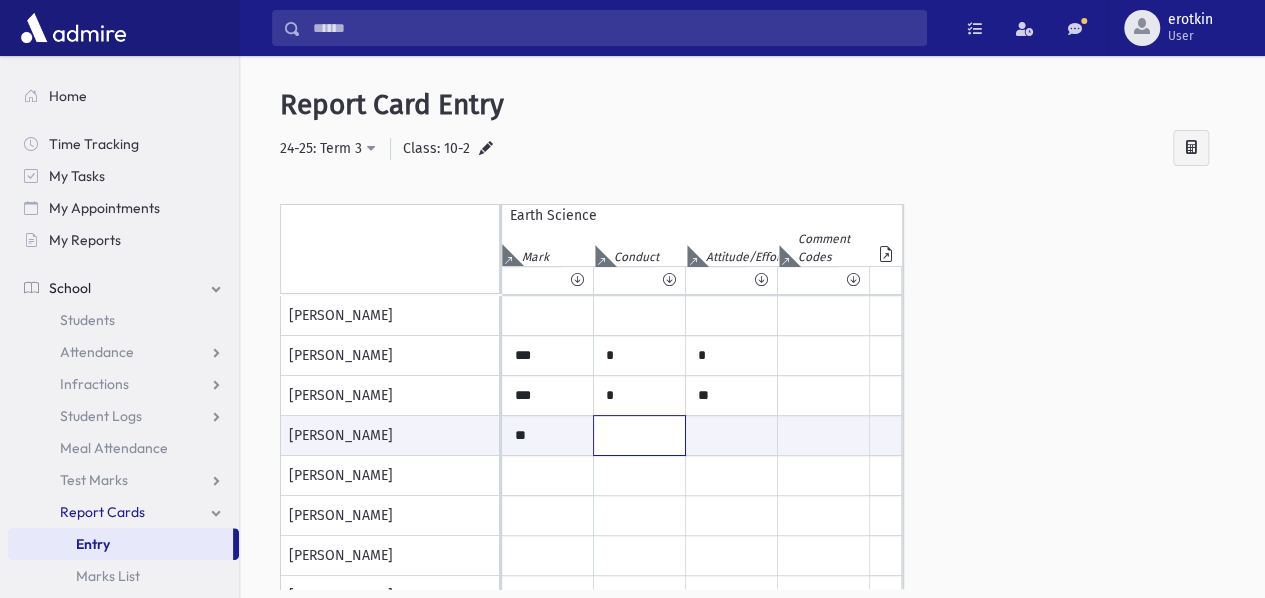 click at bounding box center [639, 435] 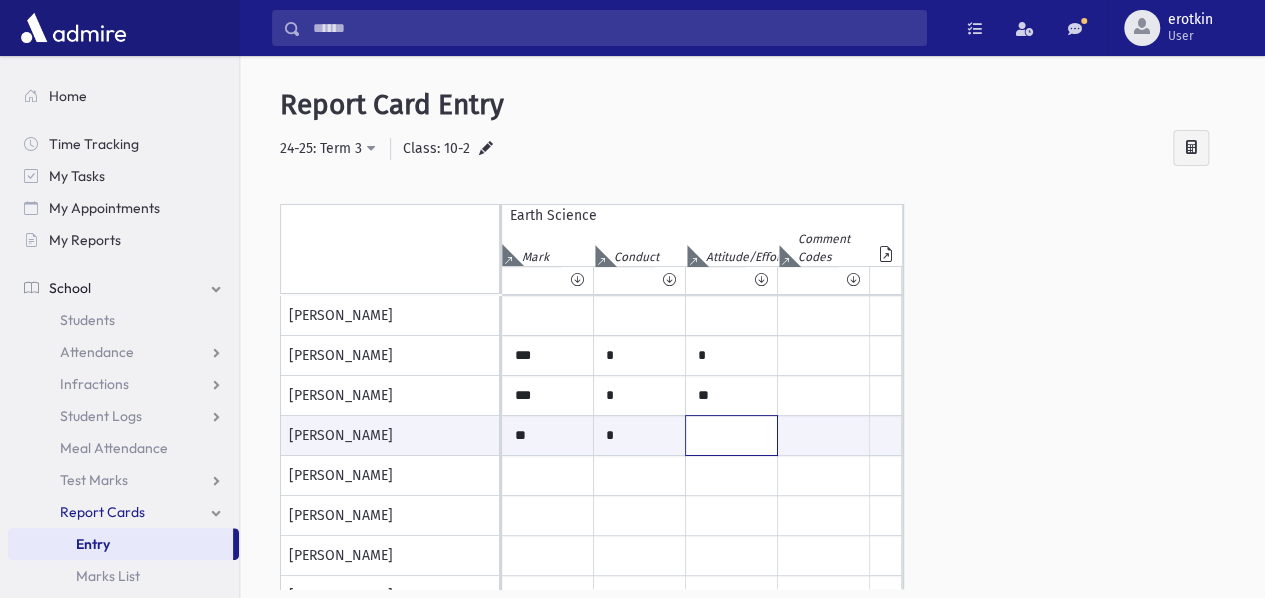 click at bounding box center (731, 435) 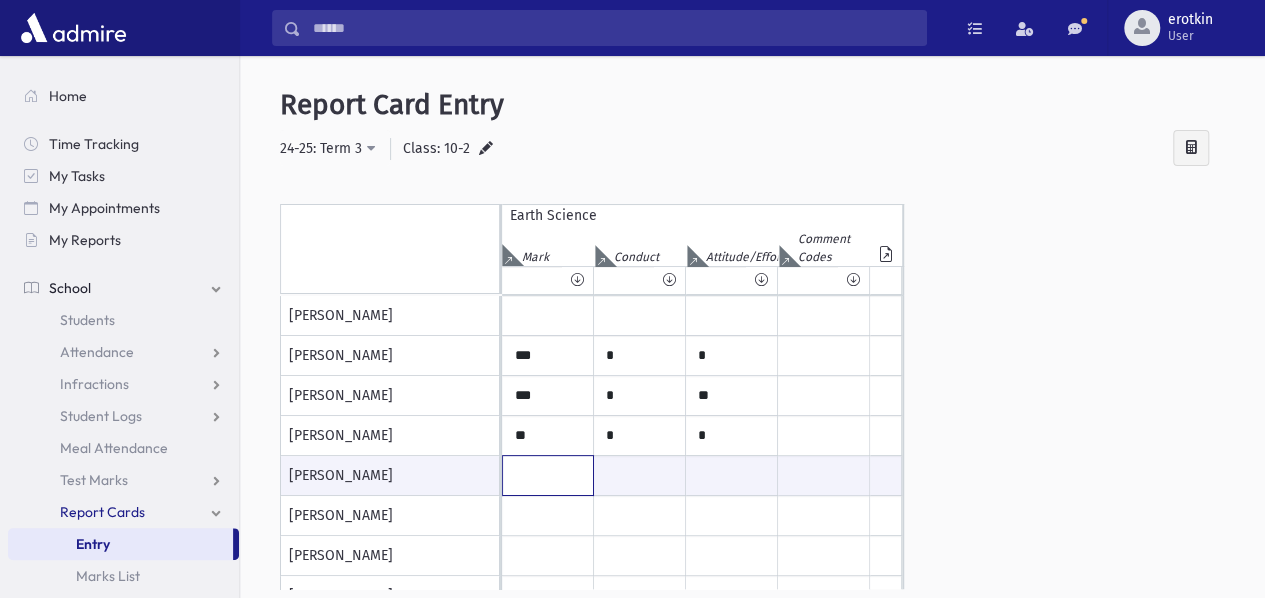 click at bounding box center (548, 475) 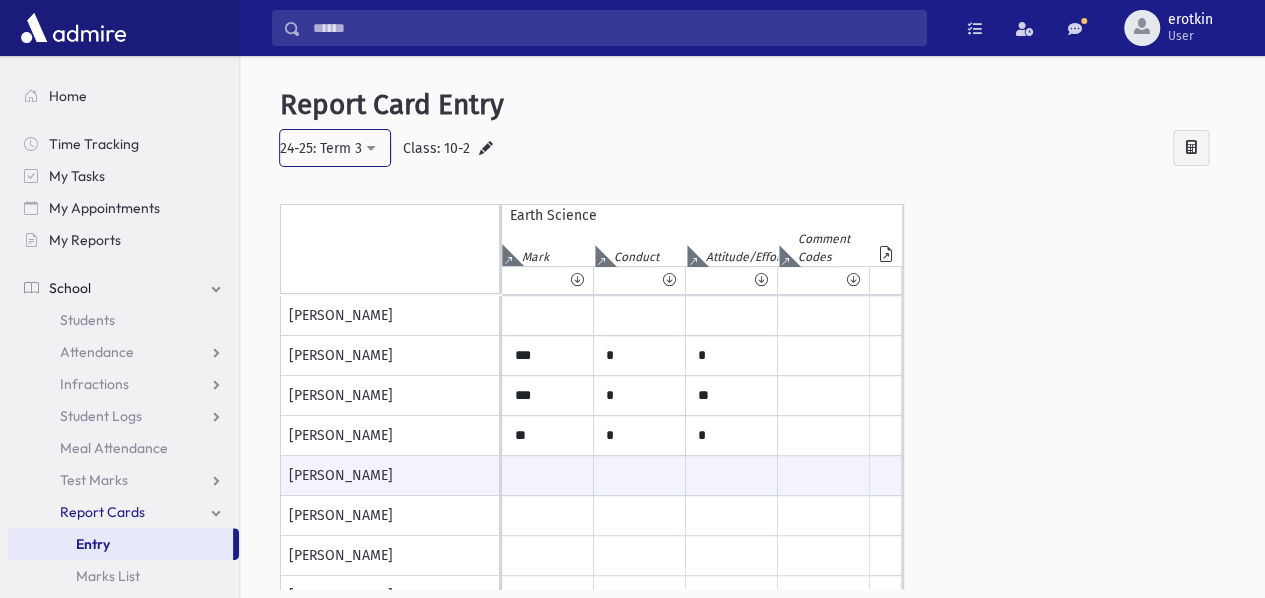 click on "24-25: Term 3" at bounding box center (321, 148) 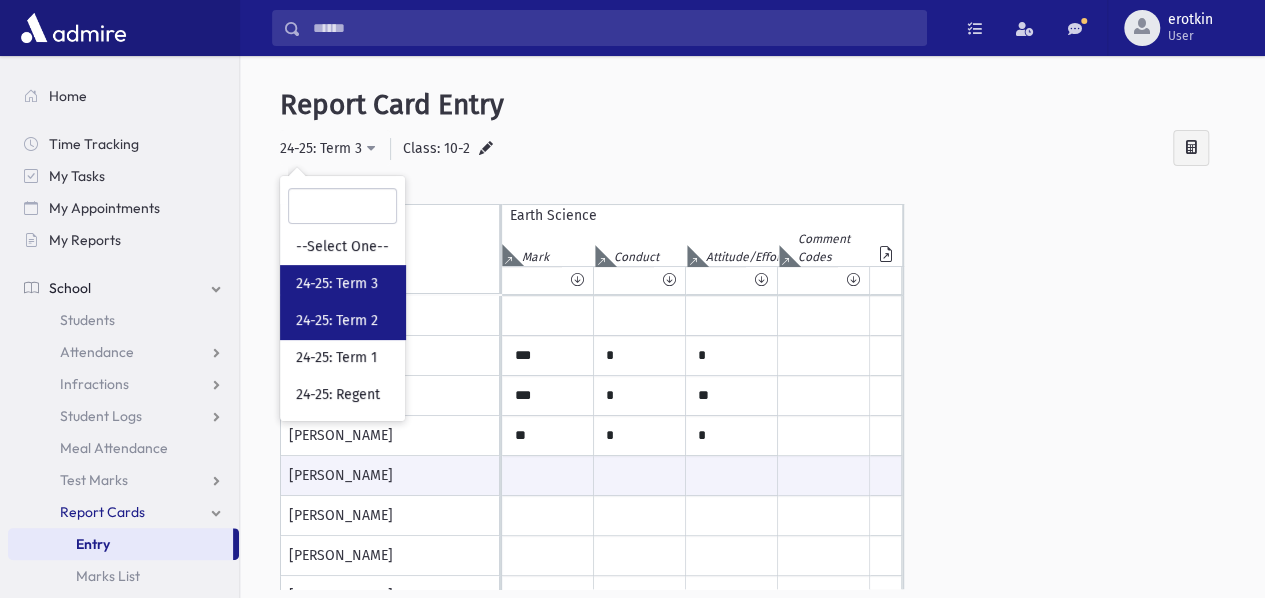 click on "24-25: Term 2" at bounding box center (337, 321) 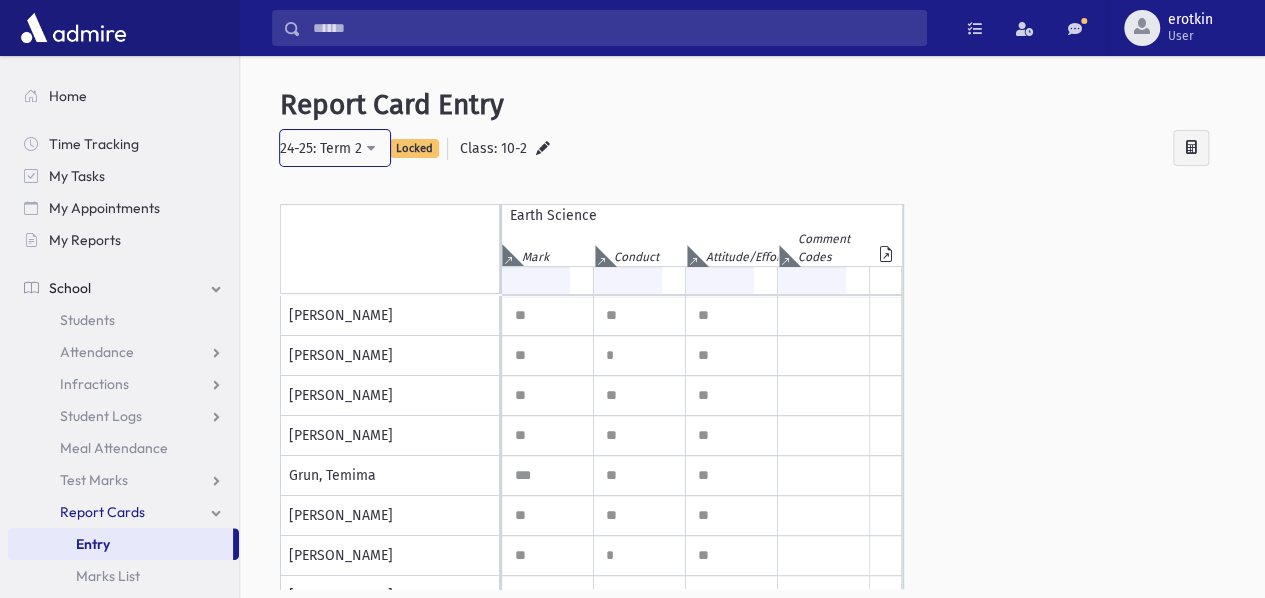 scroll, scrollTop: 500, scrollLeft: 0, axis: vertical 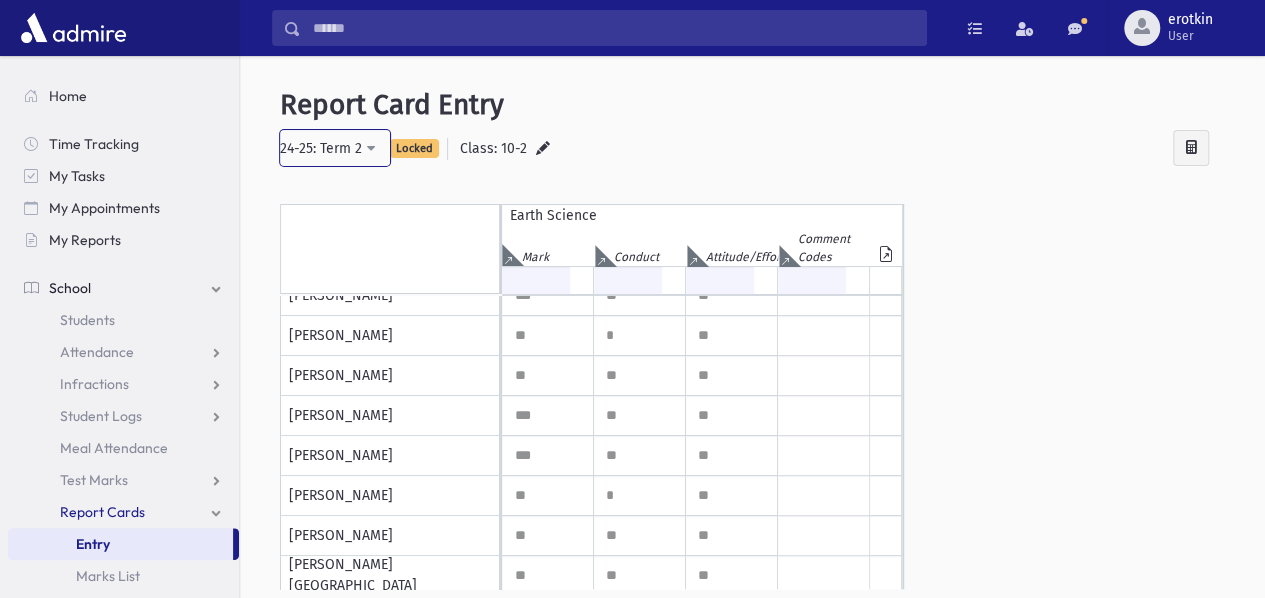 click on "24-25: Term 2" at bounding box center (321, 148) 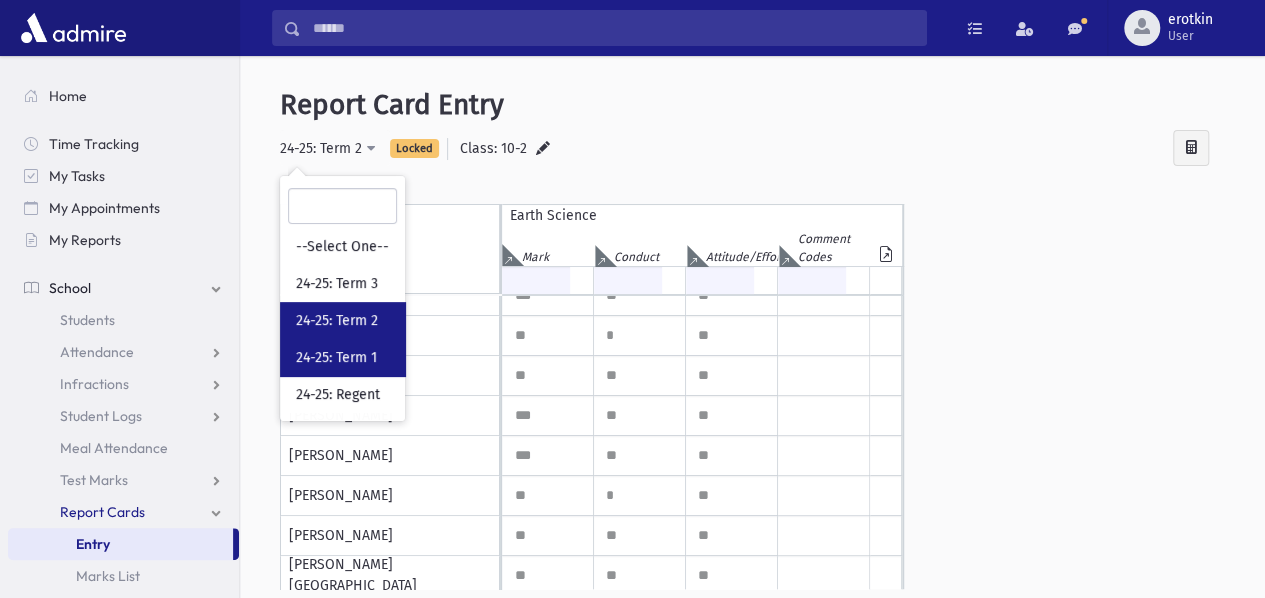 click on "24-25: Term 1" at bounding box center [336, 358] 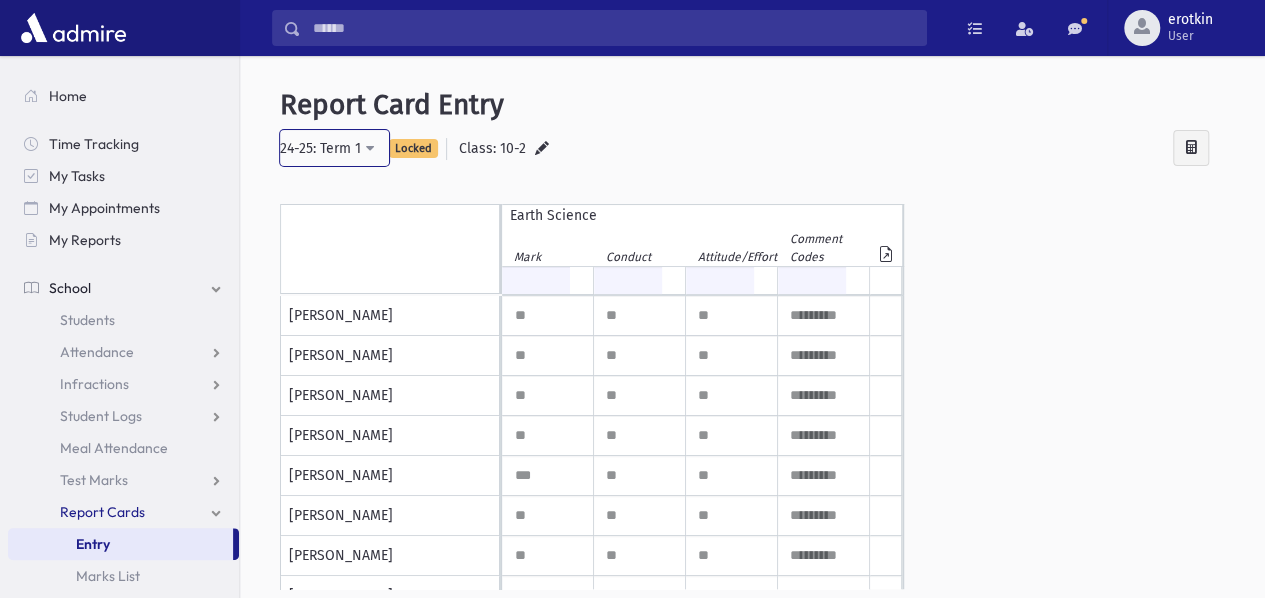 scroll, scrollTop: 500, scrollLeft: 0, axis: vertical 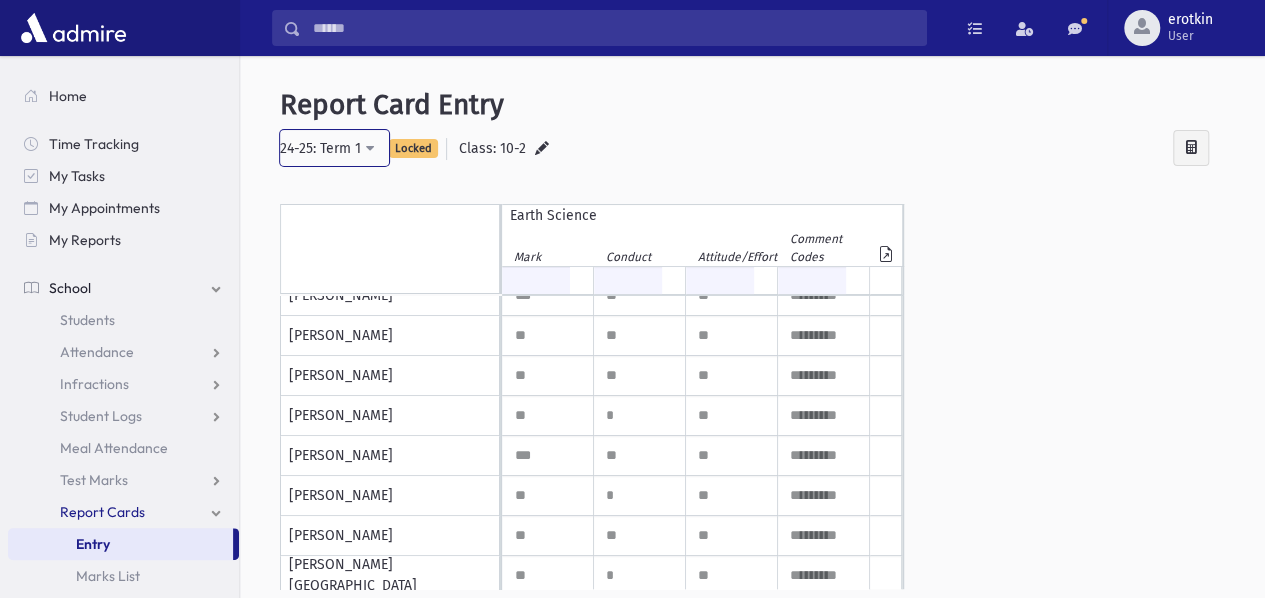 click on "24-25: Term 1" at bounding box center [320, 150] 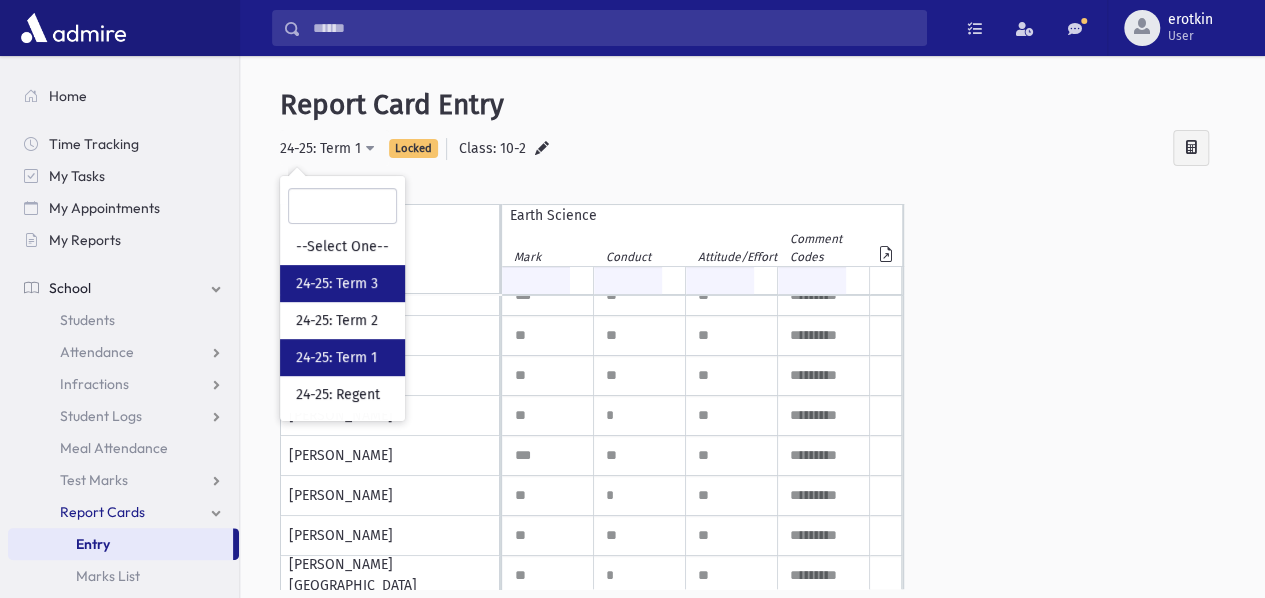 click on "24-25: Term 3" at bounding box center [342, 283] 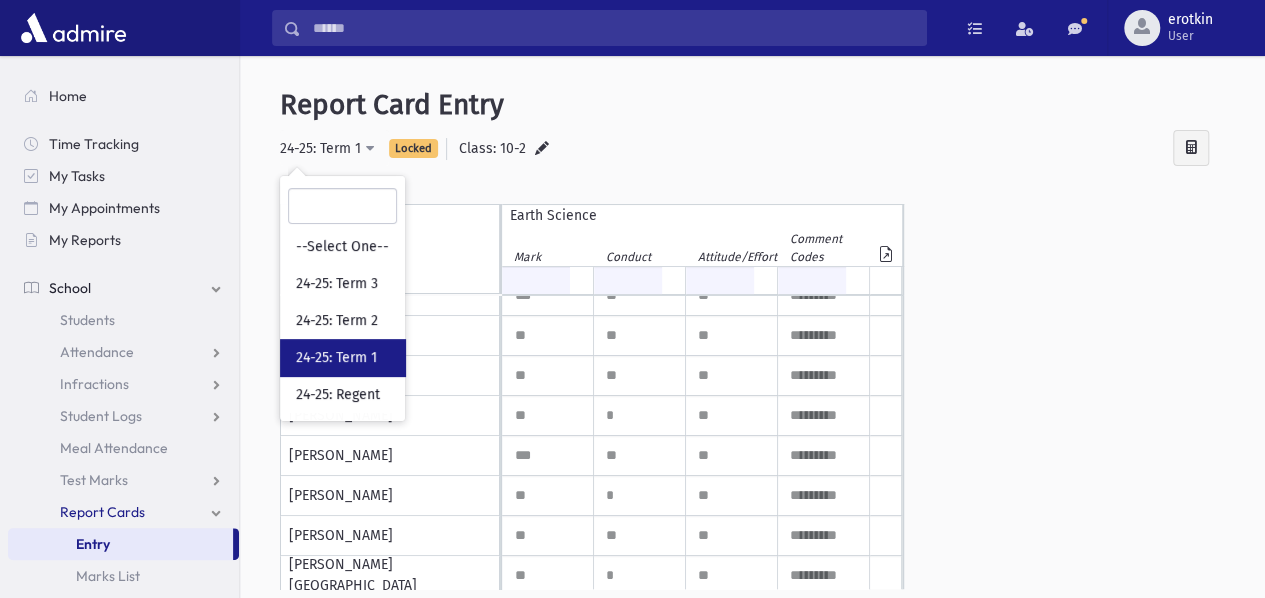 select on "**" 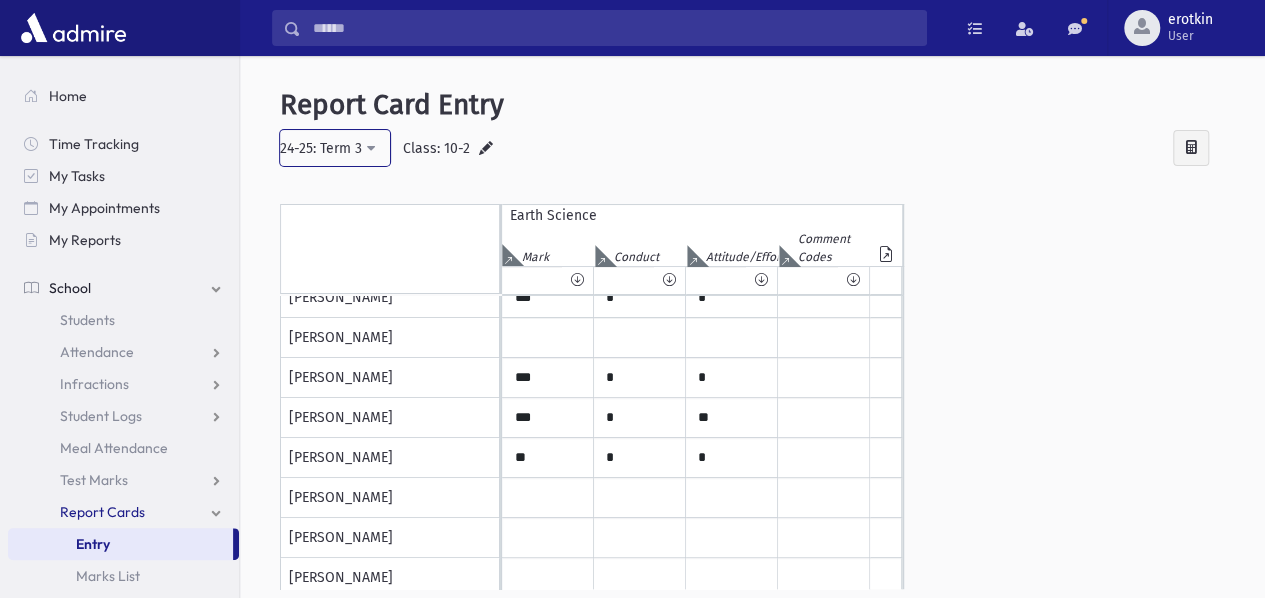 scroll, scrollTop: 400, scrollLeft: 0, axis: vertical 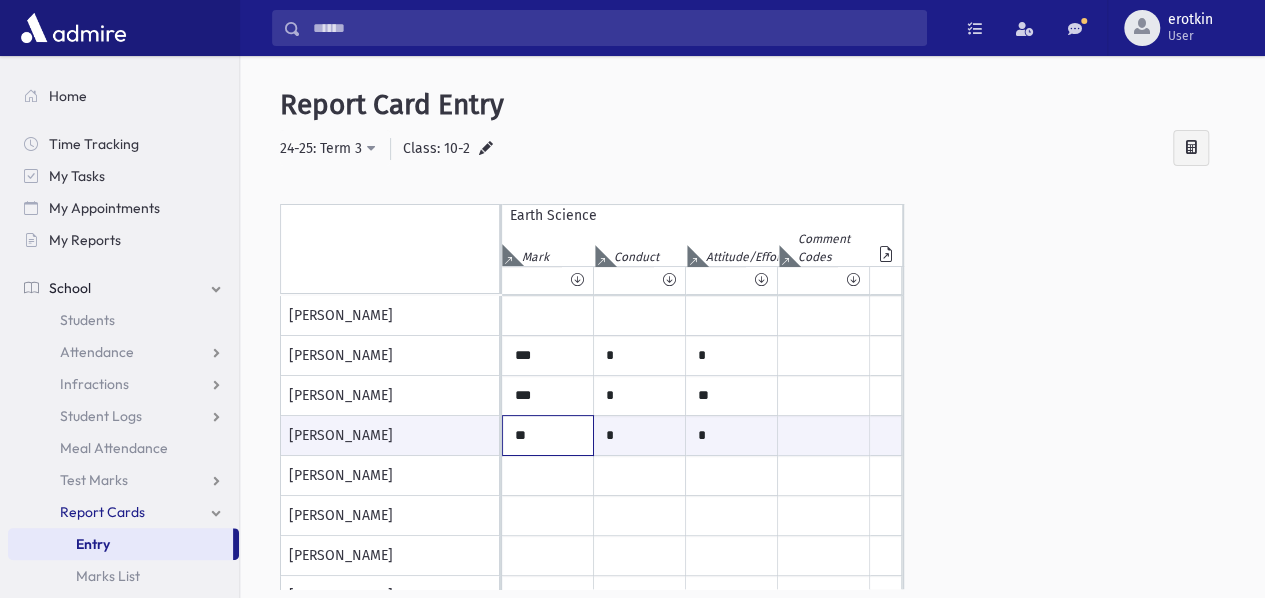click on "**" at bounding box center (548, 435) 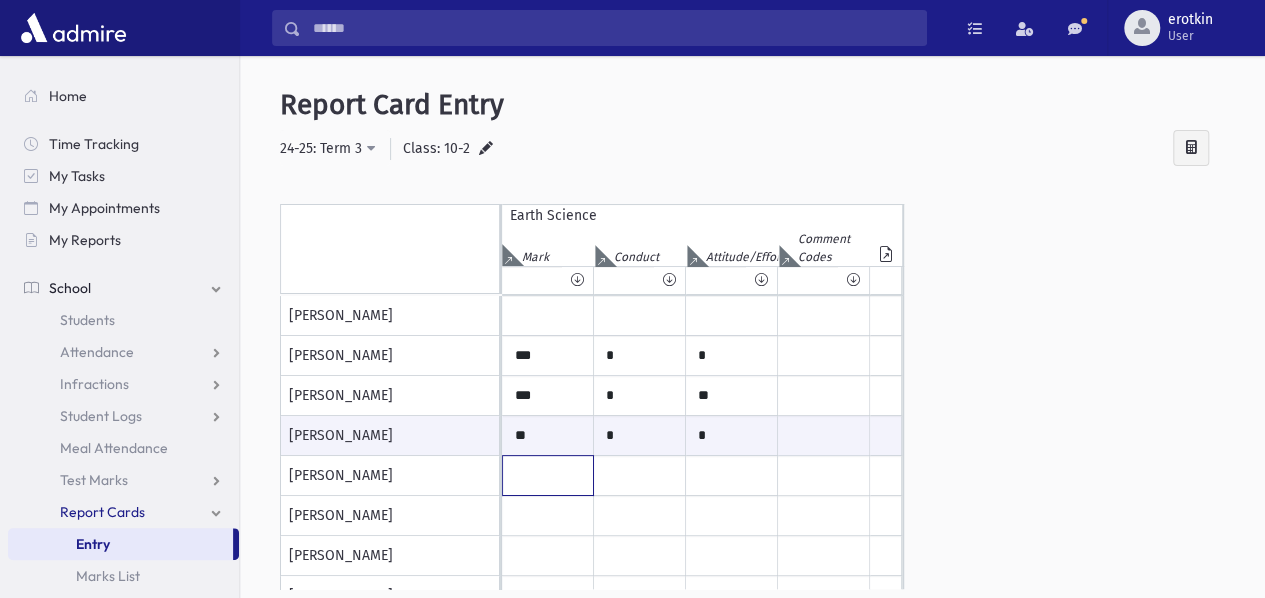 click at bounding box center (548, -84) 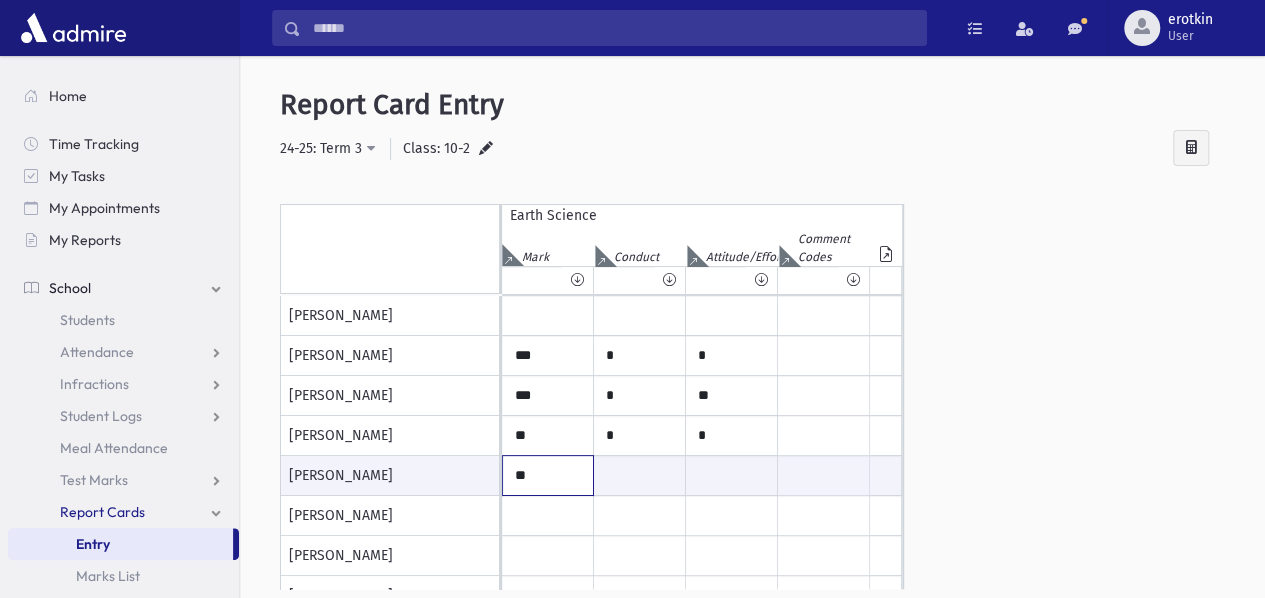 type on "**" 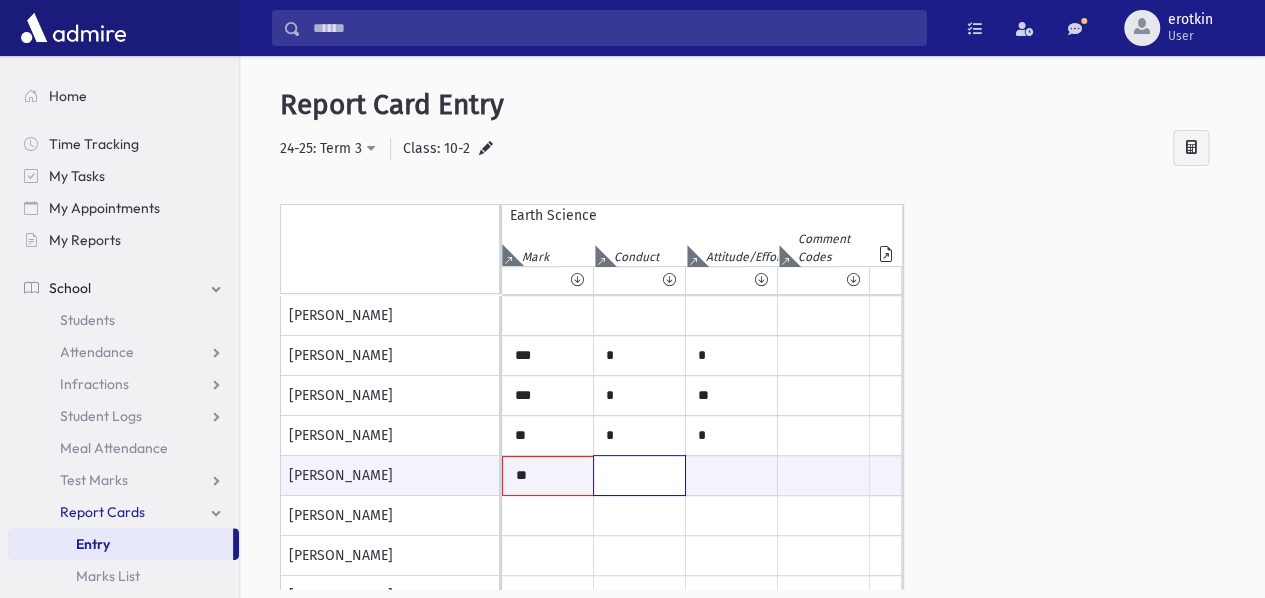 click at bounding box center (639, 475) 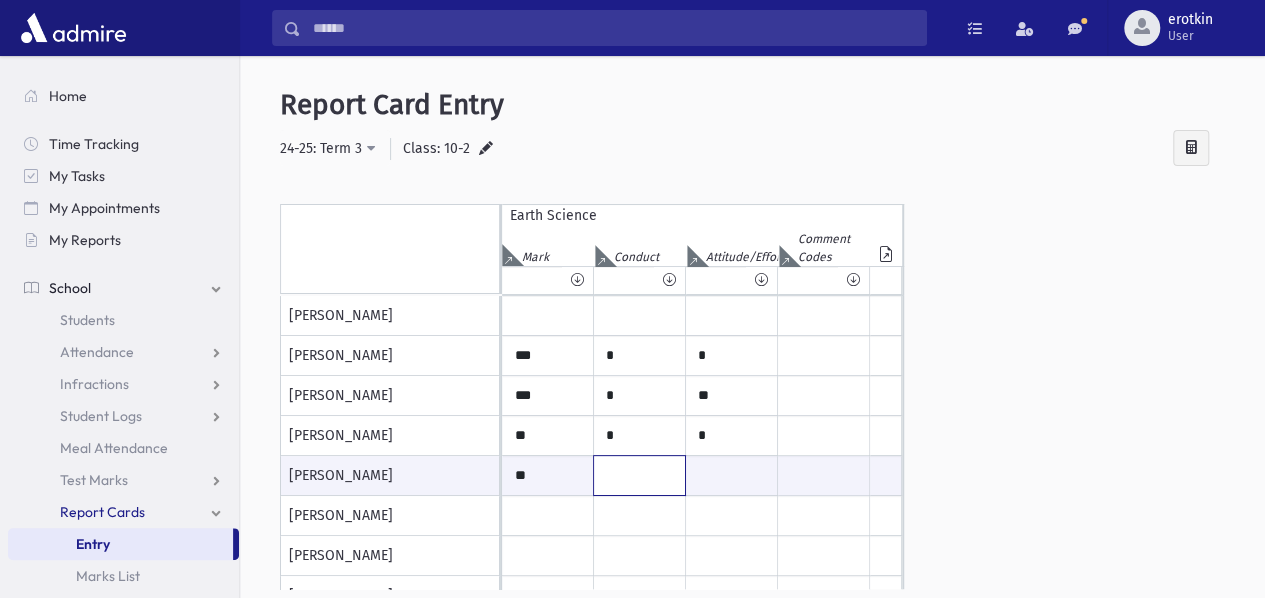 type on "*" 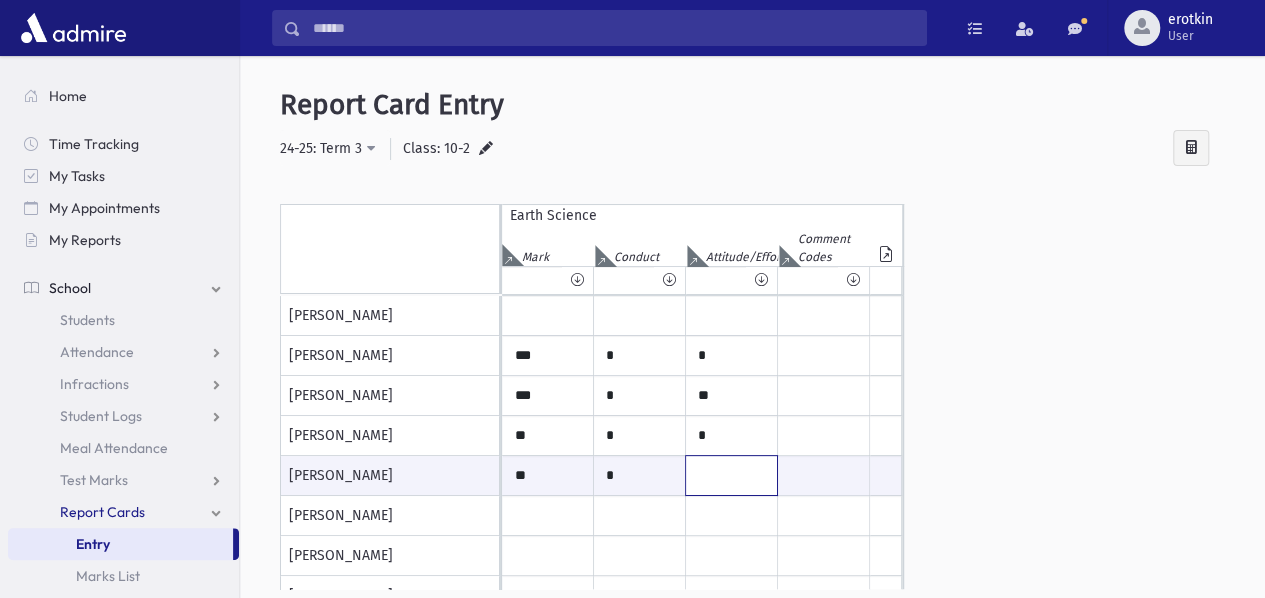 click at bounding box center (731, 475) 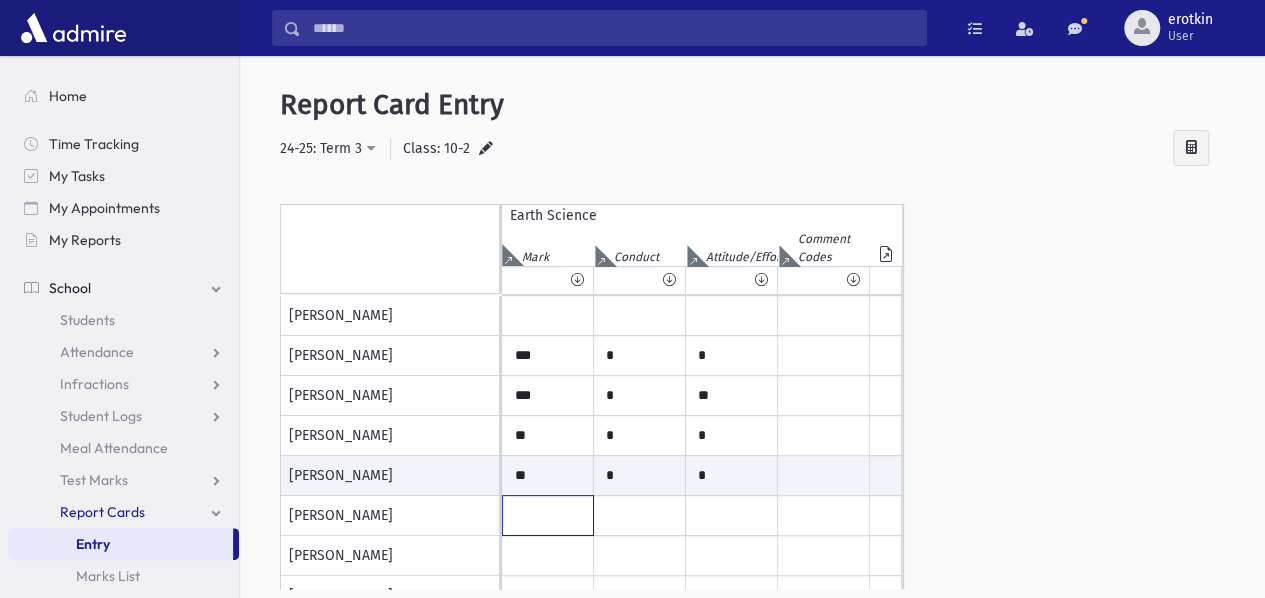 click at bounding box center [548, -84] 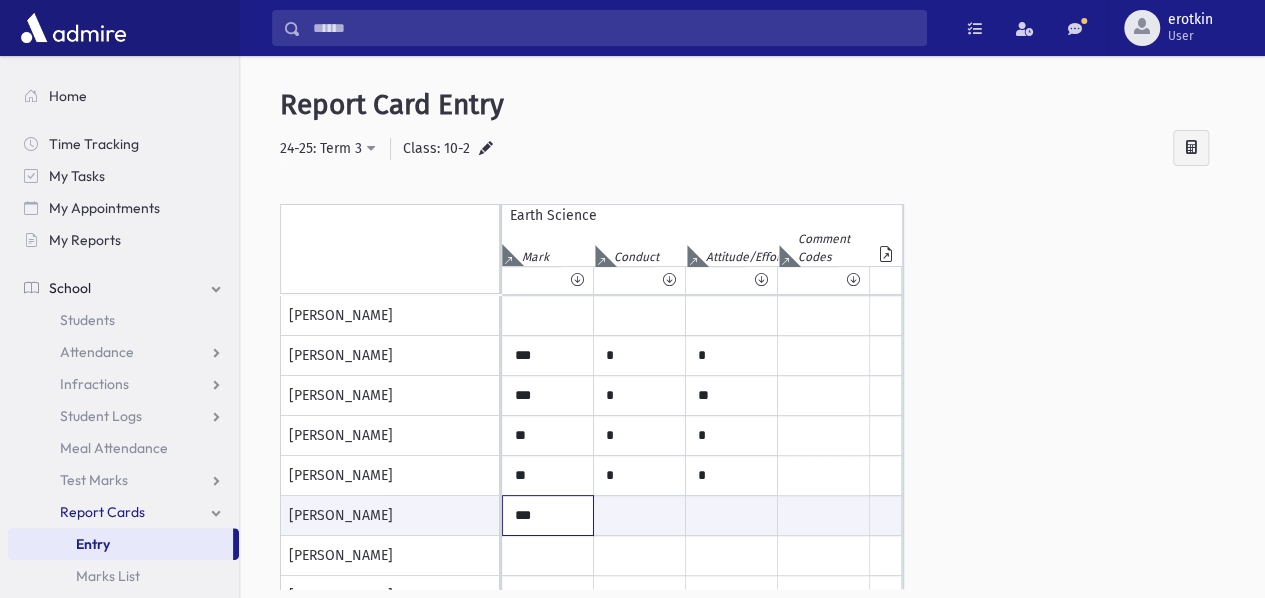 type on "***" 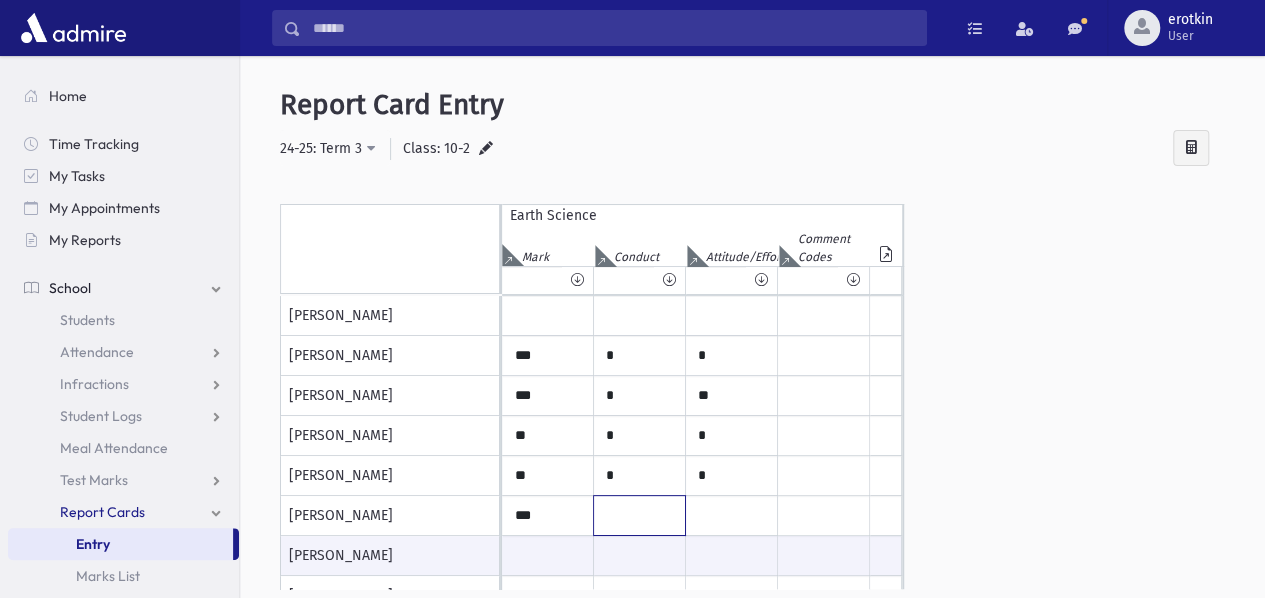 click at bounding box center [639, -84] 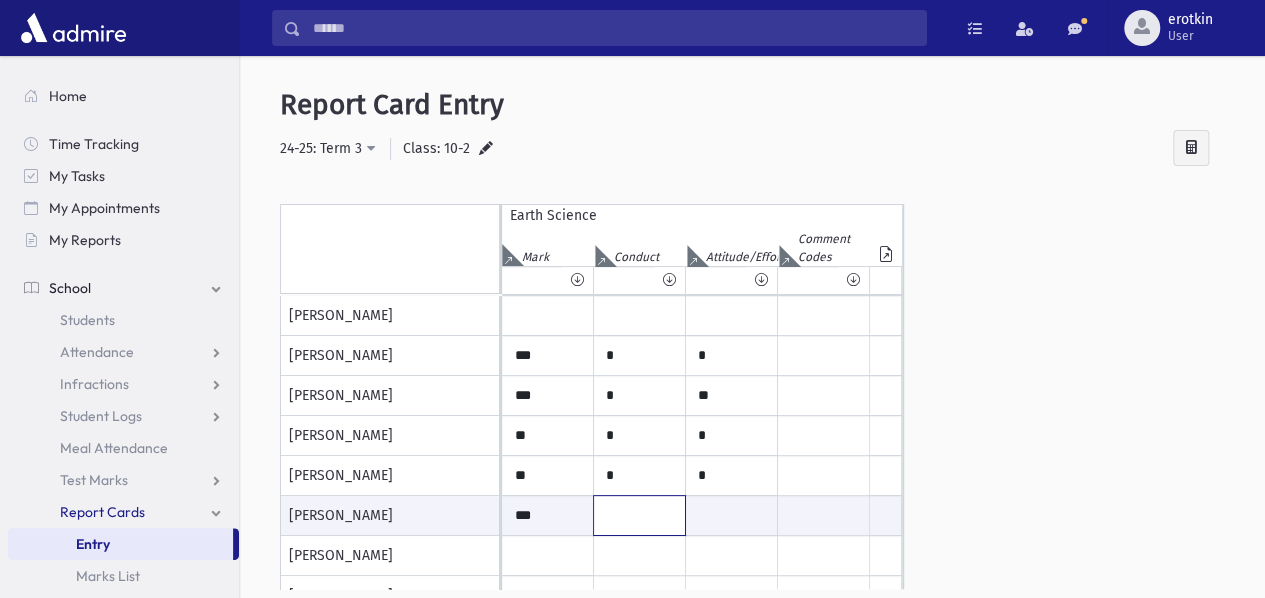 type on "*" 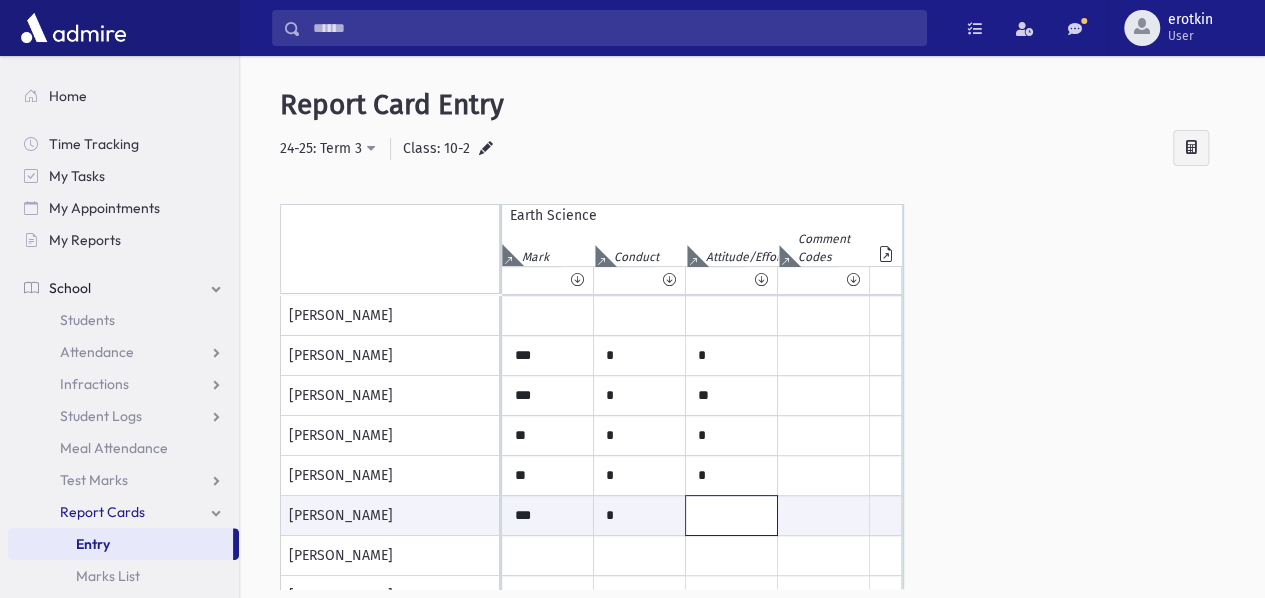 click at bounding box center (731, 515) 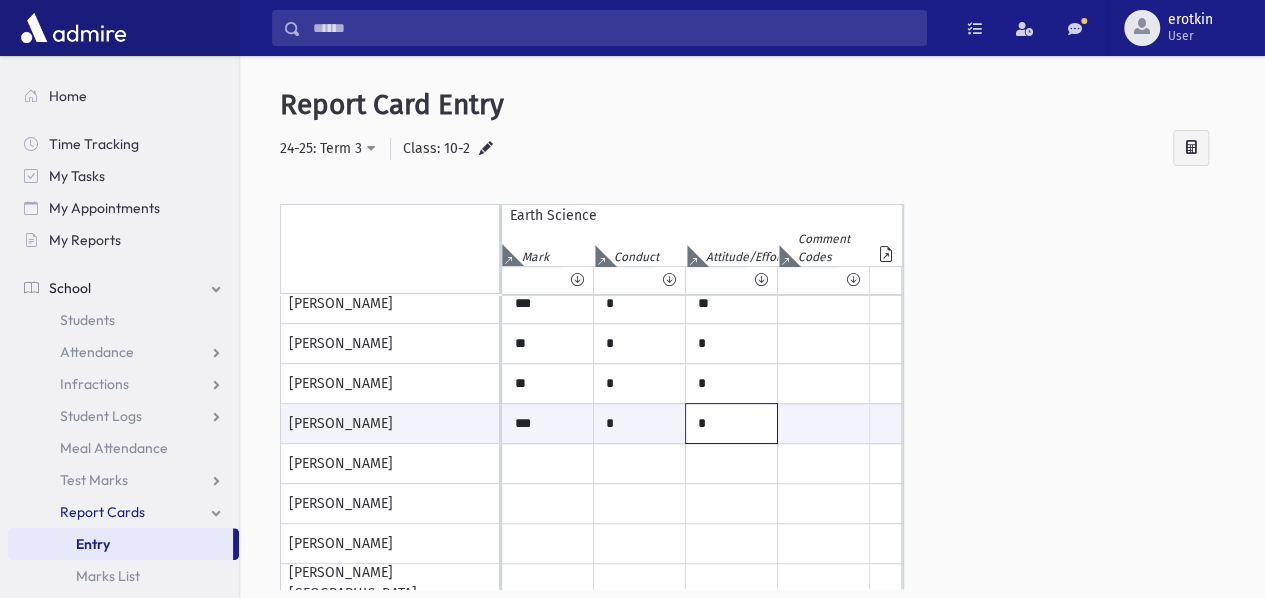 scroll, scrollTop: 600, scrollLeft: 0, axis: vertical 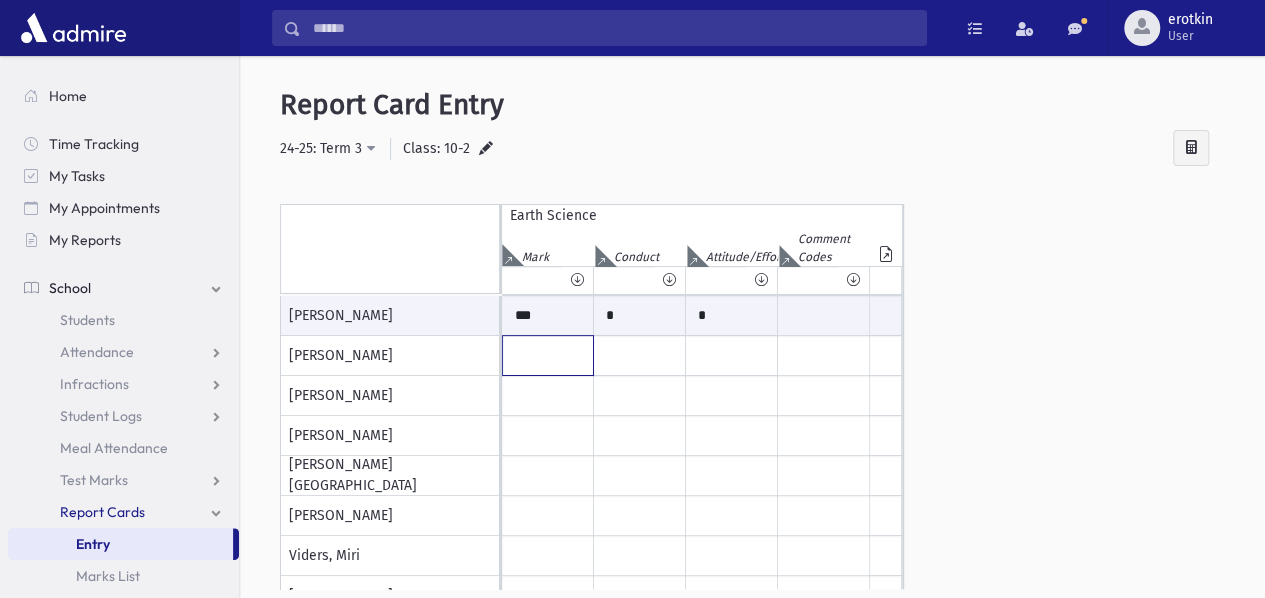 click at bounding box center [548, -284] 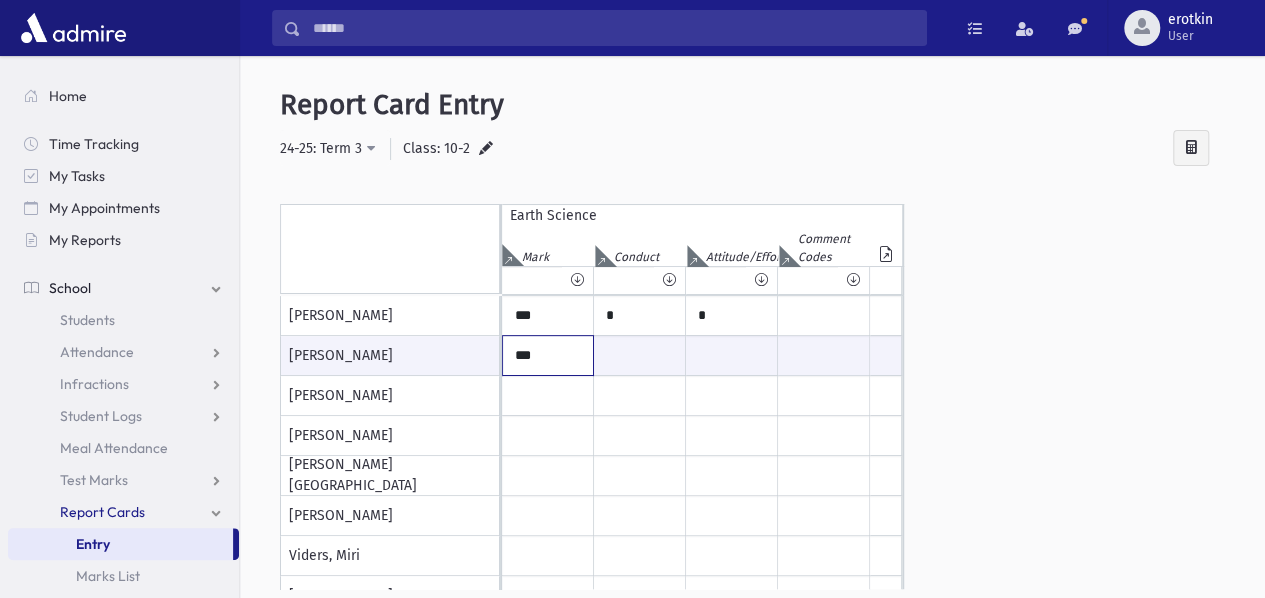 type on "***" 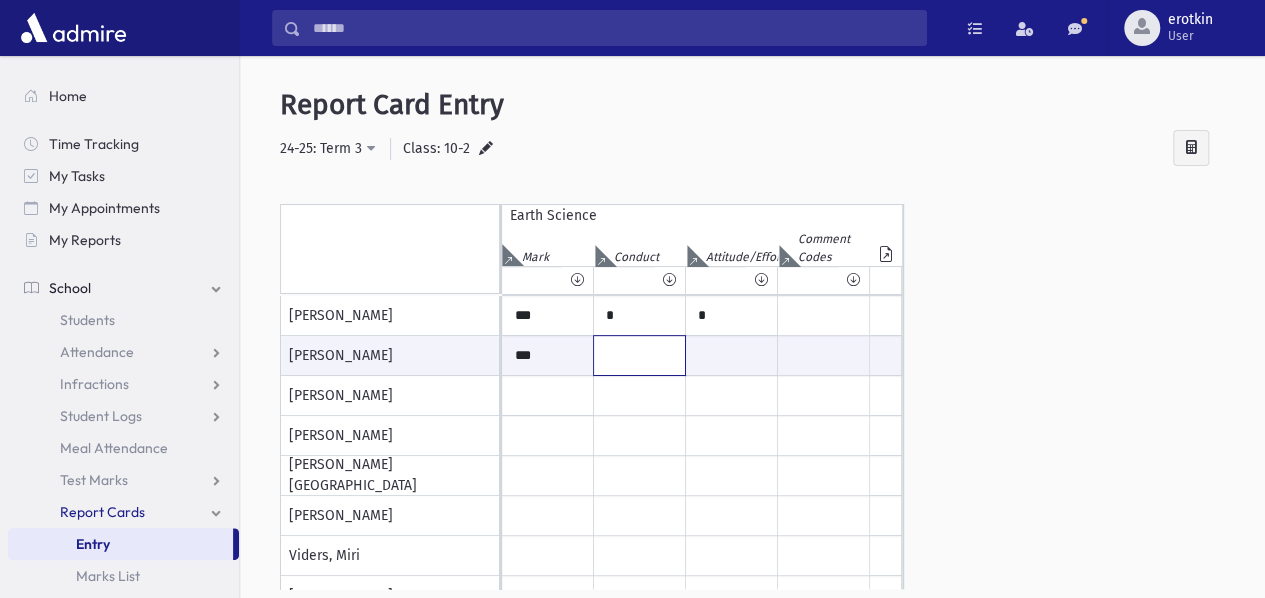 click at bounding box center (639, 355) 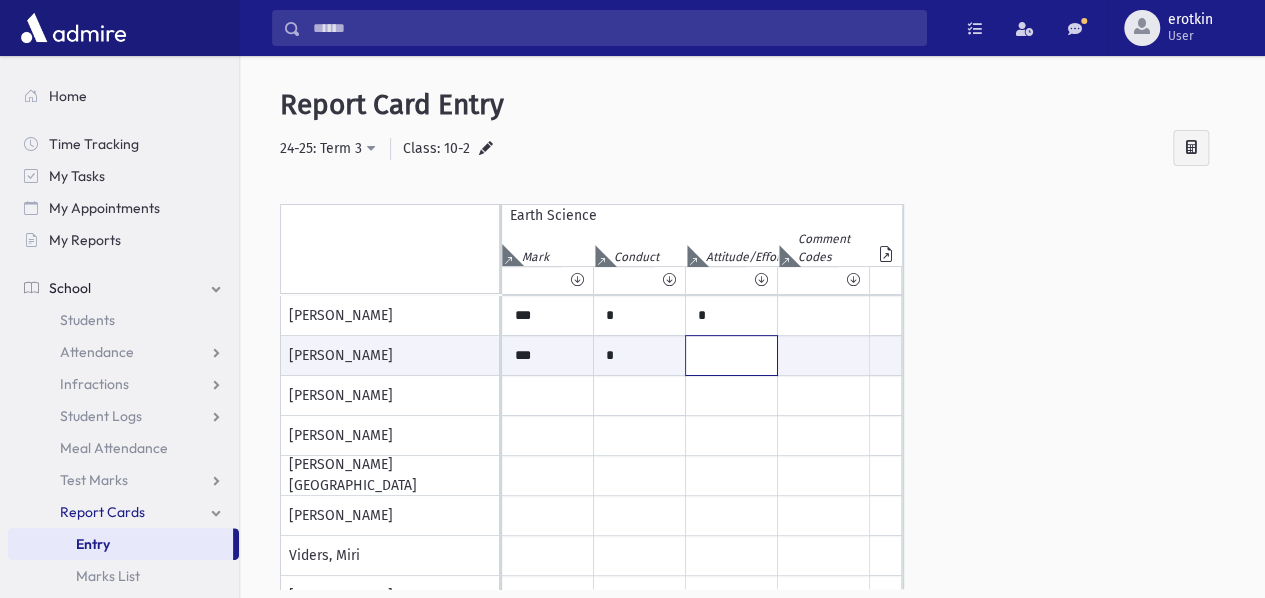 click at bounding box center [731, 355] 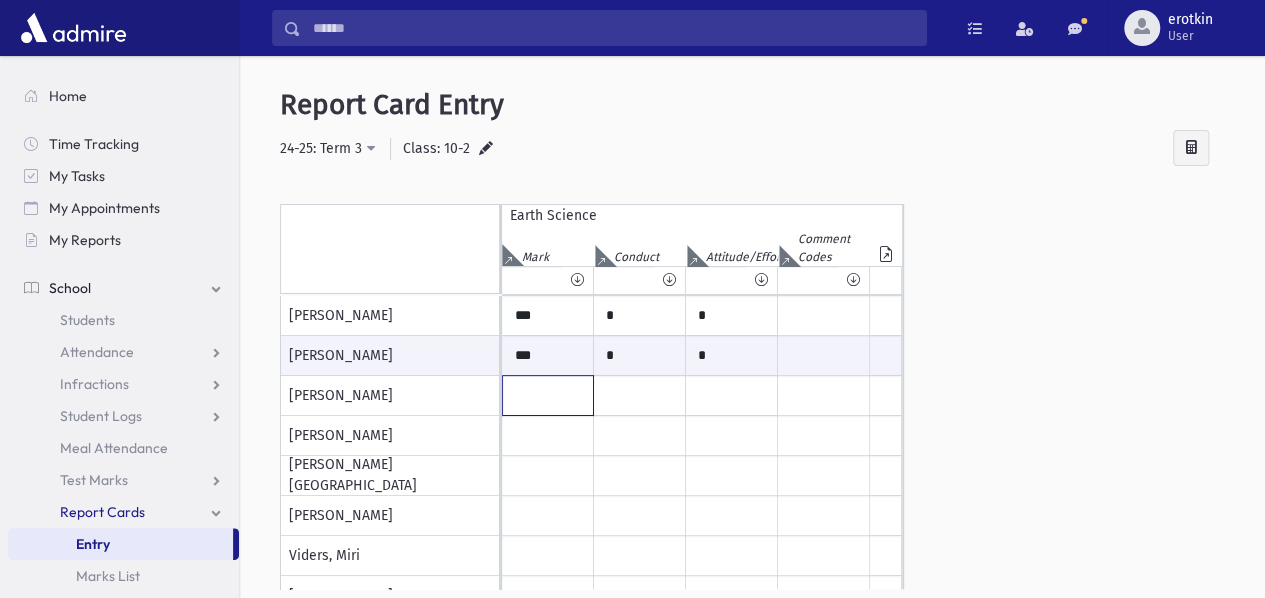 click at bounding box center (548, -284) 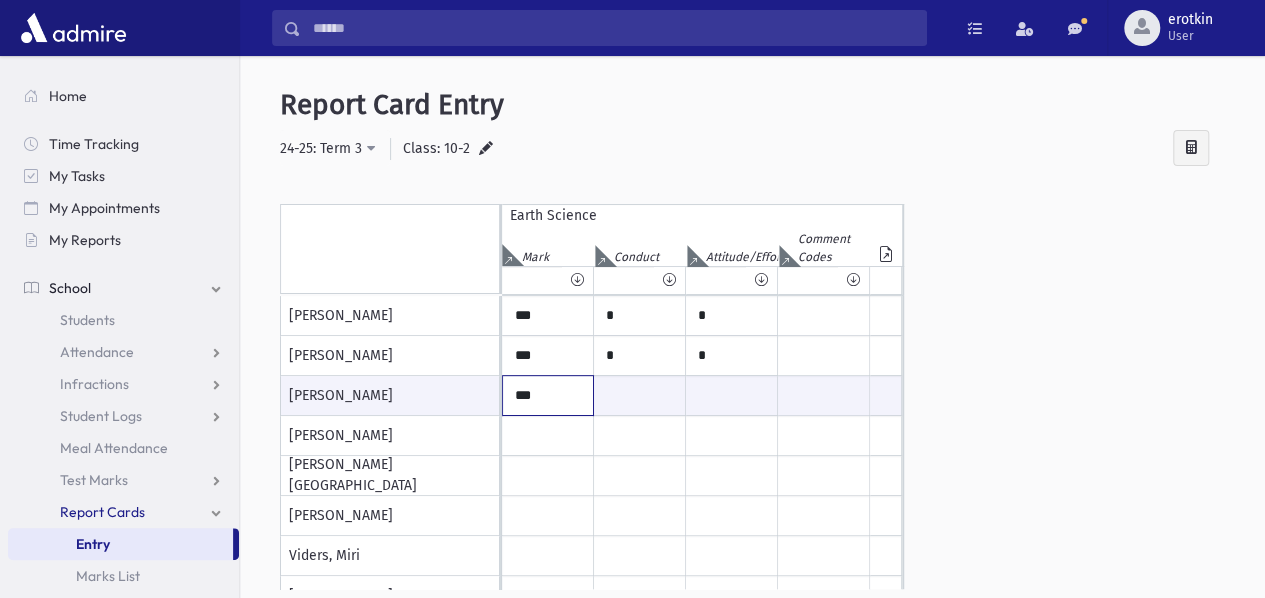 type on "***" 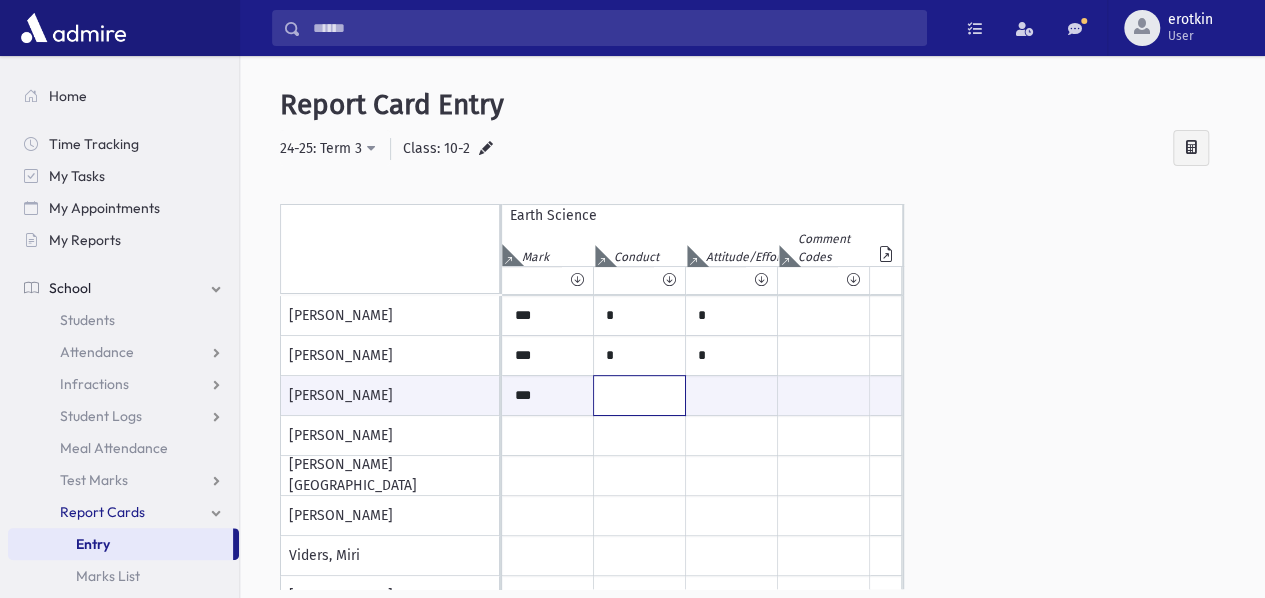 click at bounding box center (639, 395) 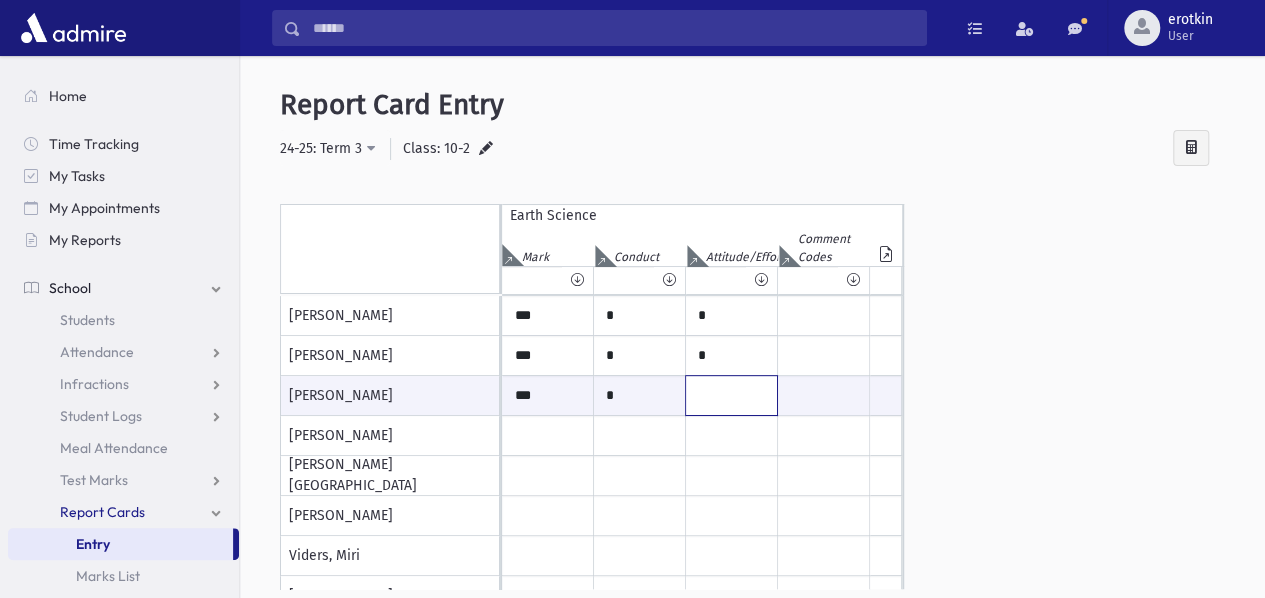click at bounding box center [731, 395] 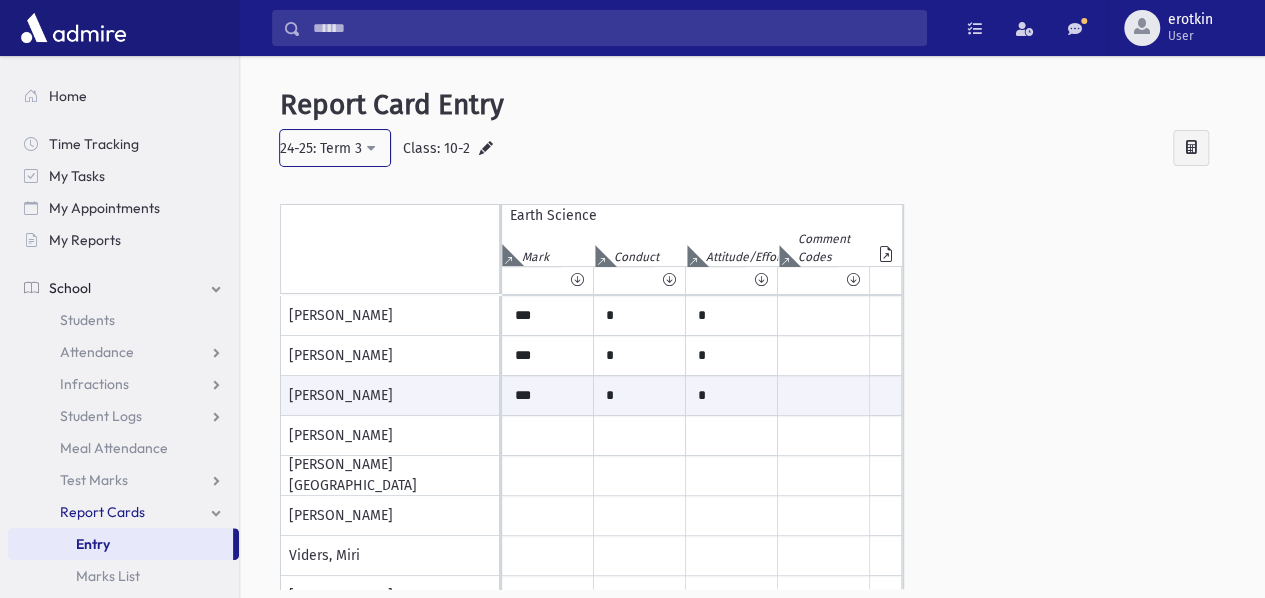 click on "24-25: Term 3" at bounding box center (335, 148) 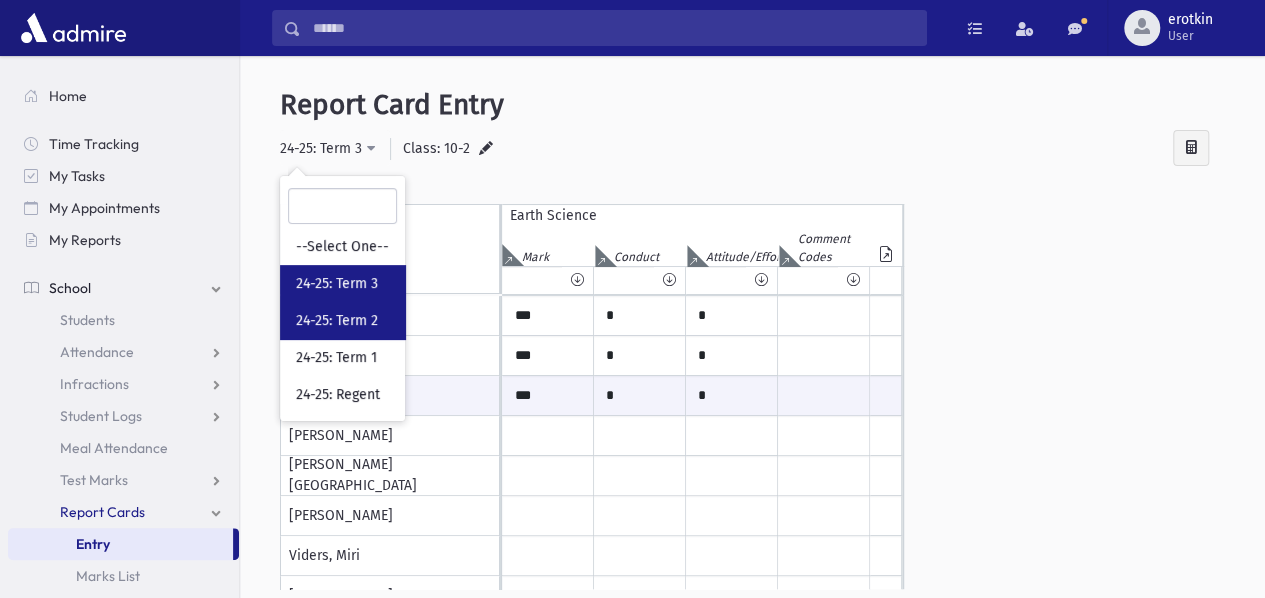 click on "24-25: Term 2" at bounding box center [337, 321] 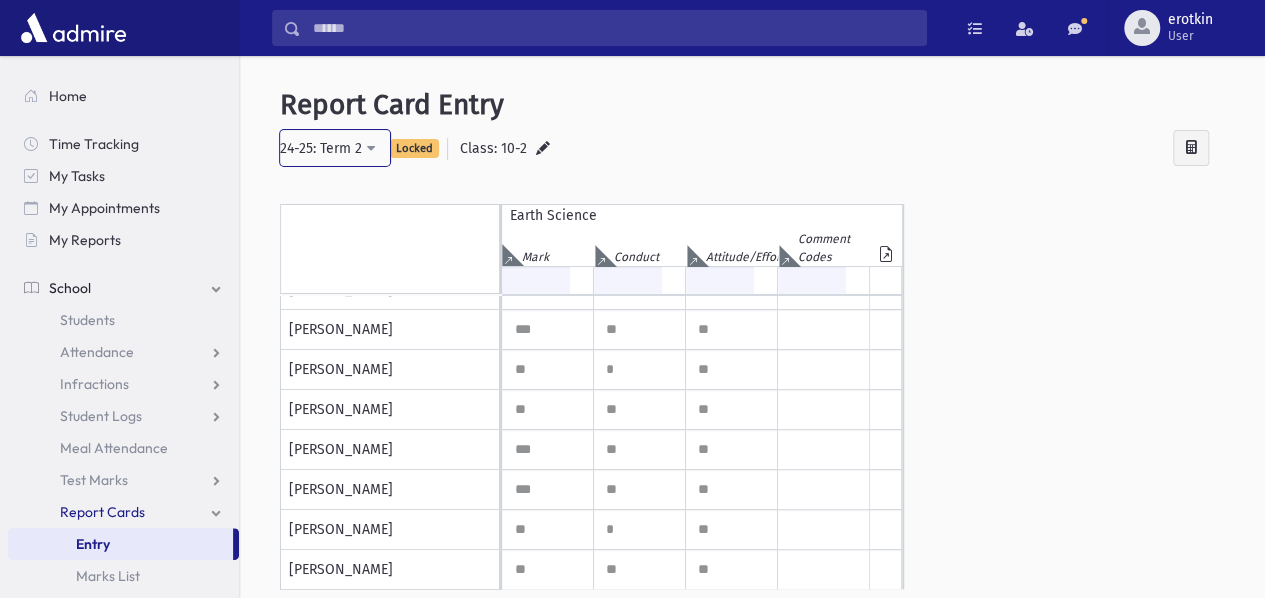 scroll, scrollTop: 566, scrollLeft: 0, axis: vertical 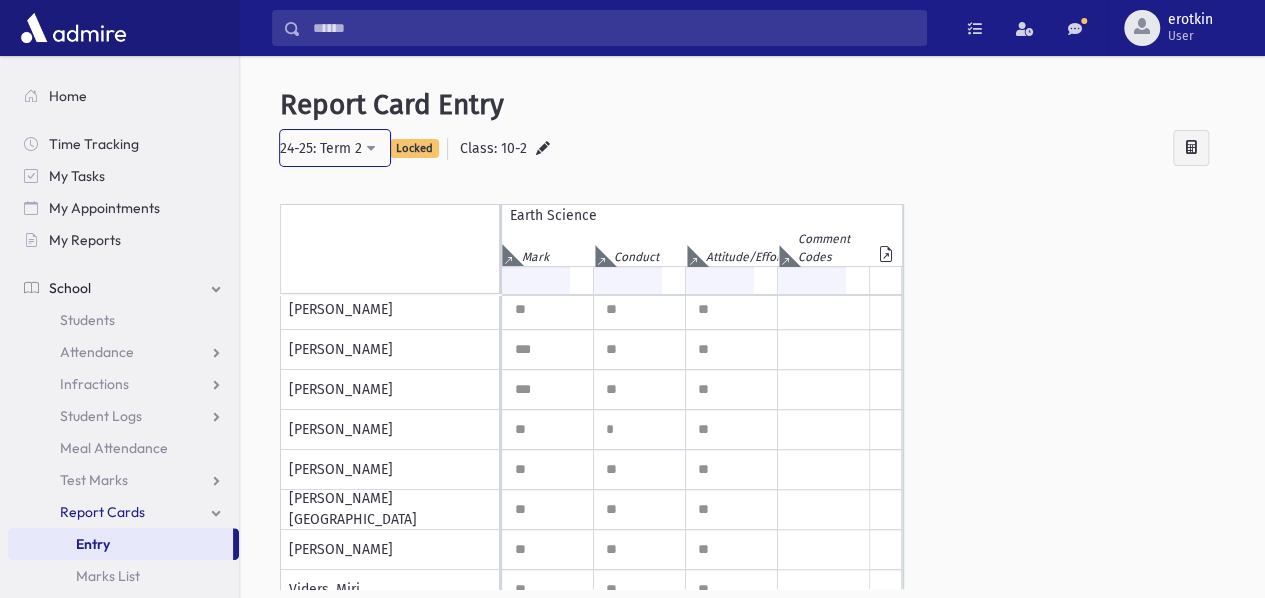 click on "24-25: Term 2" at bounding box center [335, 148] 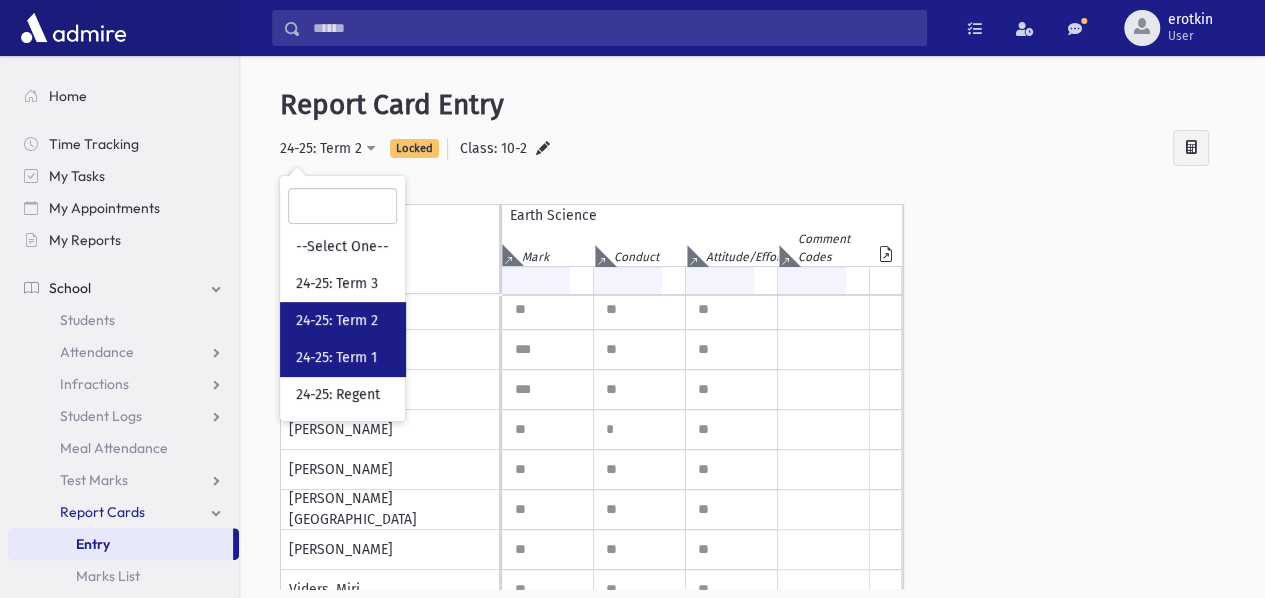 click on "24-25: Term 1" at bounding box center (336, 358) 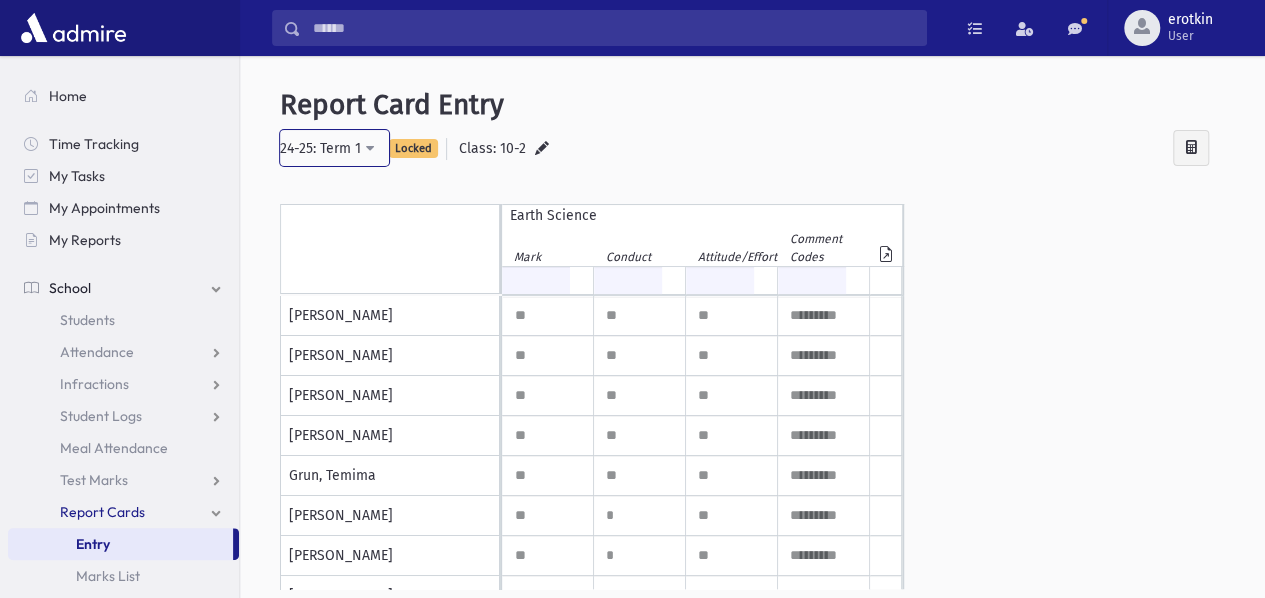 scroll, scrollTop: 600, scrollLeft: 0, axis: vertical 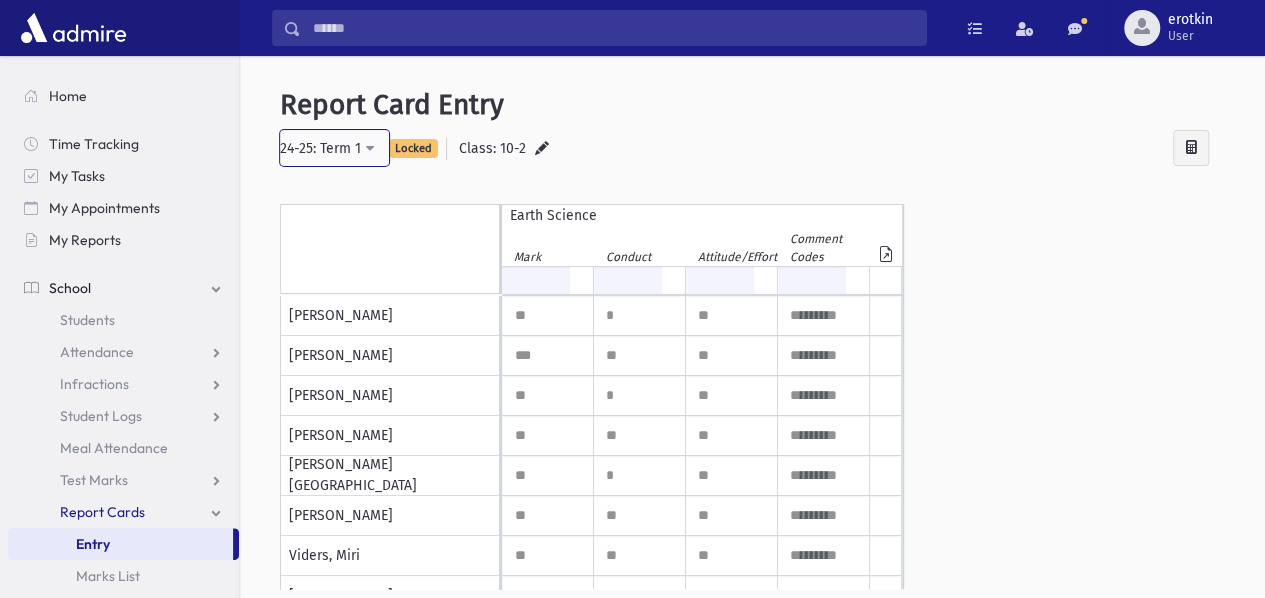 click on "24-25: Term 1" at bounding box center [334, 148] 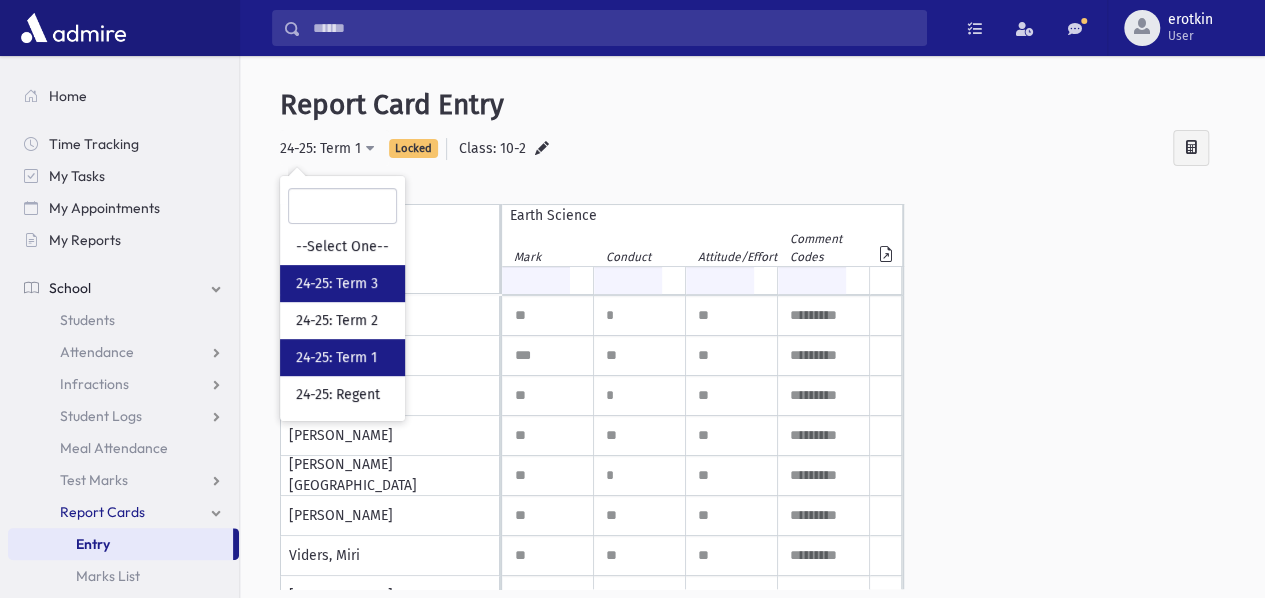 click on "24-25: Term 3" at bounding box center (337, 284) 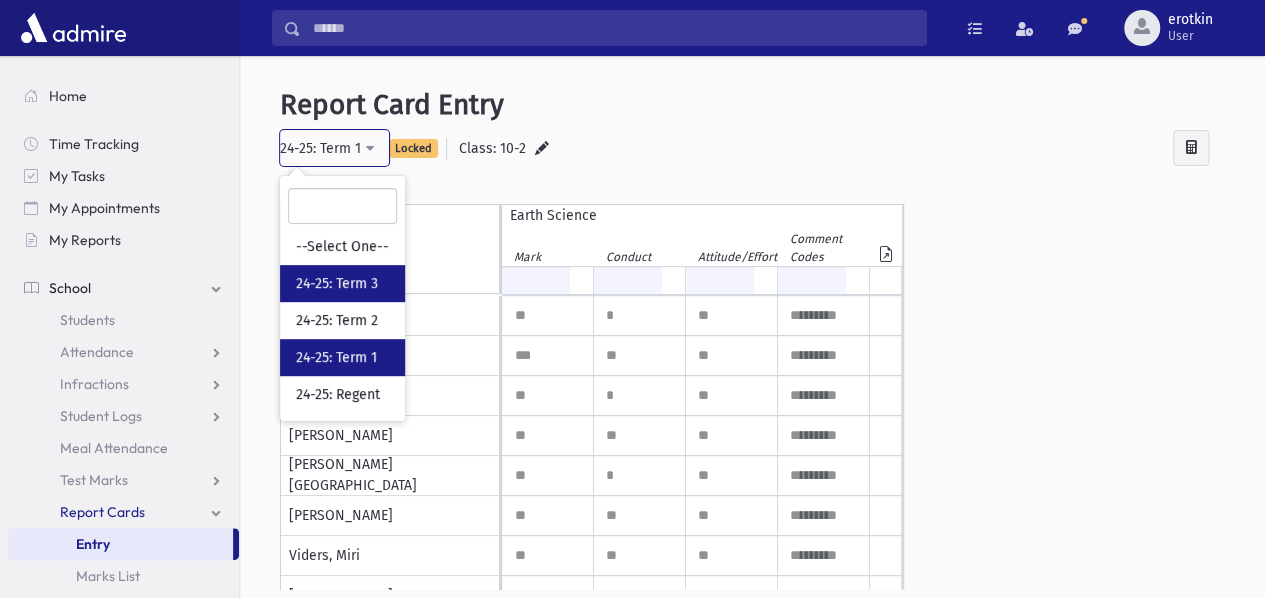 select on "**" 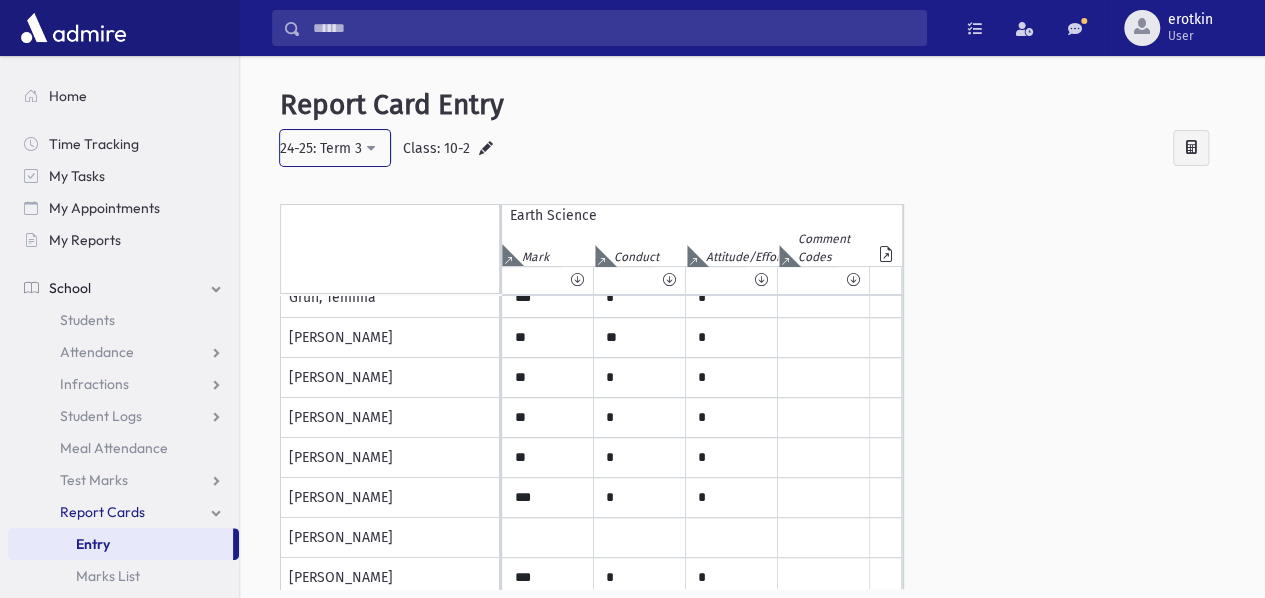 scroll, scrollTop: 500, scrollLeft: 0, axis: vertical 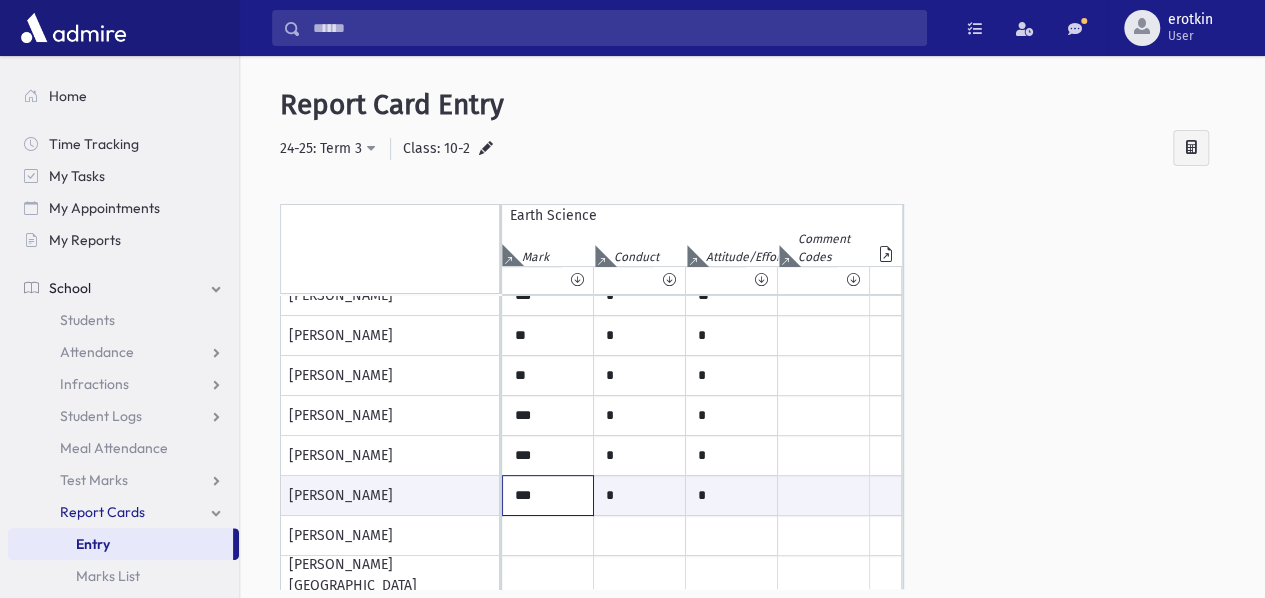click on "***" at bounding box center (548, 495) 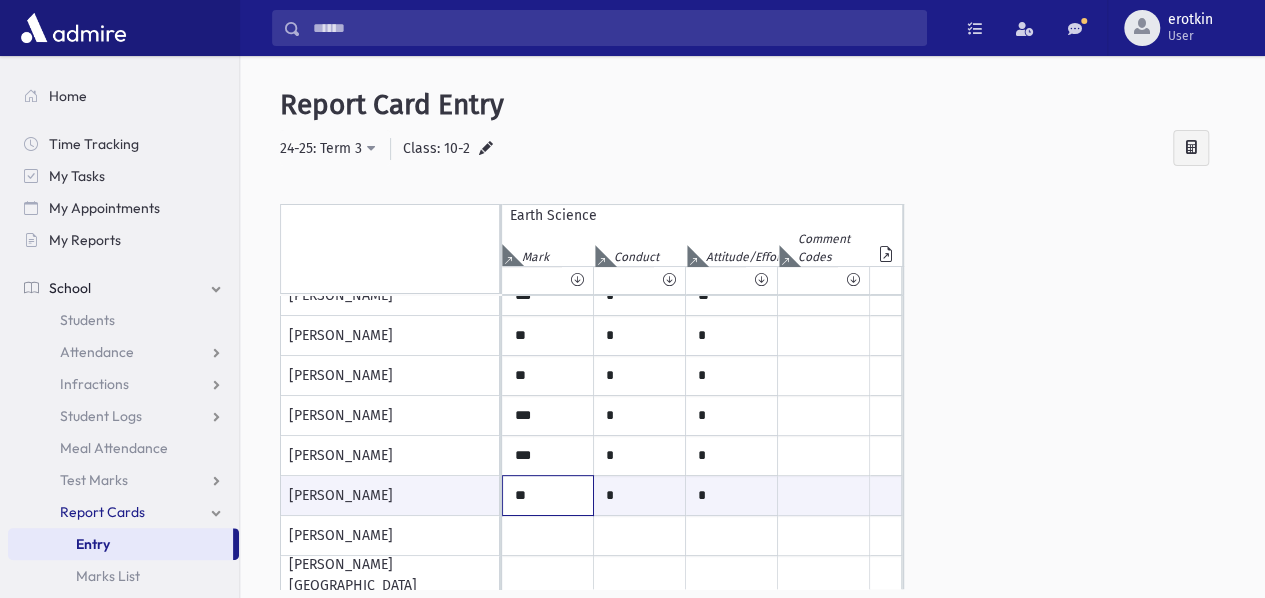 type on "*" 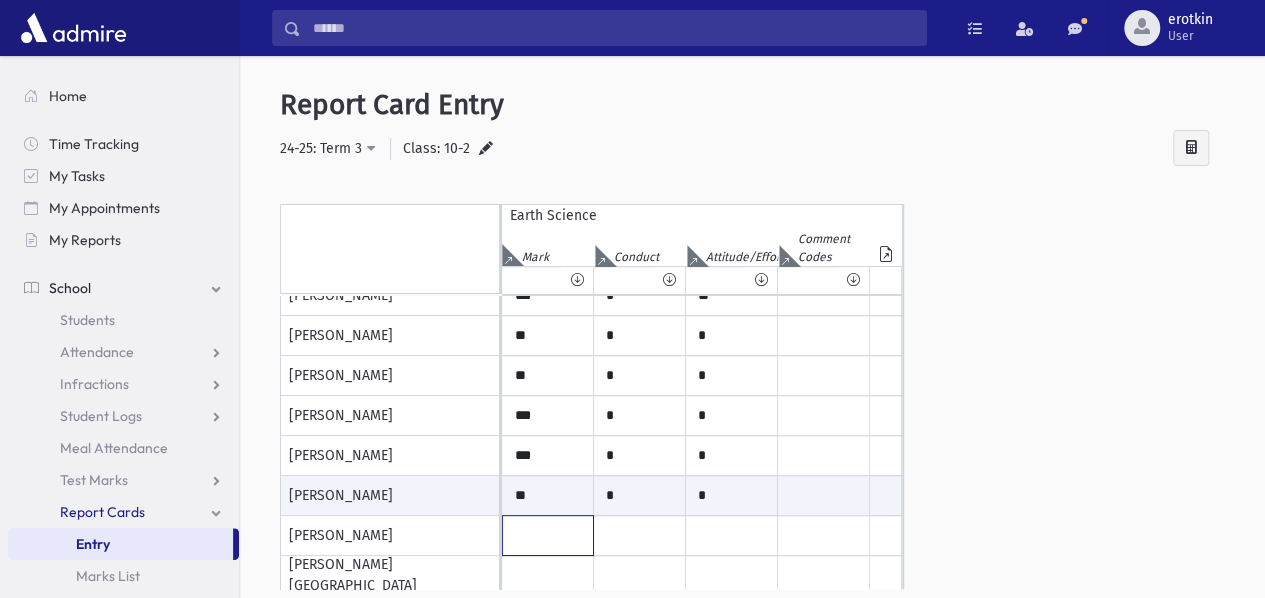 click at bounding box center (548, -184) 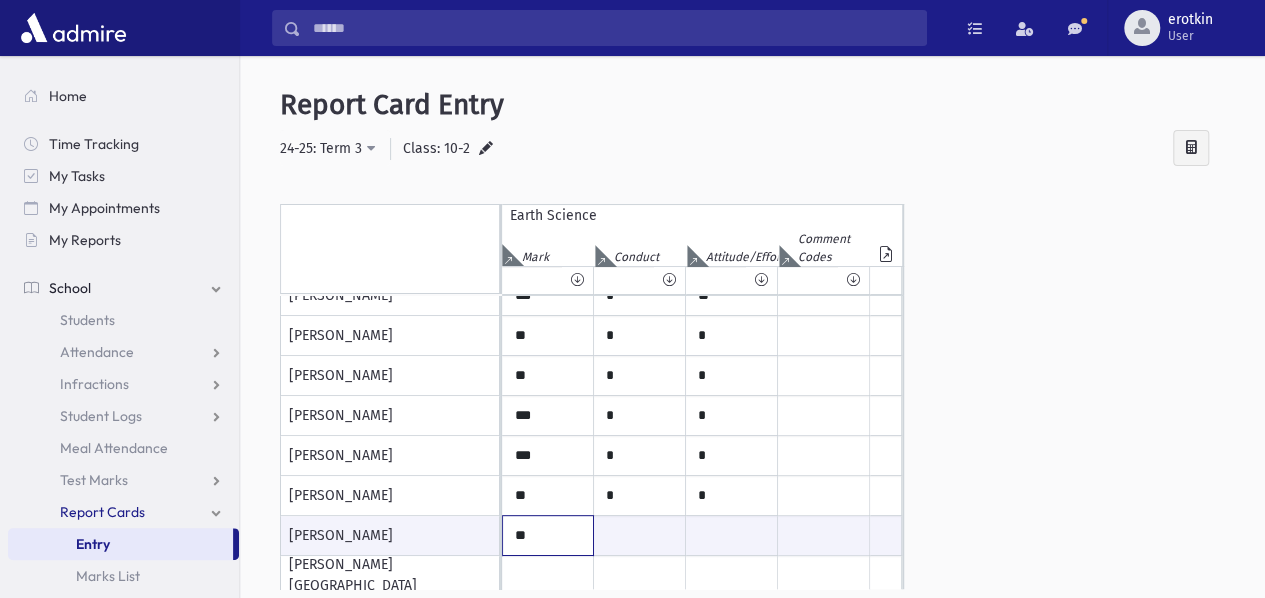 type on "**" 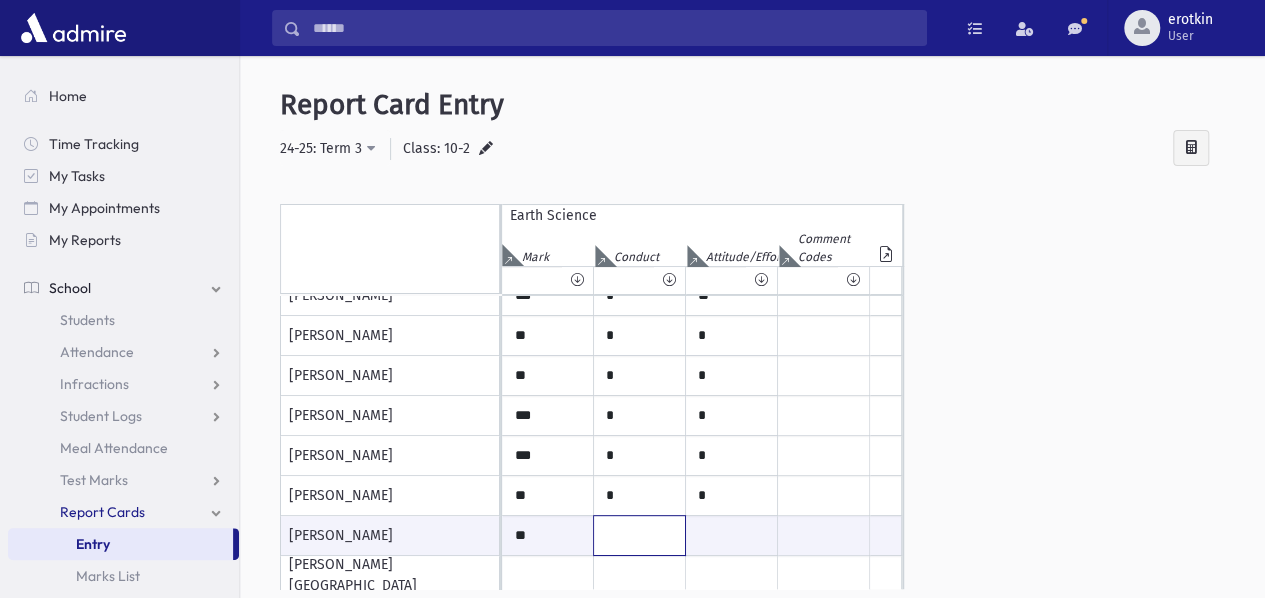 click at bounding box center [639, 535] 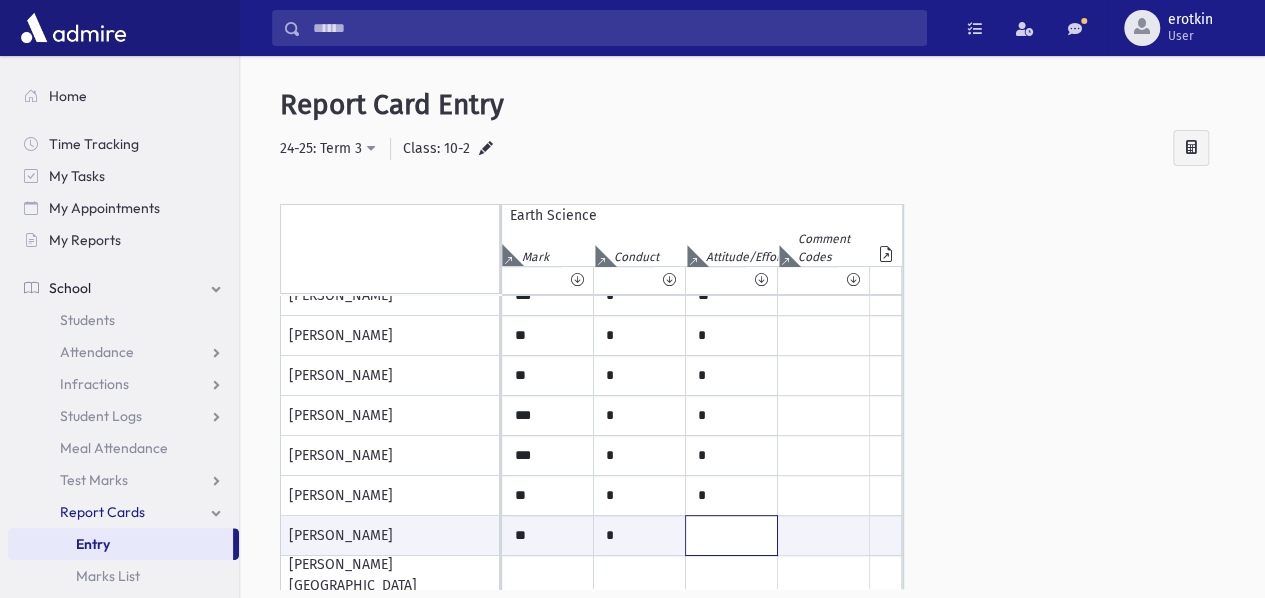 click at bounding box center [731, 535] 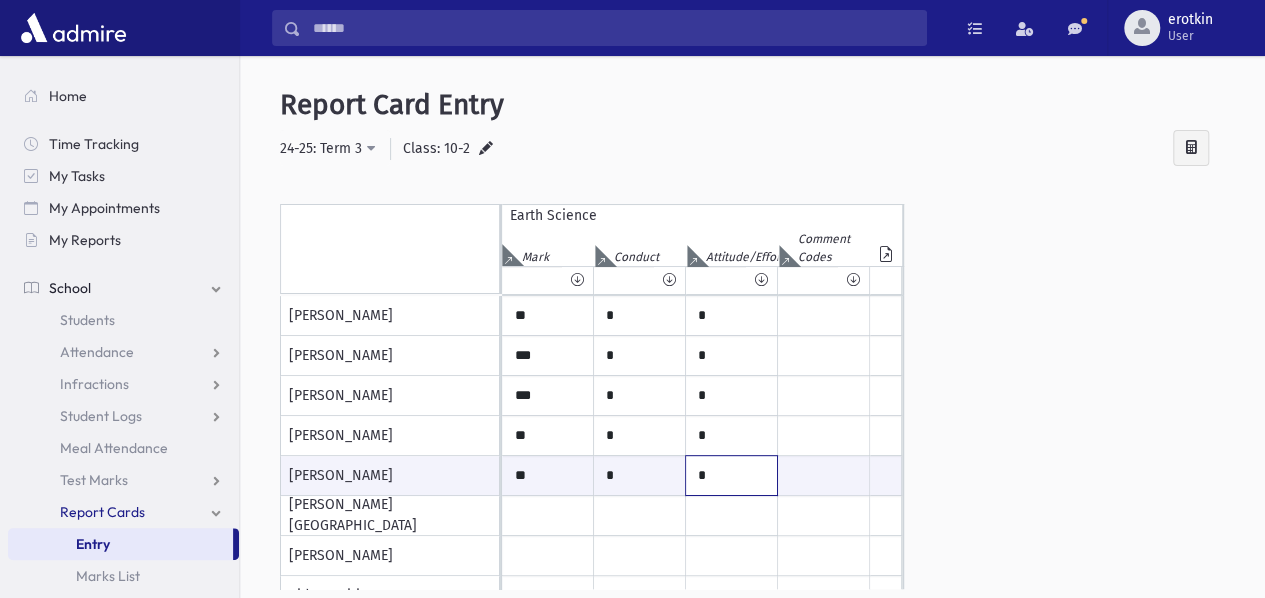 scroll, scrollTop: 600, scrollLeft: 0, axis: vertical 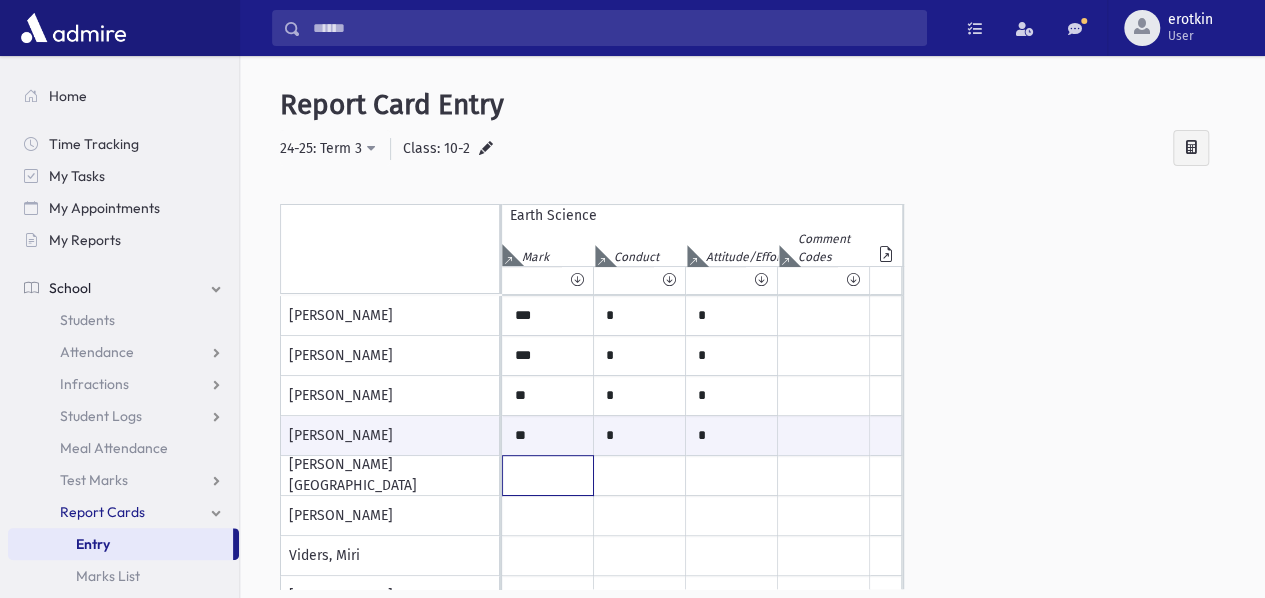 click at bounding box center (548, -284) 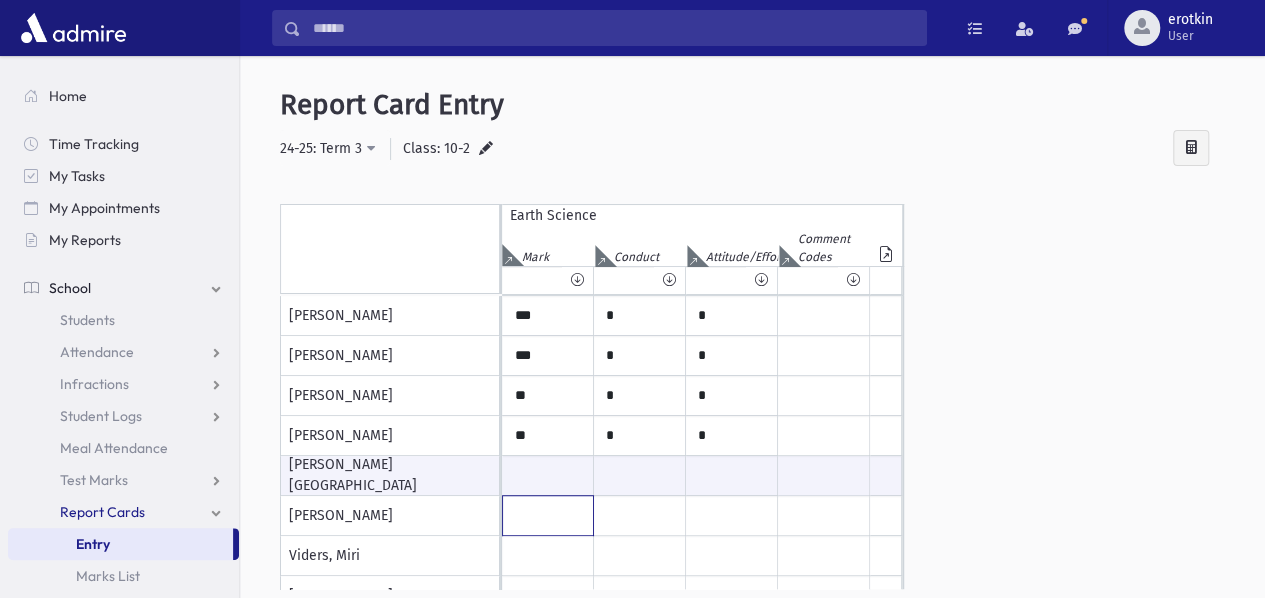 click at bounding box center (548, -284) 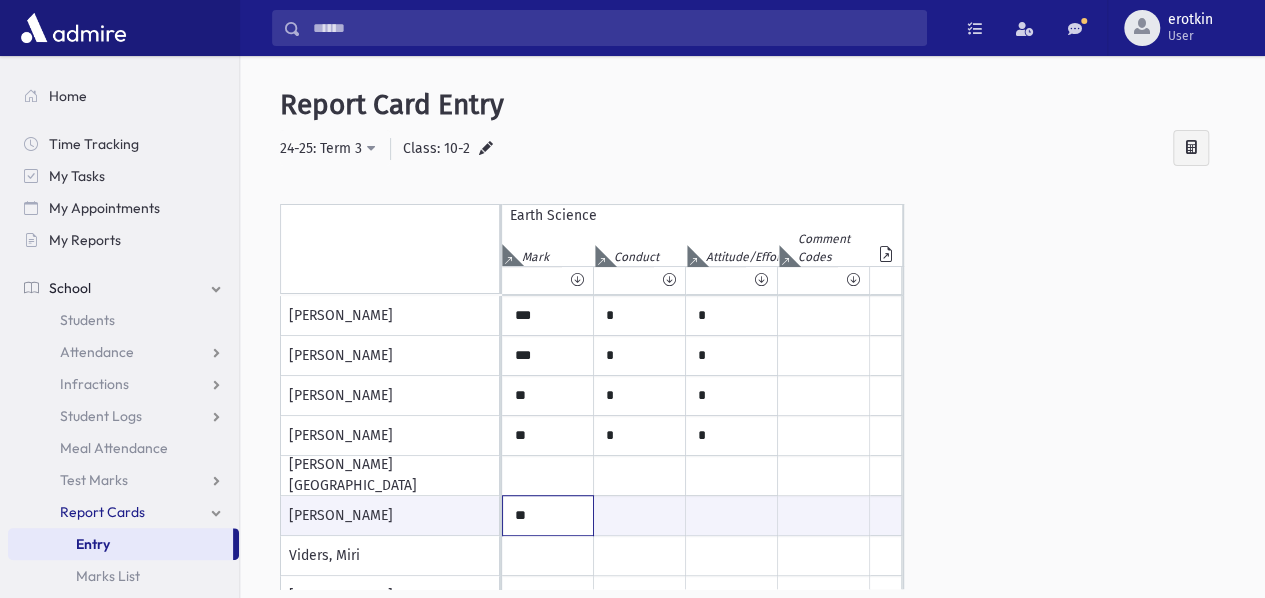 type on "**" 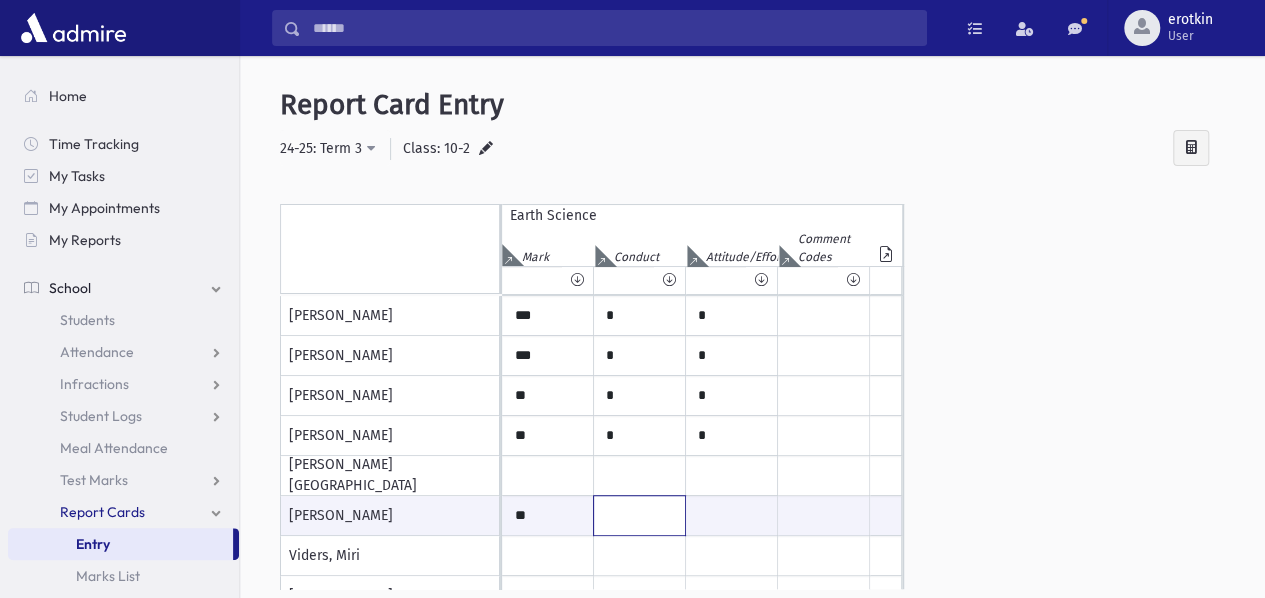 click at bounding box center [639, 515] 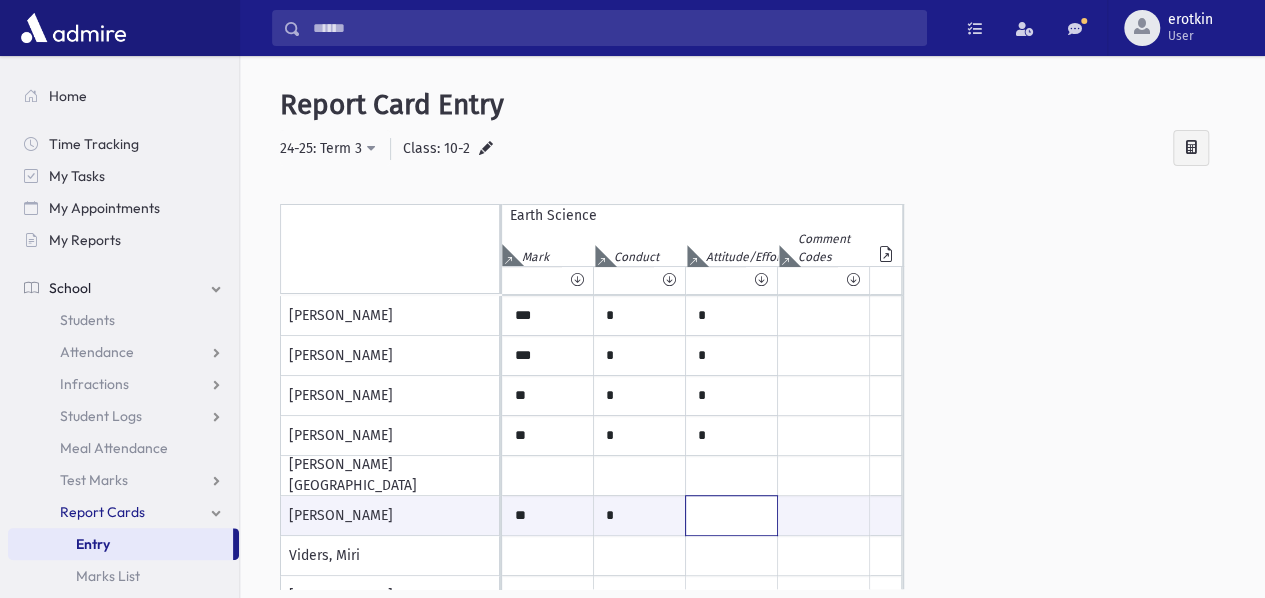 click at bounding box center (731, 515) 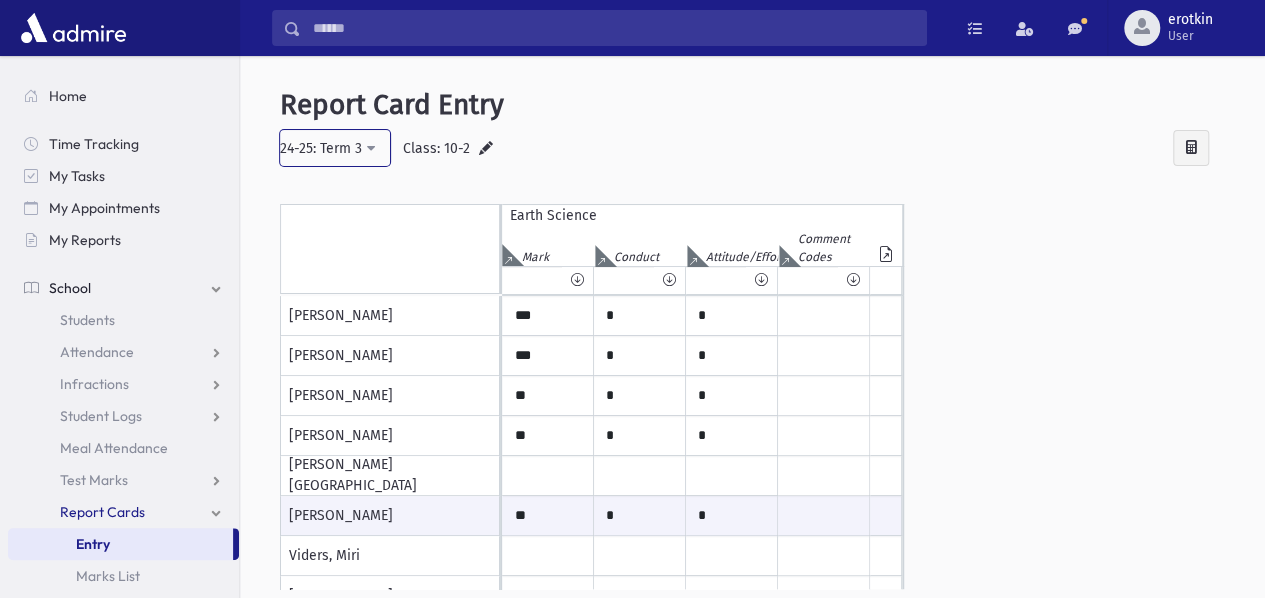 click on "24-25: Term 3" at bounding box center (321, 148) 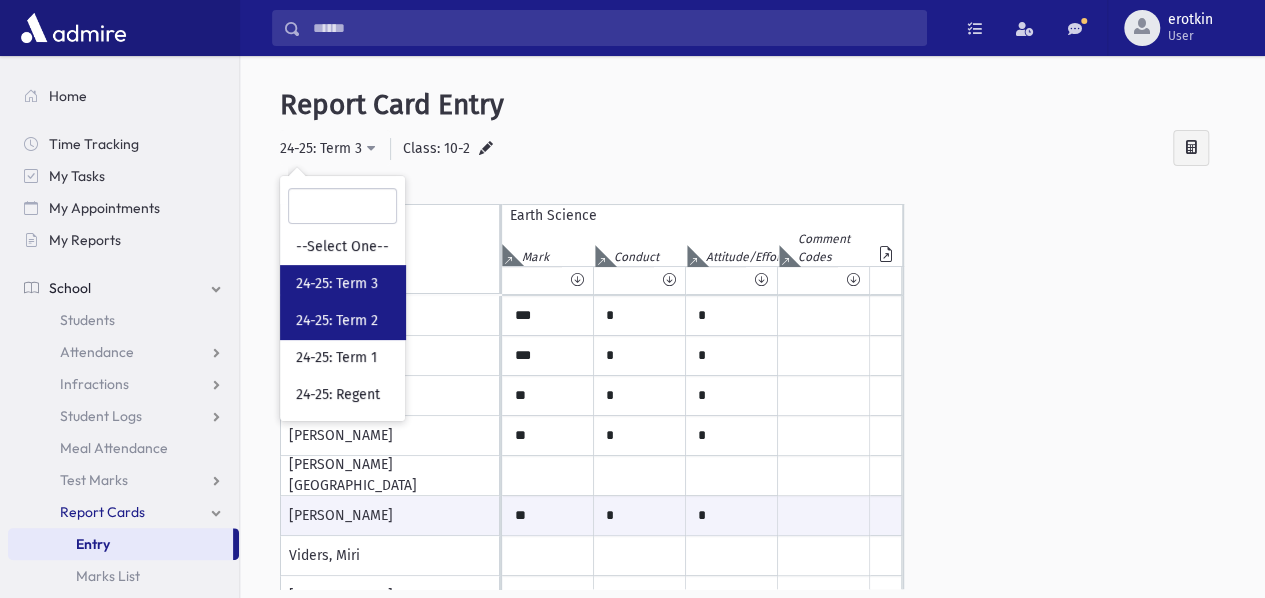 click on "24-25: Term 2" at bounding box center [337, 321] 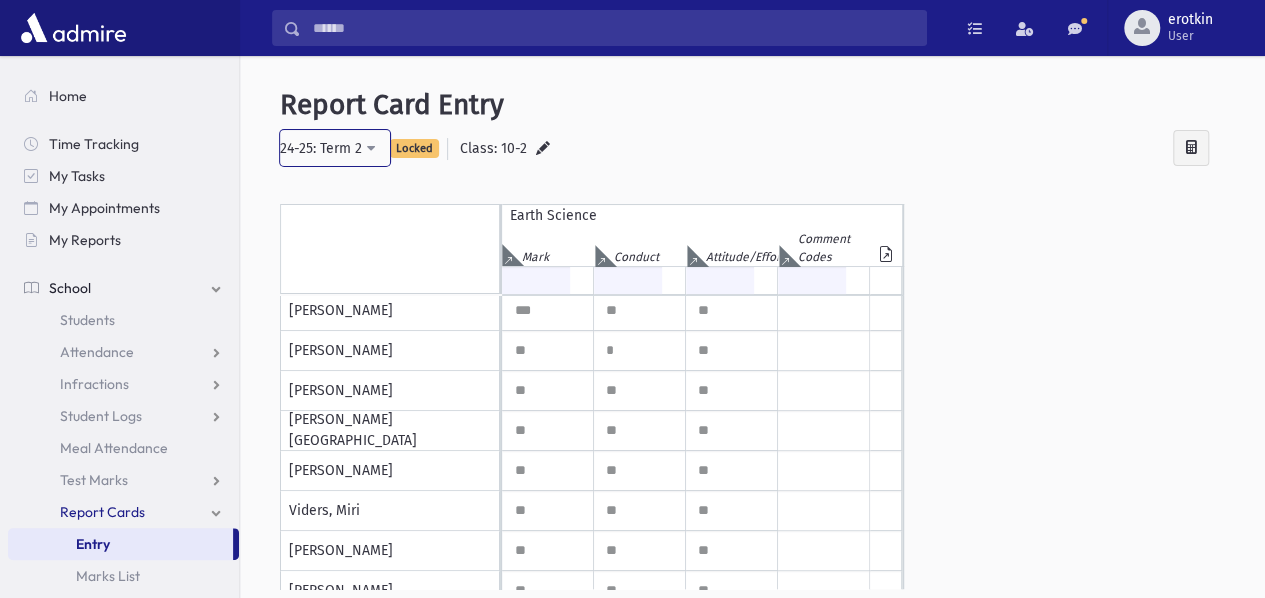 scroll, scrollTop: 666, scrollLeft: 0, axis: vertical 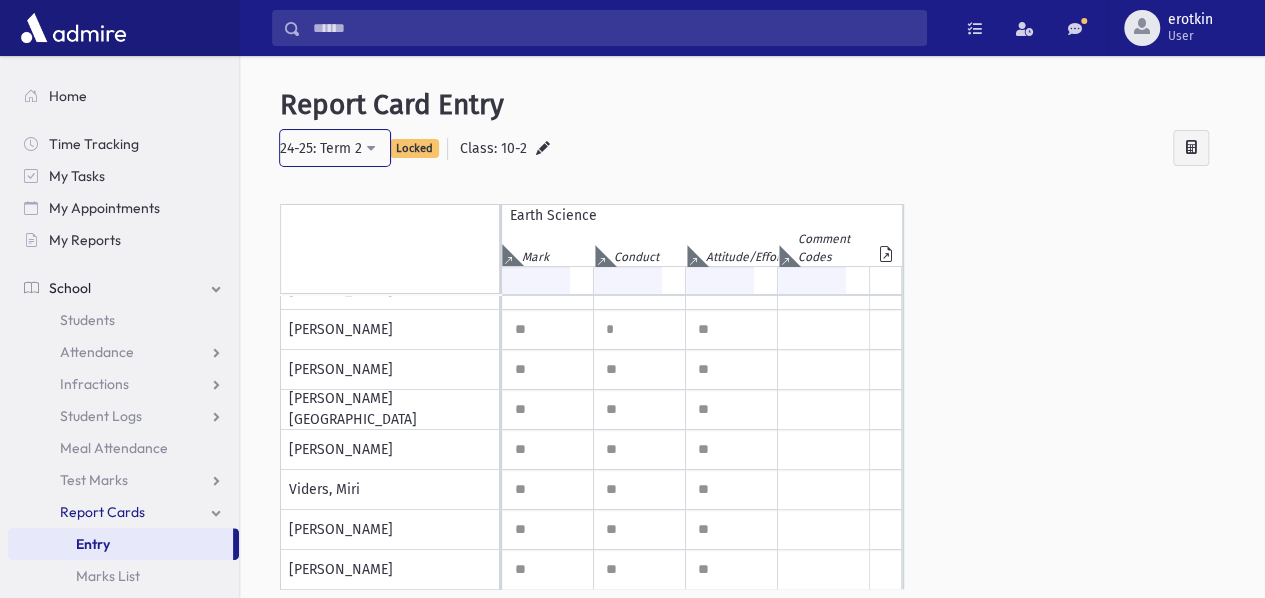 click on "24-25: Term 2" at bounding box center [335, 148] 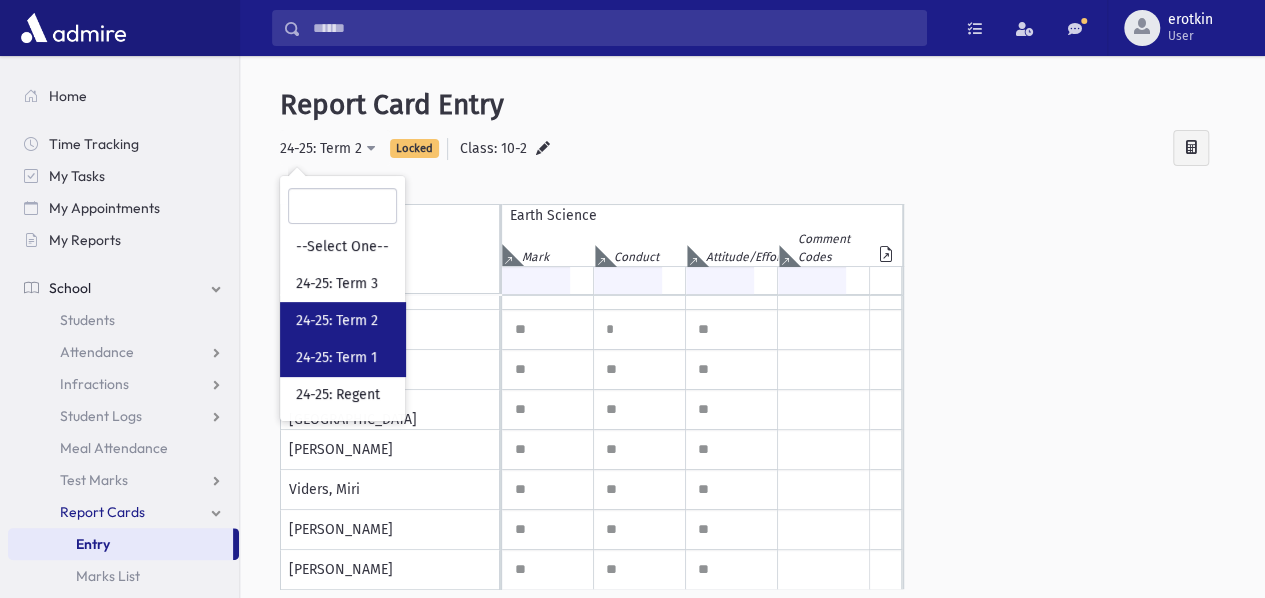 click on "24-25: Term 1" at bounding box center (336, 358) 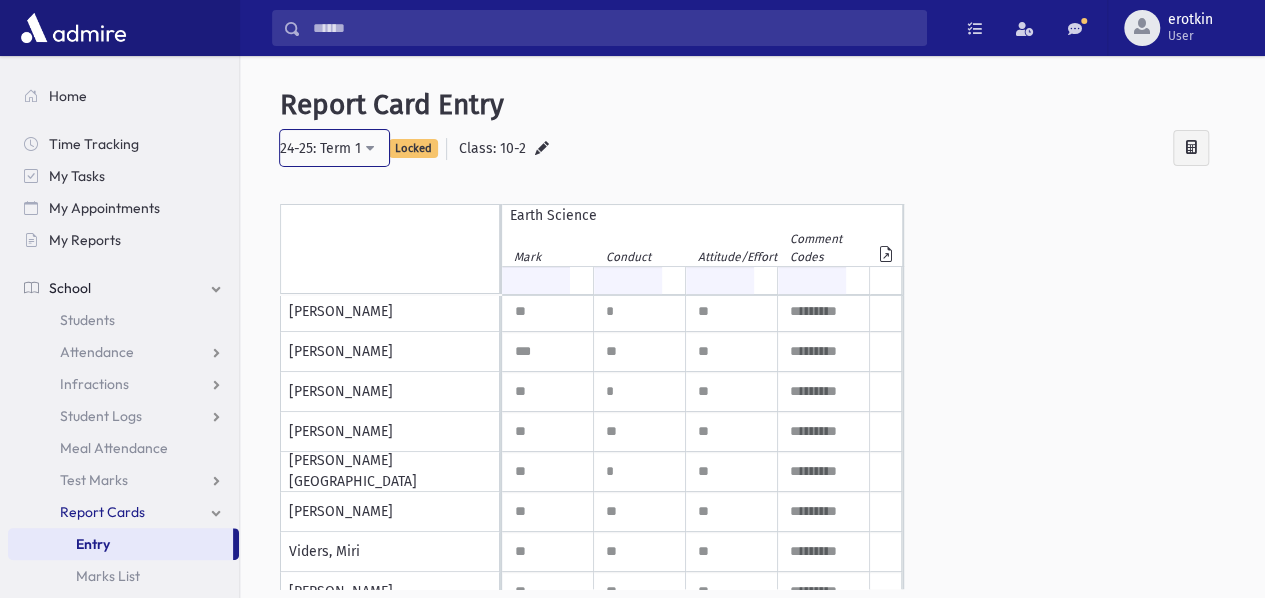 scroll, scrollTop: 666, scrollLeft: 0, axis: vertical 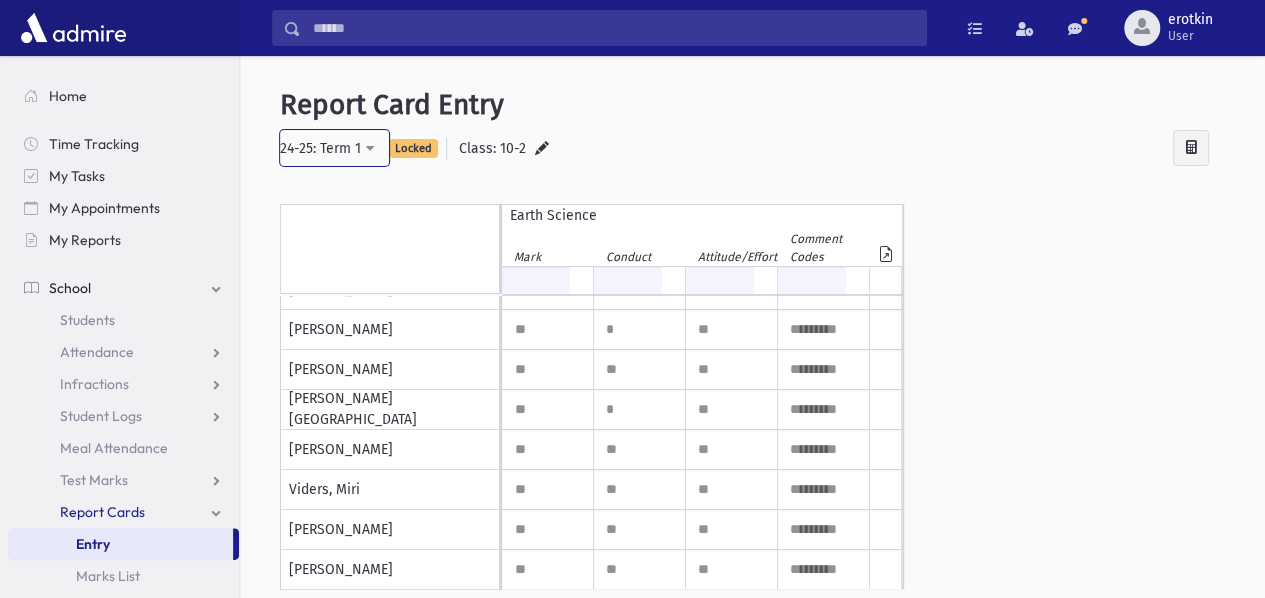 click on "24-25: Term 1" at bounding box center [320, 148] 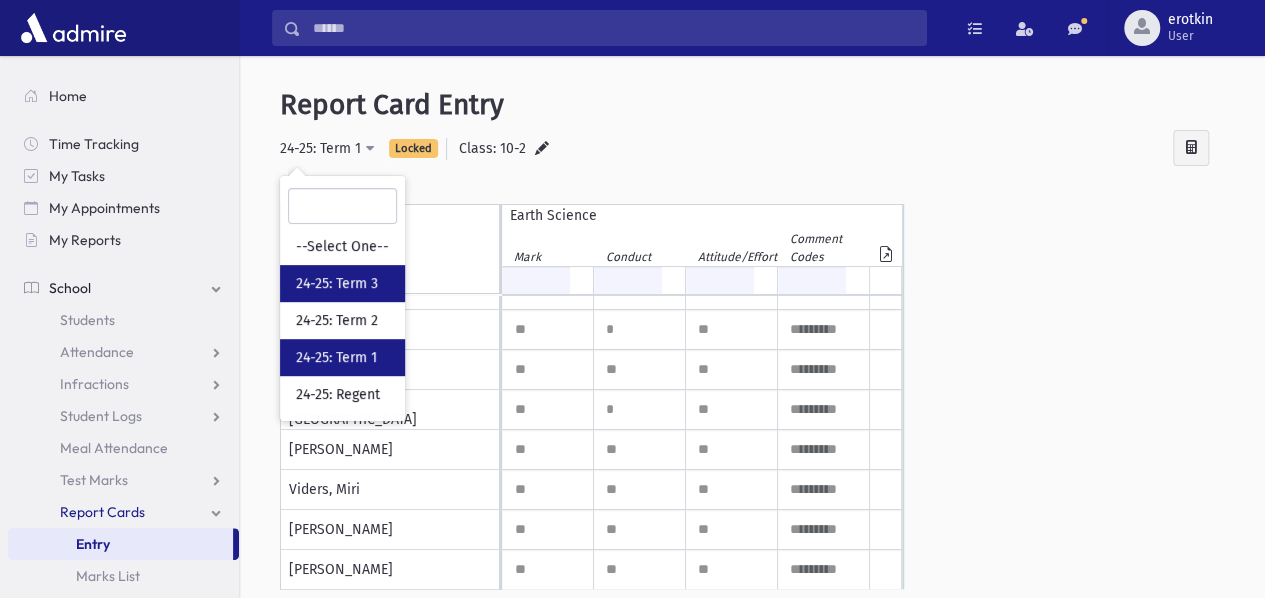 click on "24-25: Term 3" at bounding box center [337, 284] 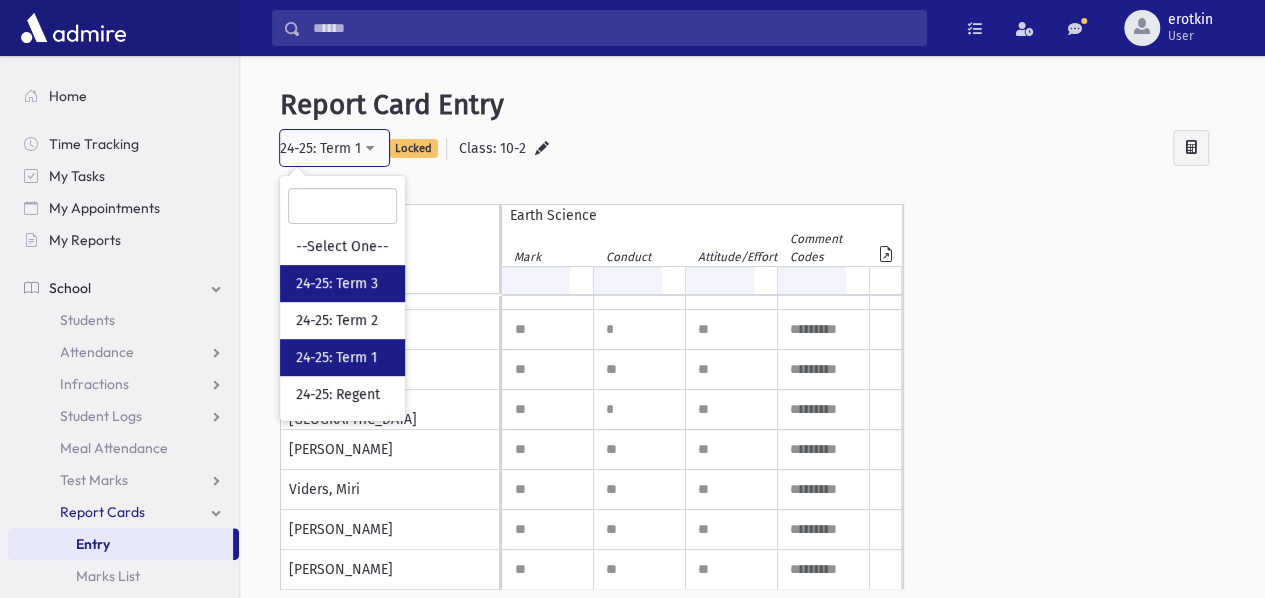 select on "**" 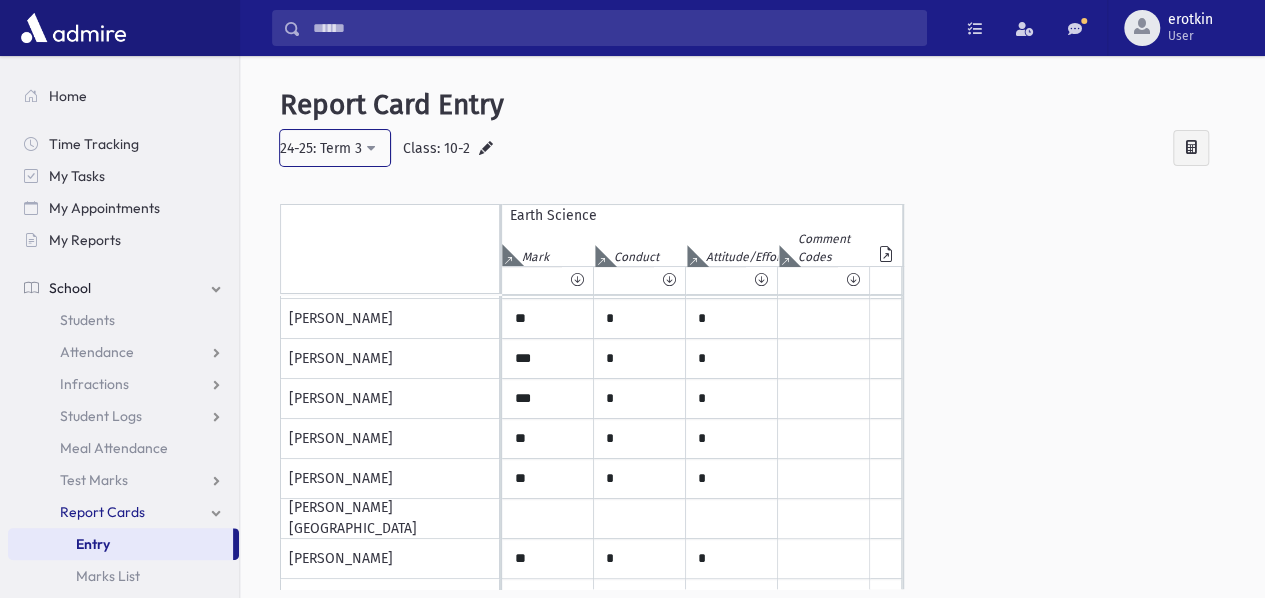 scroll, scrollTop: 600, scrollLeft: 0, axis: vertical 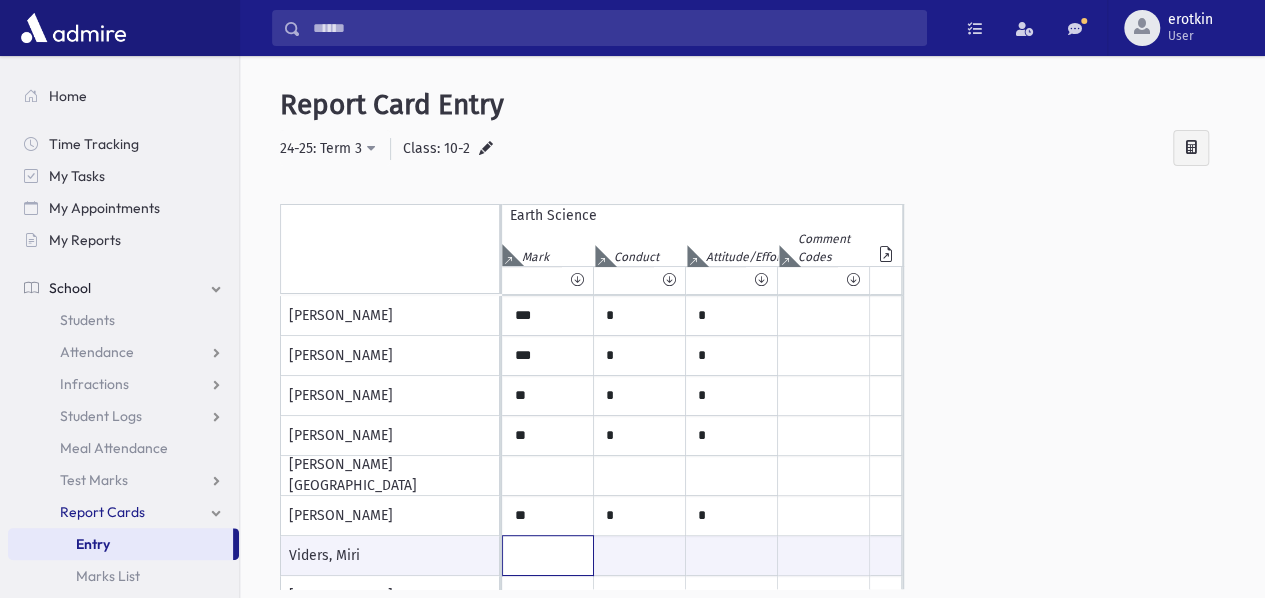 click at bounding box center (548, 555) 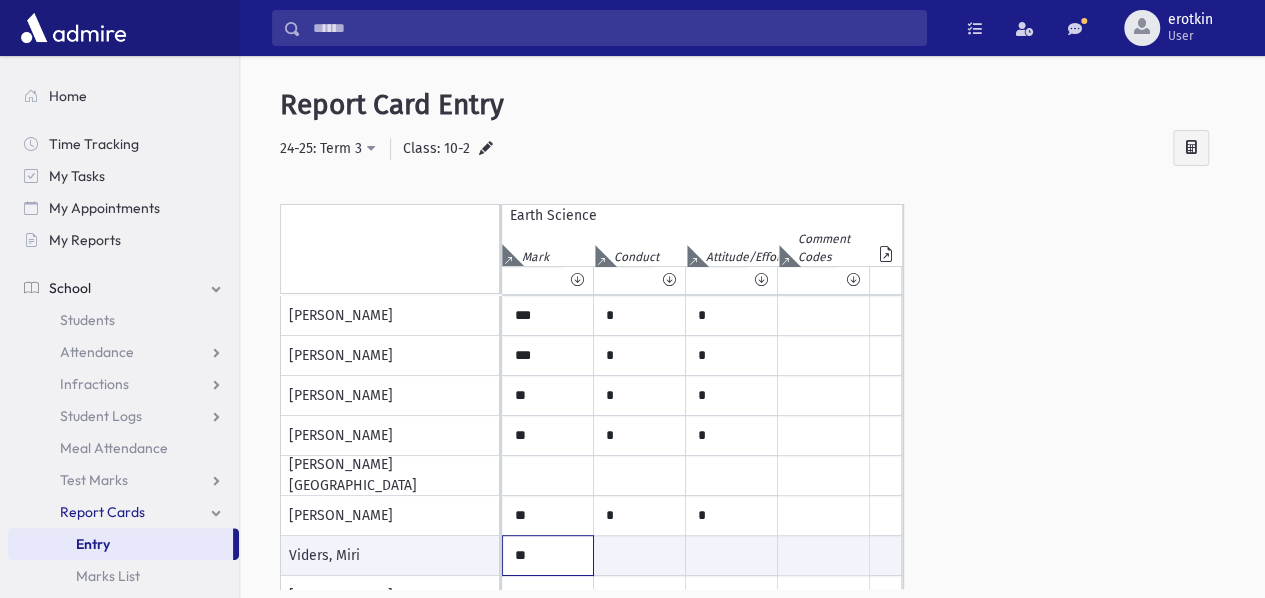 type on "**" 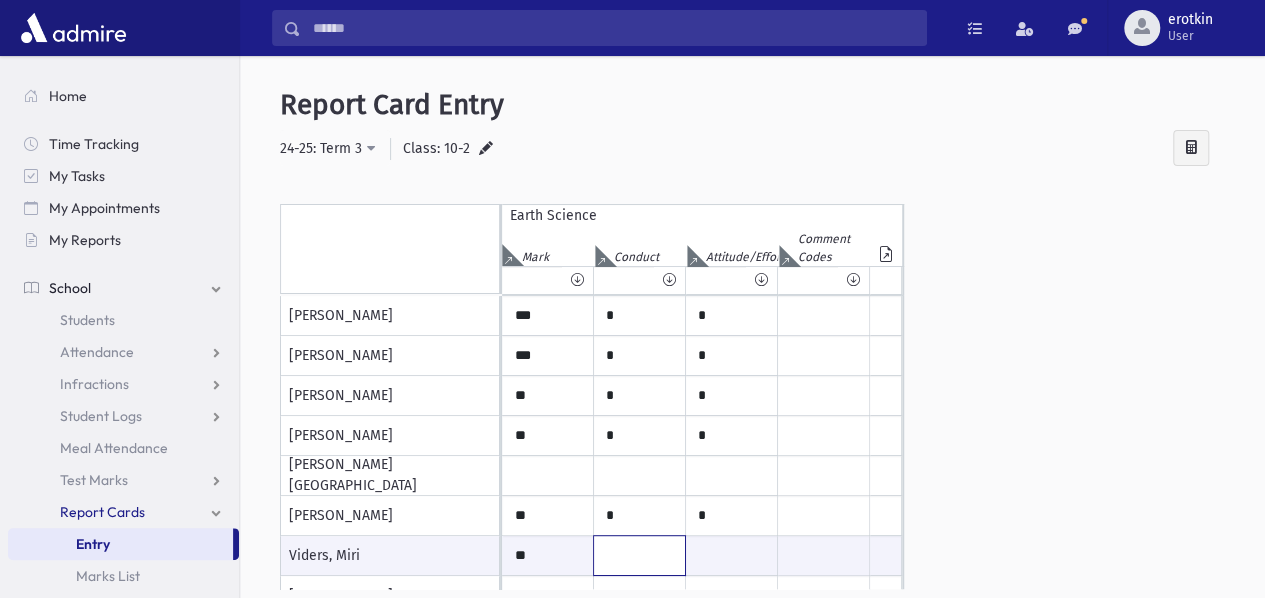 click at bounding box center [639, 555] 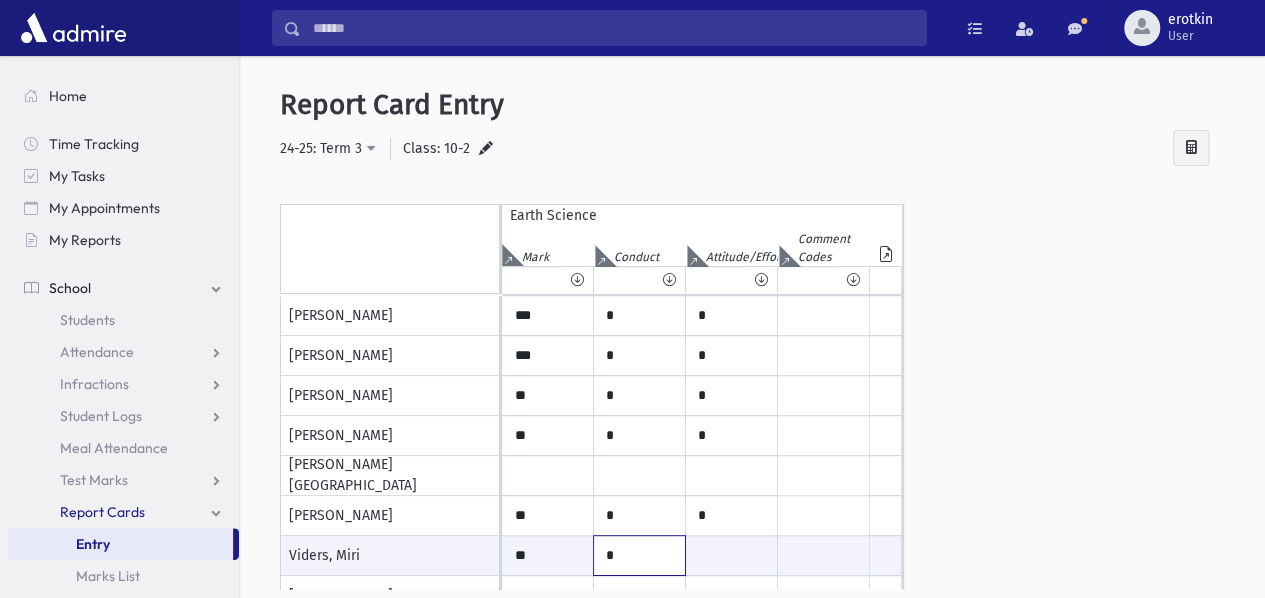 type on "*" 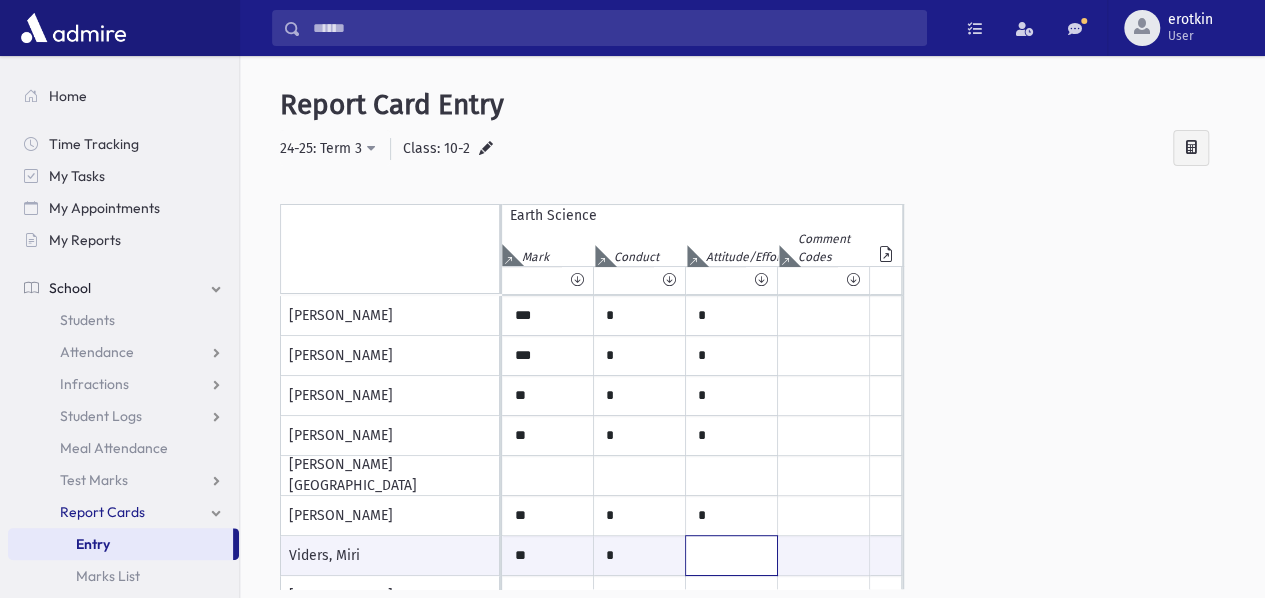 click at bounding box center [731, 555] 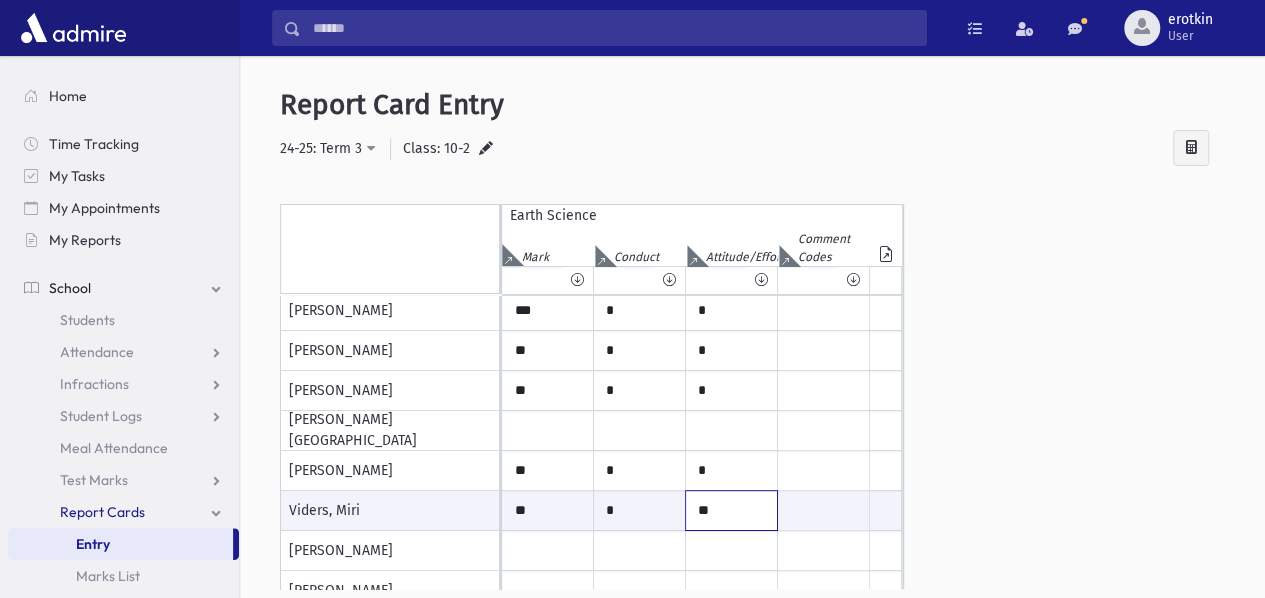 scroll, scrollTop: 666, scrollLeft: 0, axis: vertical 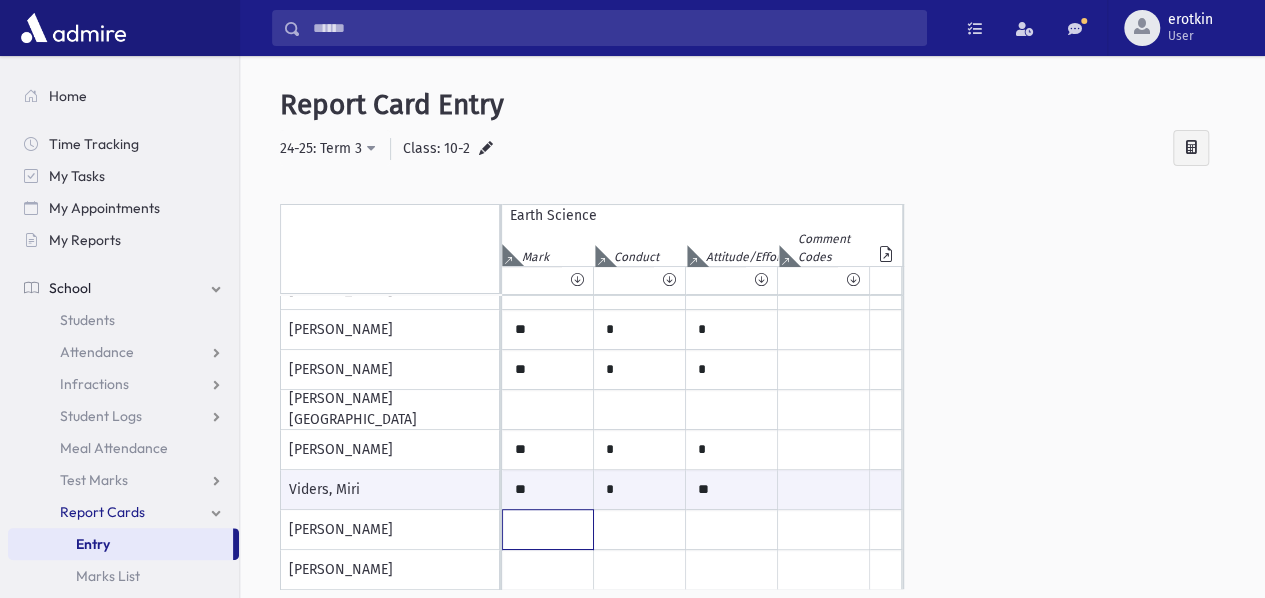 click at bounding box center (548, -350) 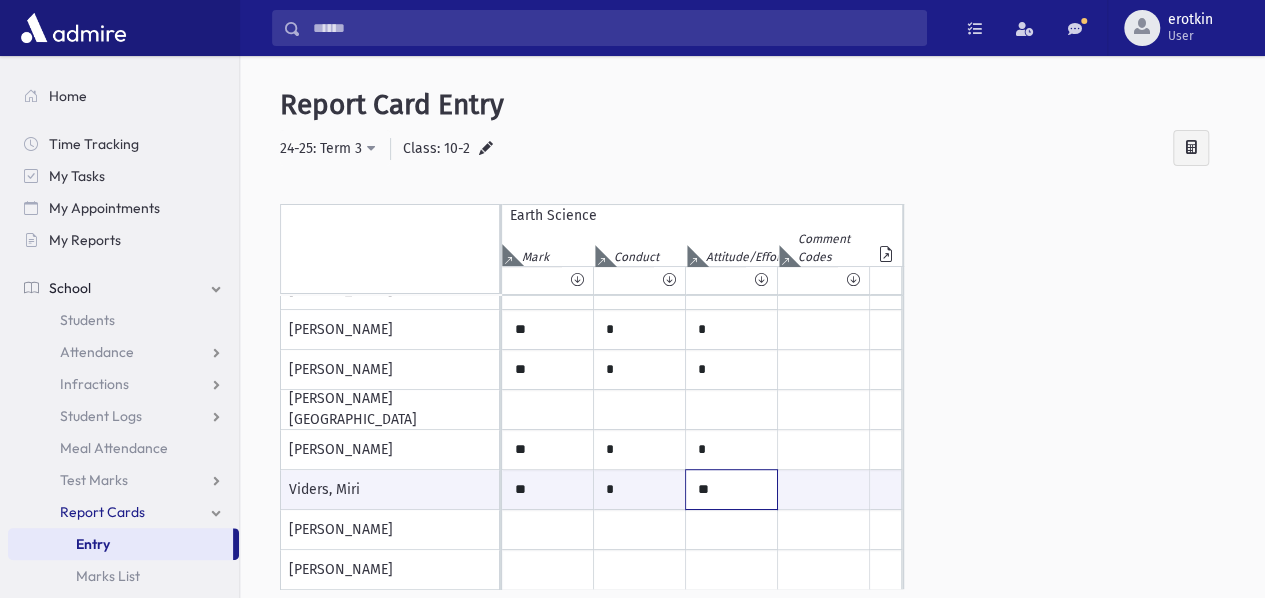 click on "**" at bounding box center [731, 489] 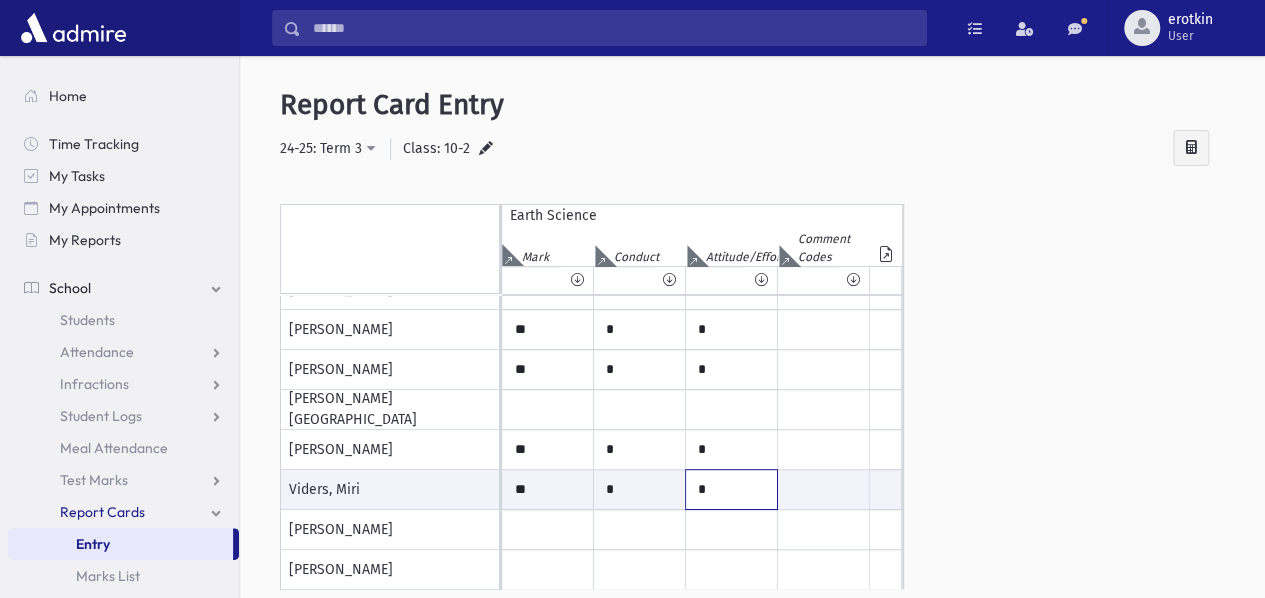 type on "*" 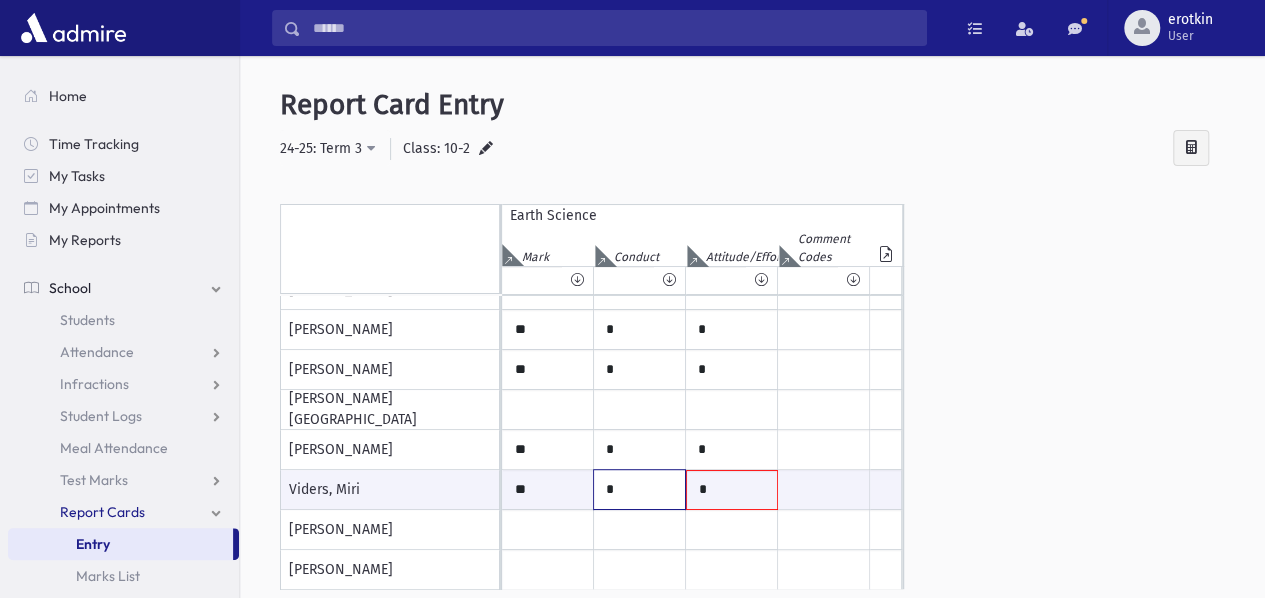 click on "*" at bounding box center [639, 489] 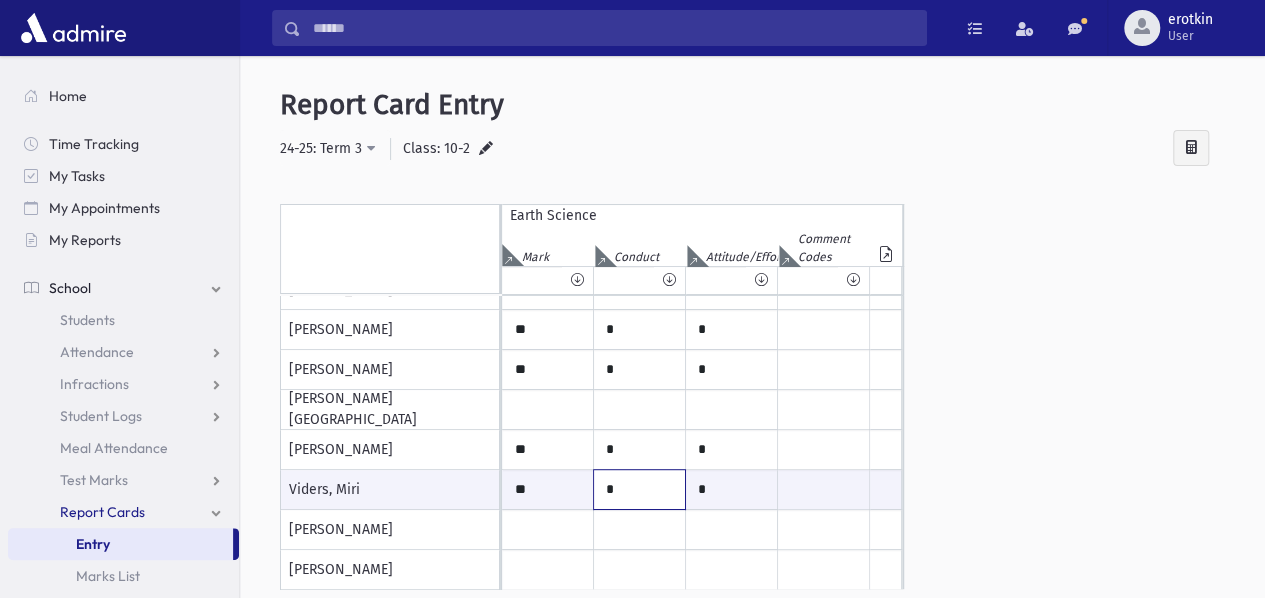 type on "**" 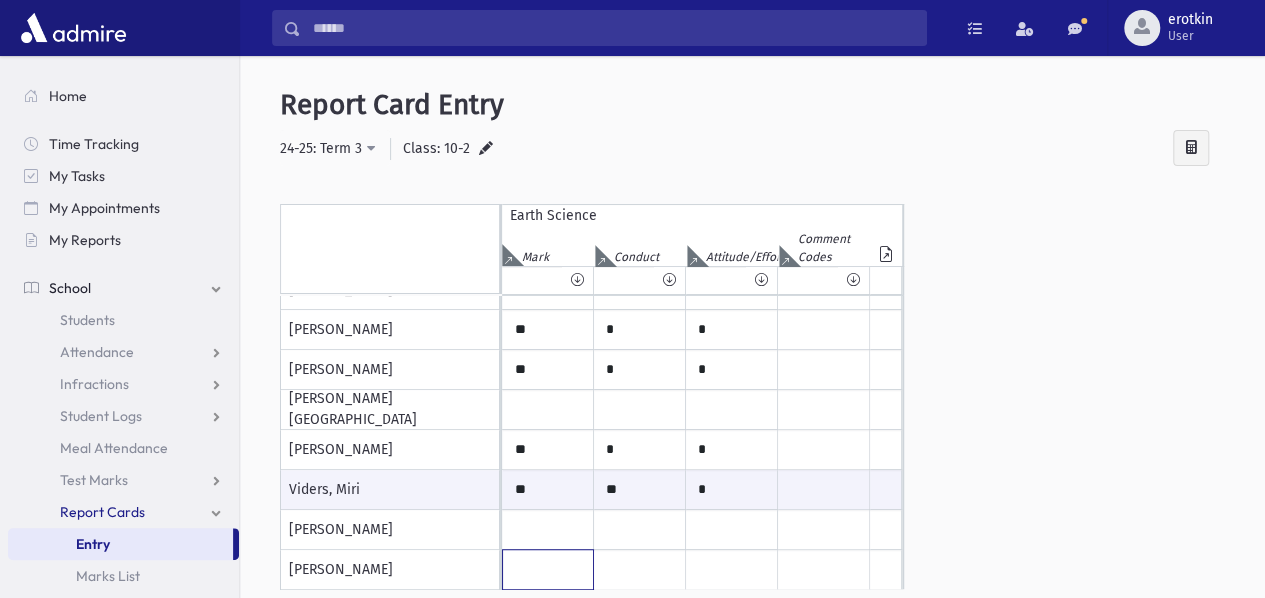 click at bounding box center [548, -350] 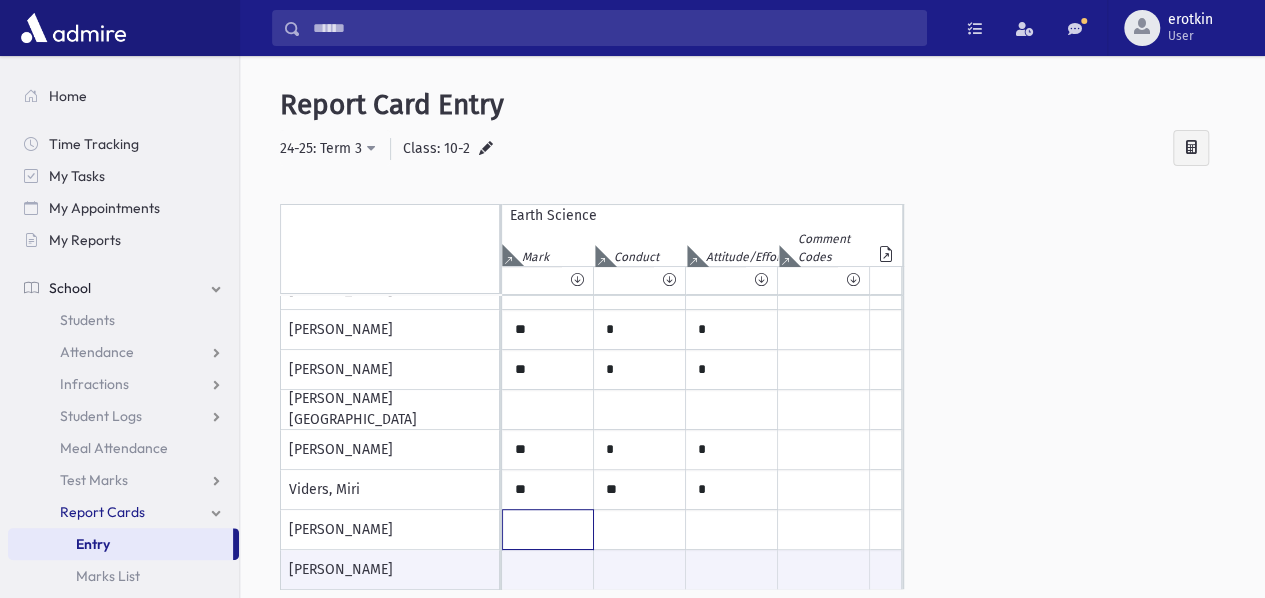 click at bounding box center [548, -350] 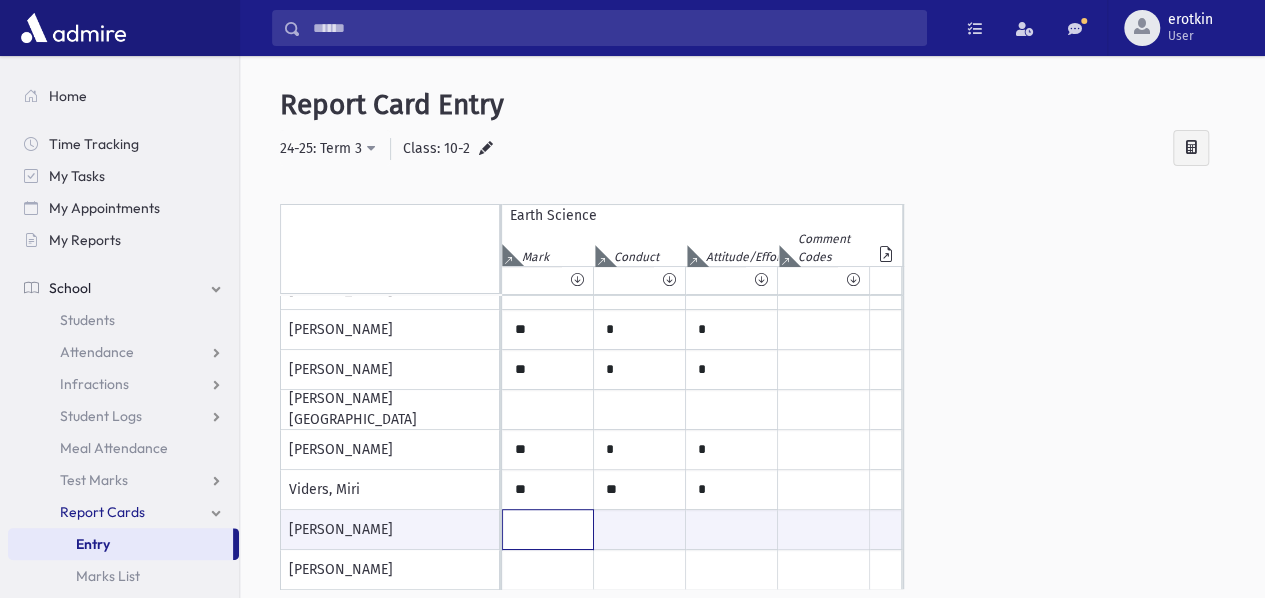 type on "**" 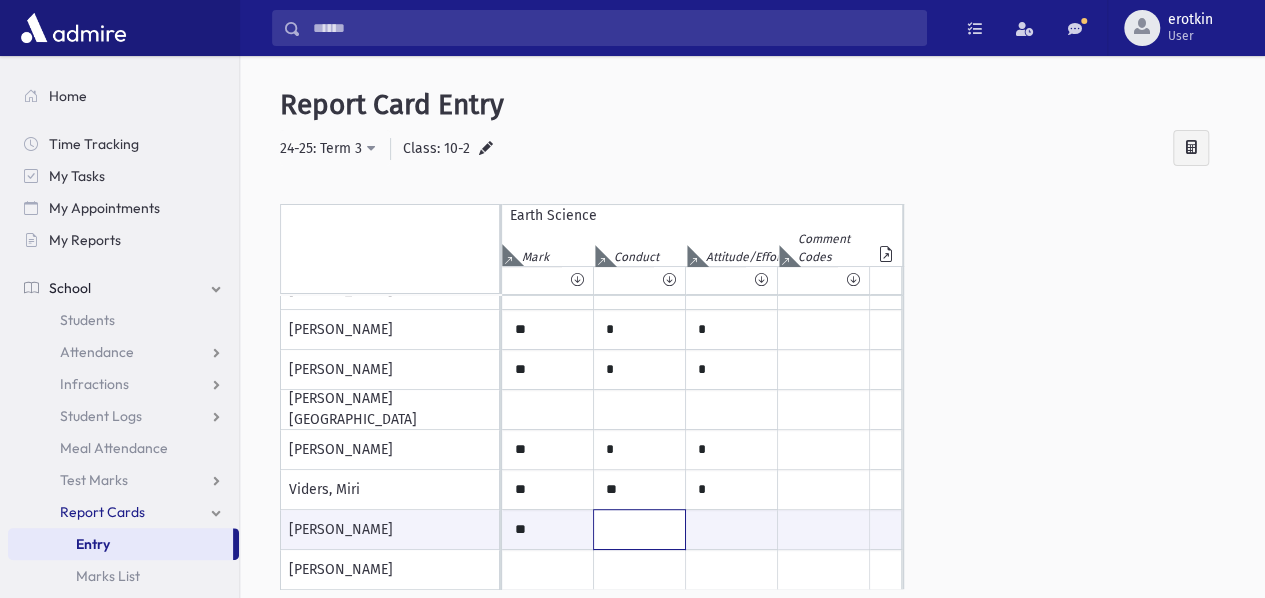 click at bounding box center (639, 529) 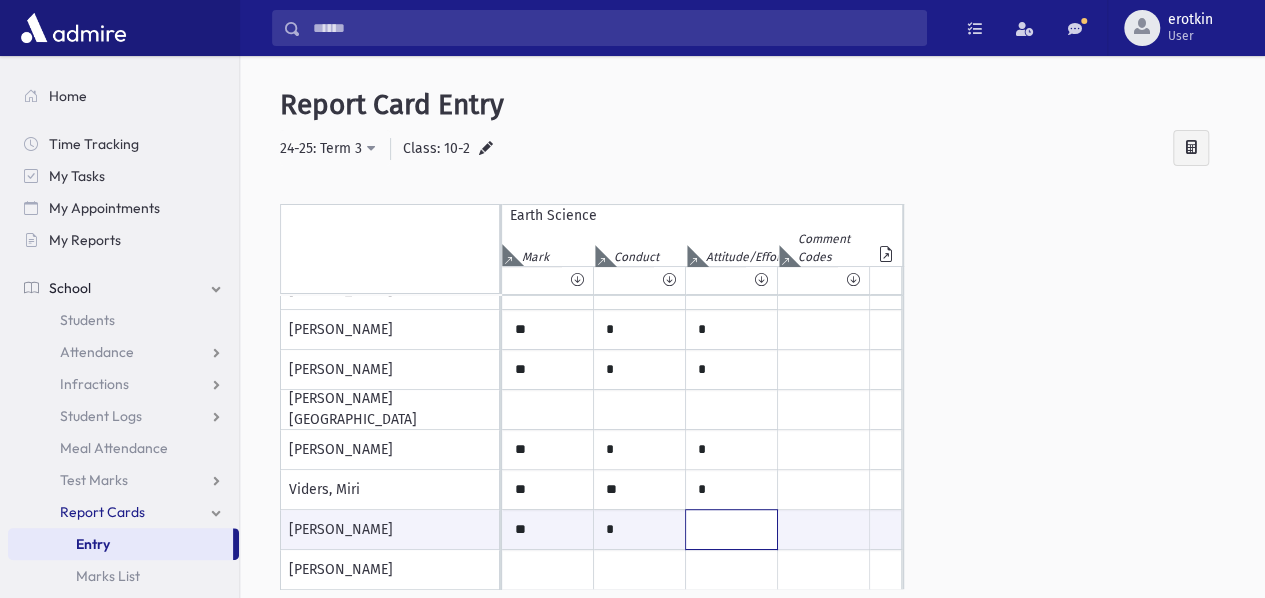 click at bounding box center [731, 529] 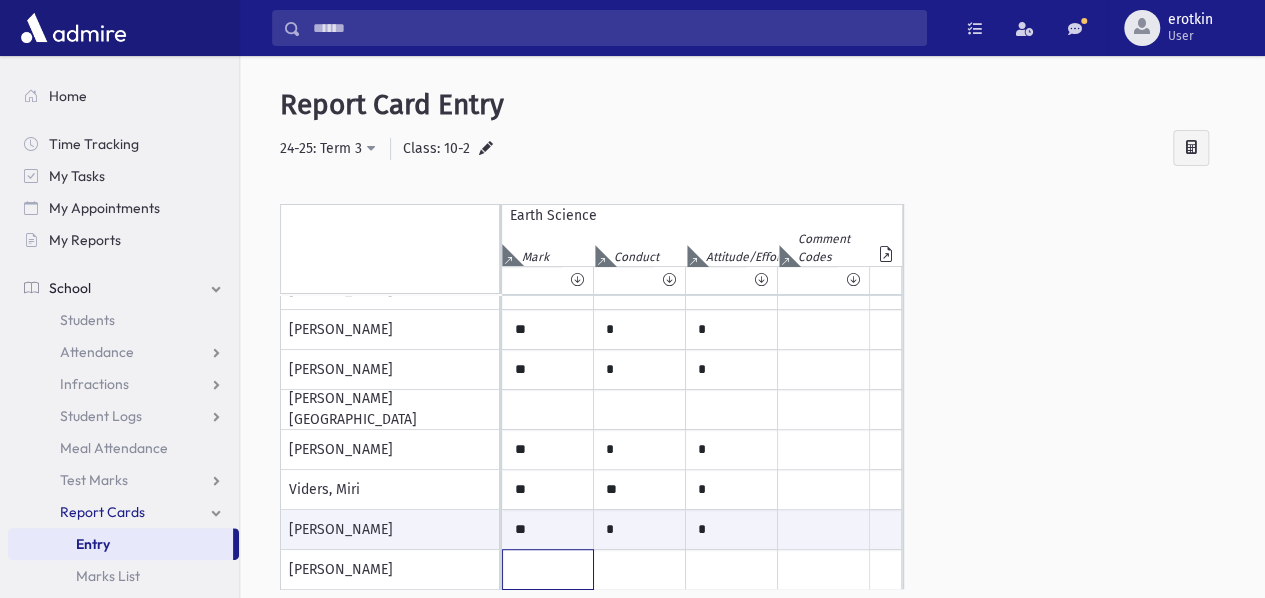 click at bounding box center [548, -350] 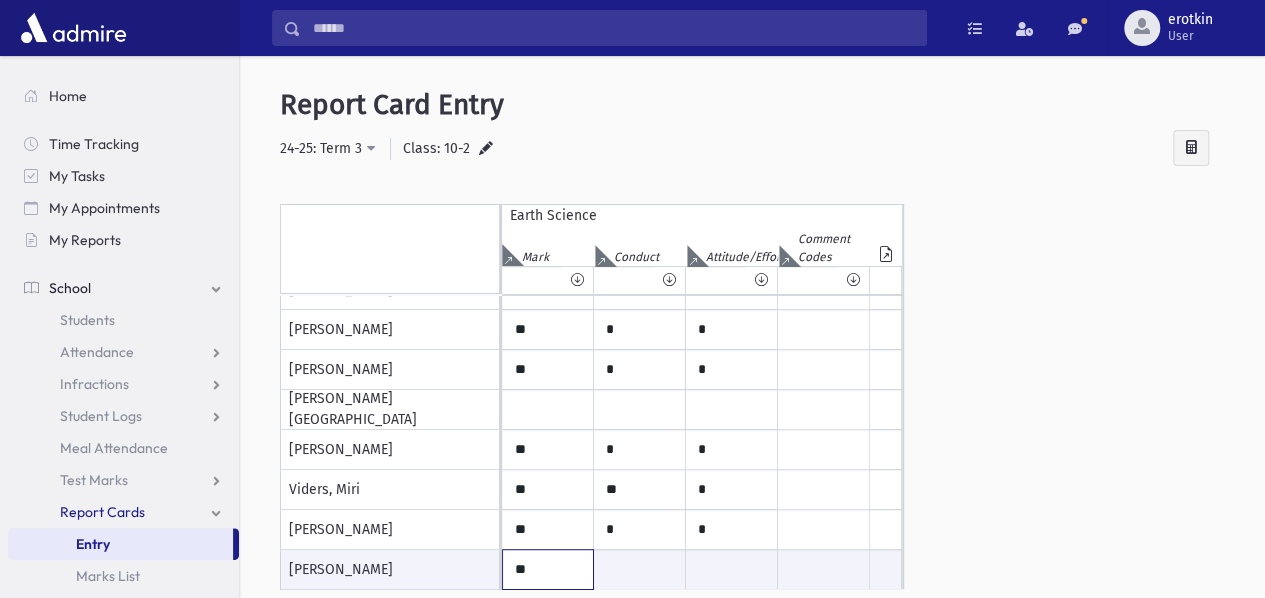 type on "**" 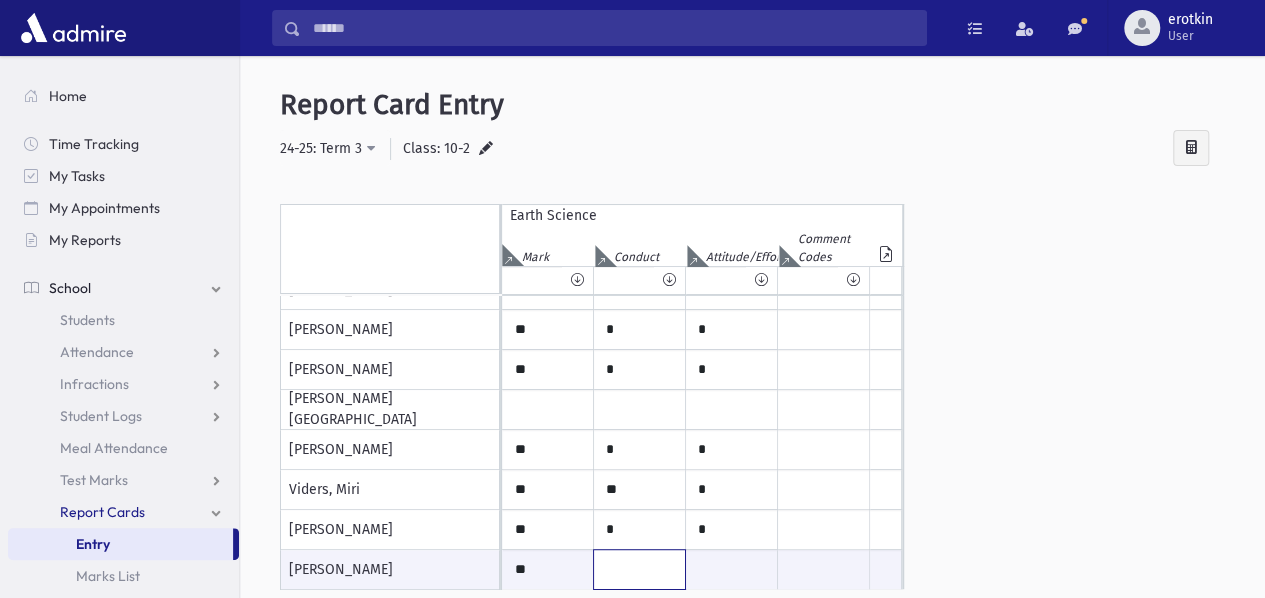 click at bounding box center (639, 569) 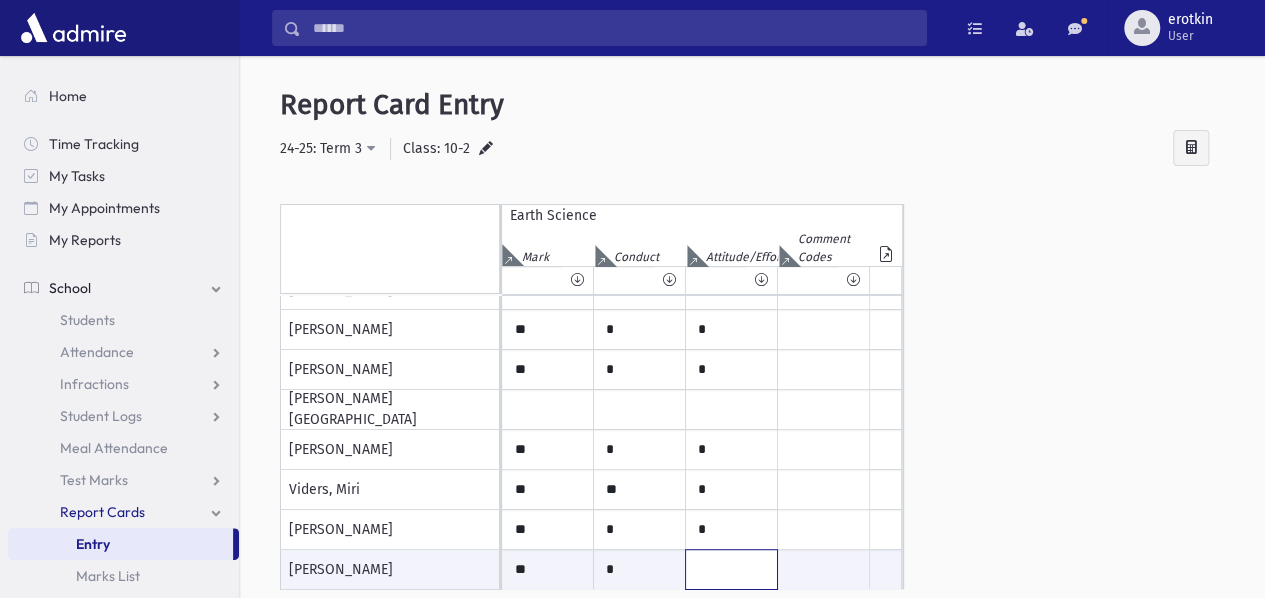 click at bounding box center [731, 569] 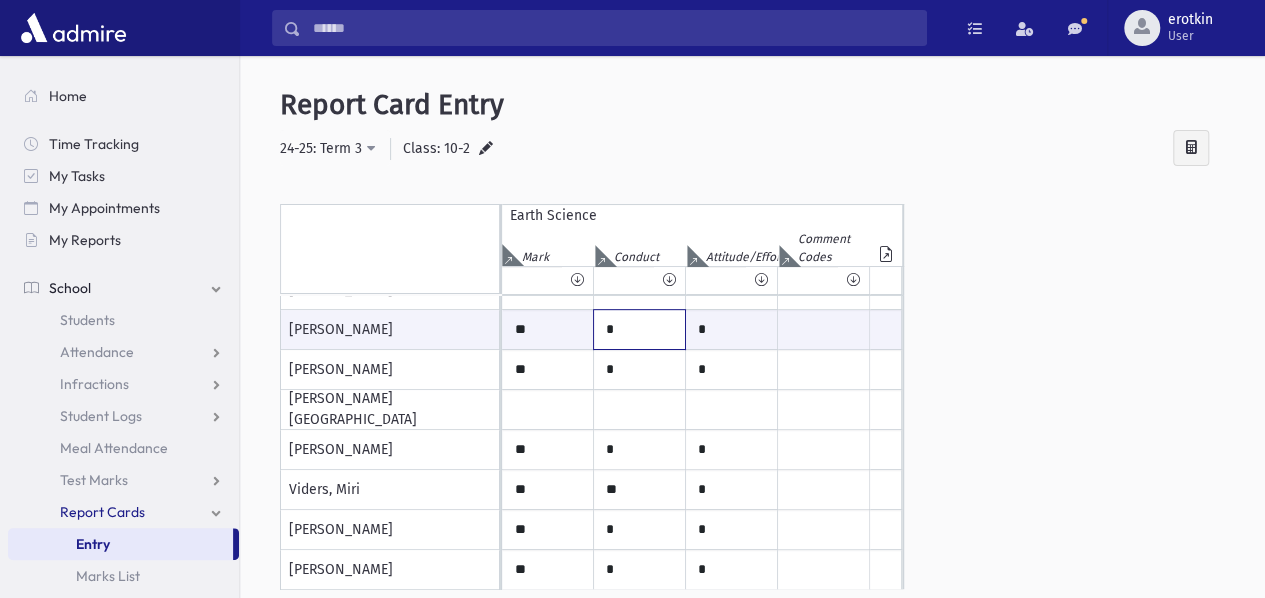 click on "*" at bounding box center (639, 329) 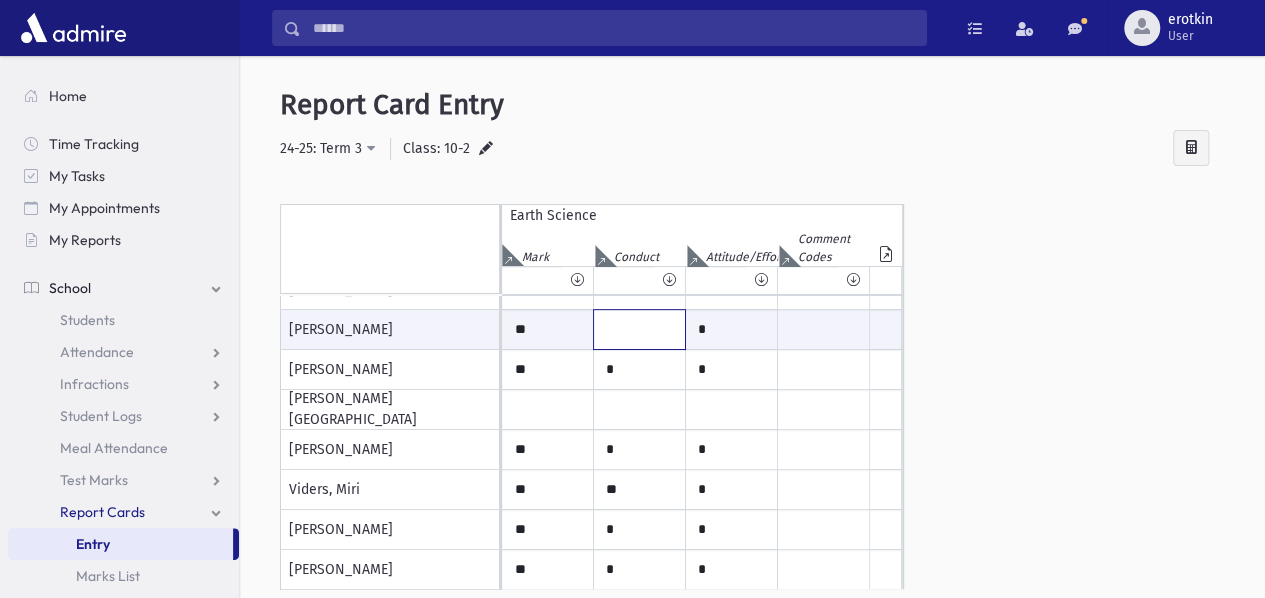click at bounding box center (639, 329) 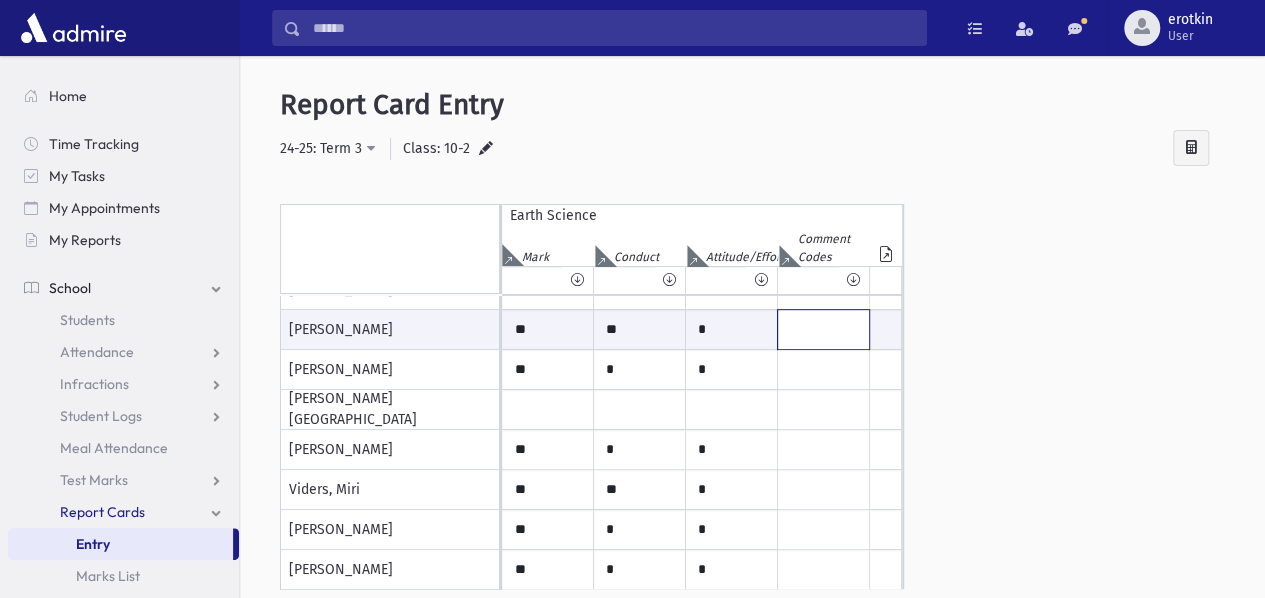 click at bounding box center [823, 329] 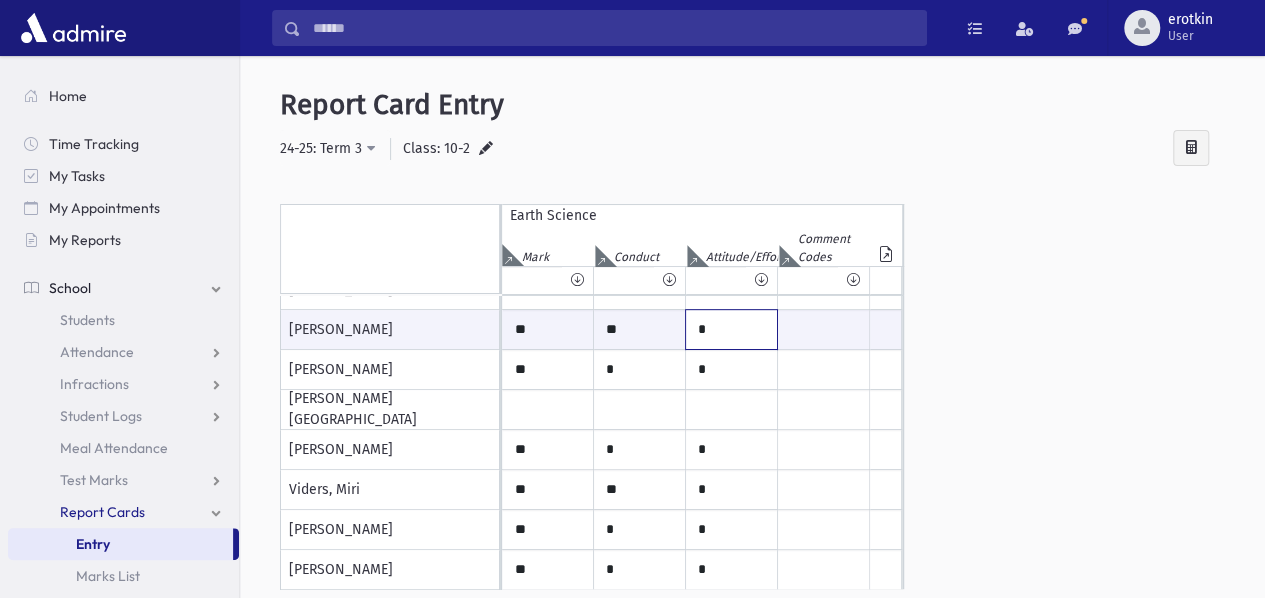 click on "*" at bounding box center (731, 329) 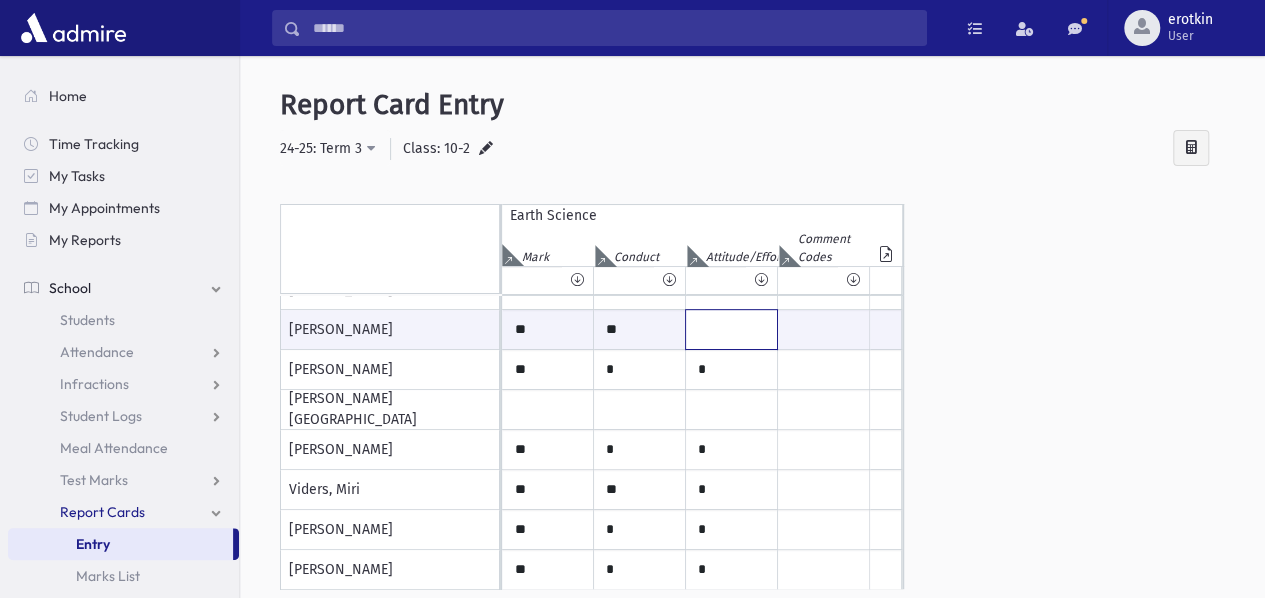 scroll, scrollTop: 566, scrollLeft: 0, axis: vertical 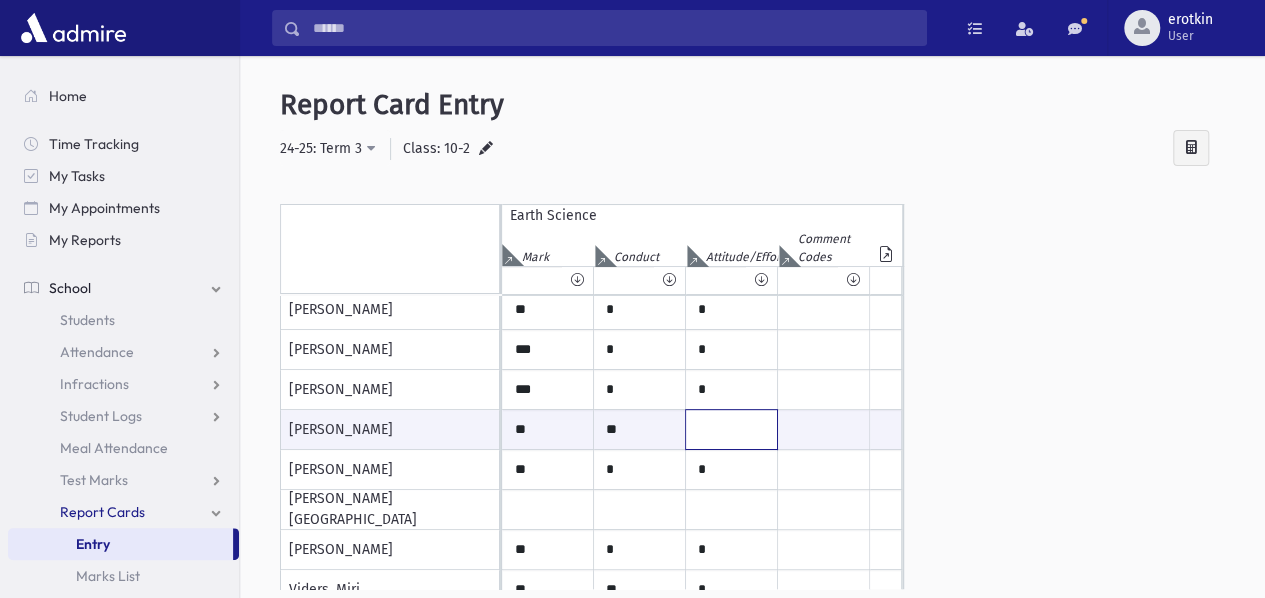click at bounding box center (731, 429) 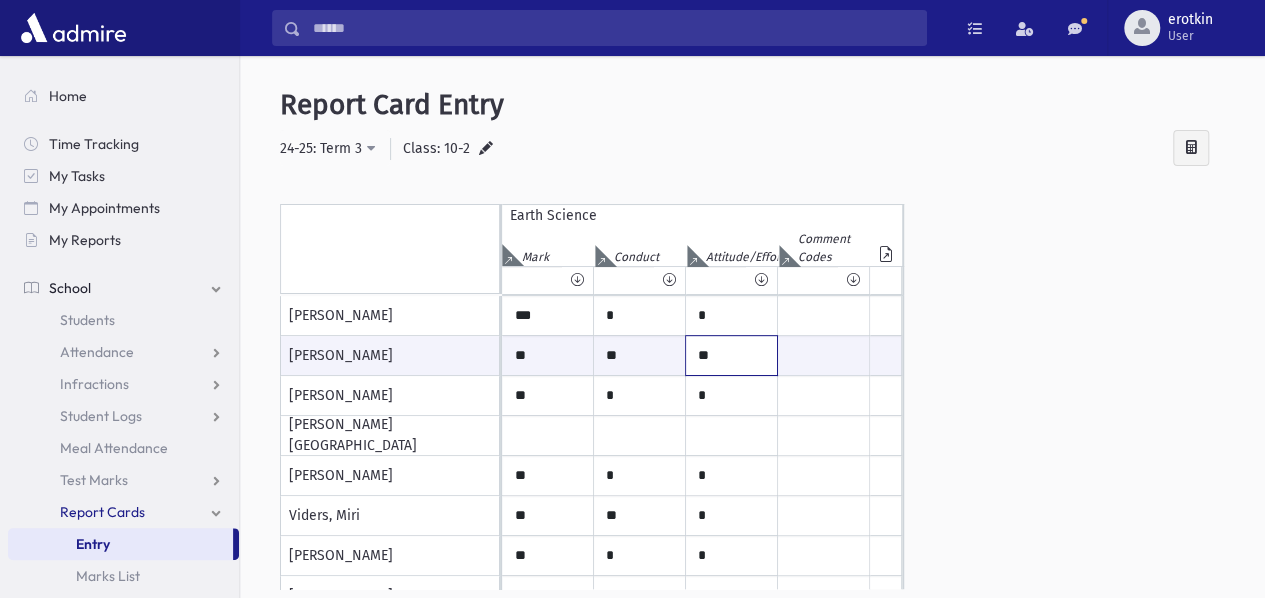 scroll, scrollTop: 666, scrollLeft: 0, axis: vertical 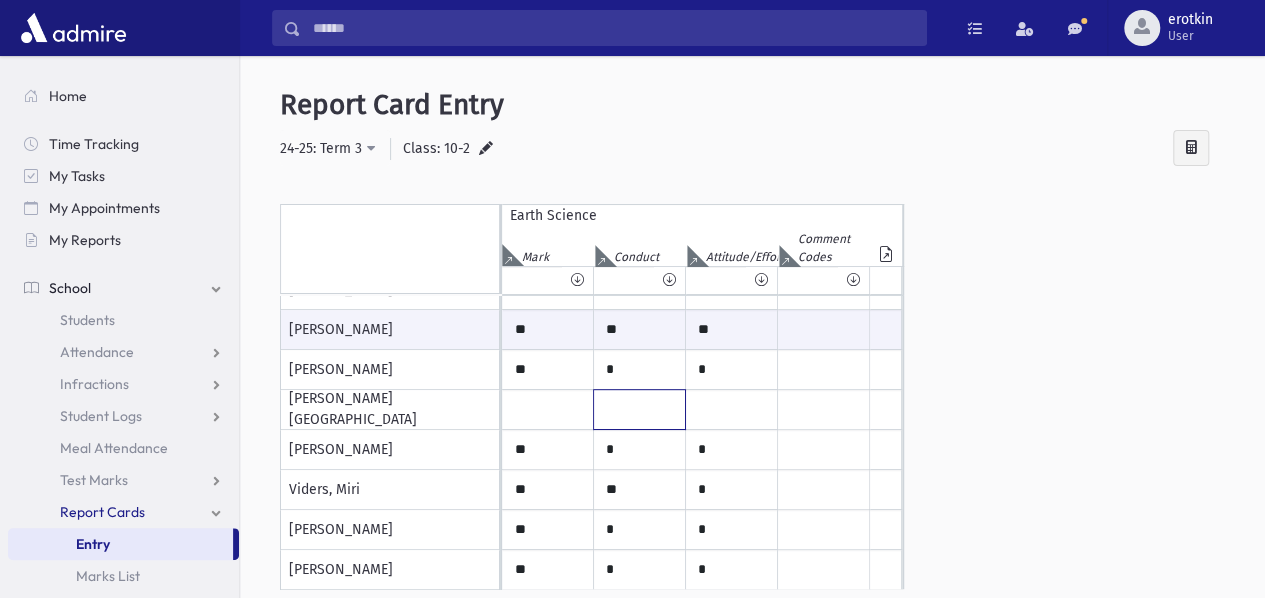 click at bounding box center (639, -350) 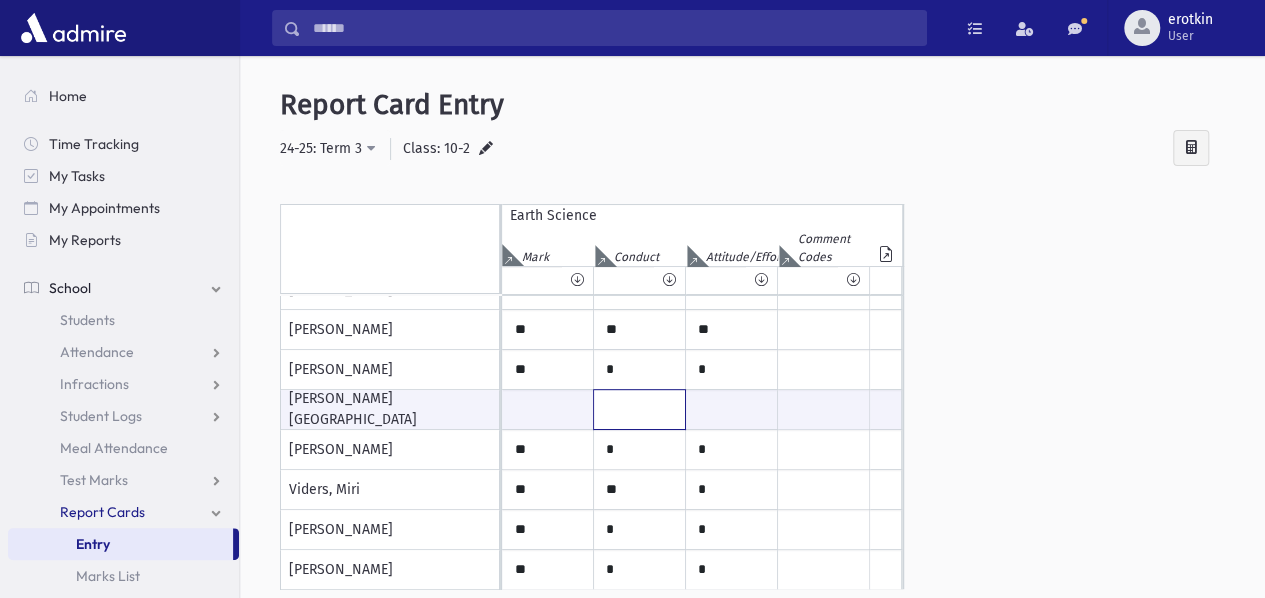 type on "**" 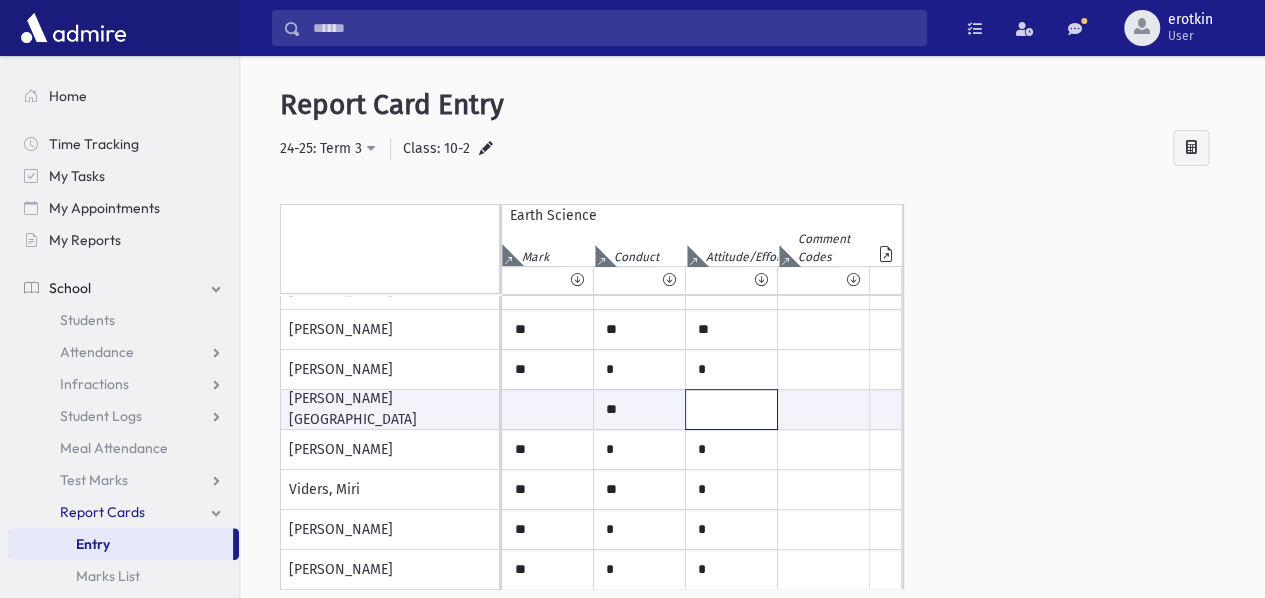 click at bounding box center [731, 409] 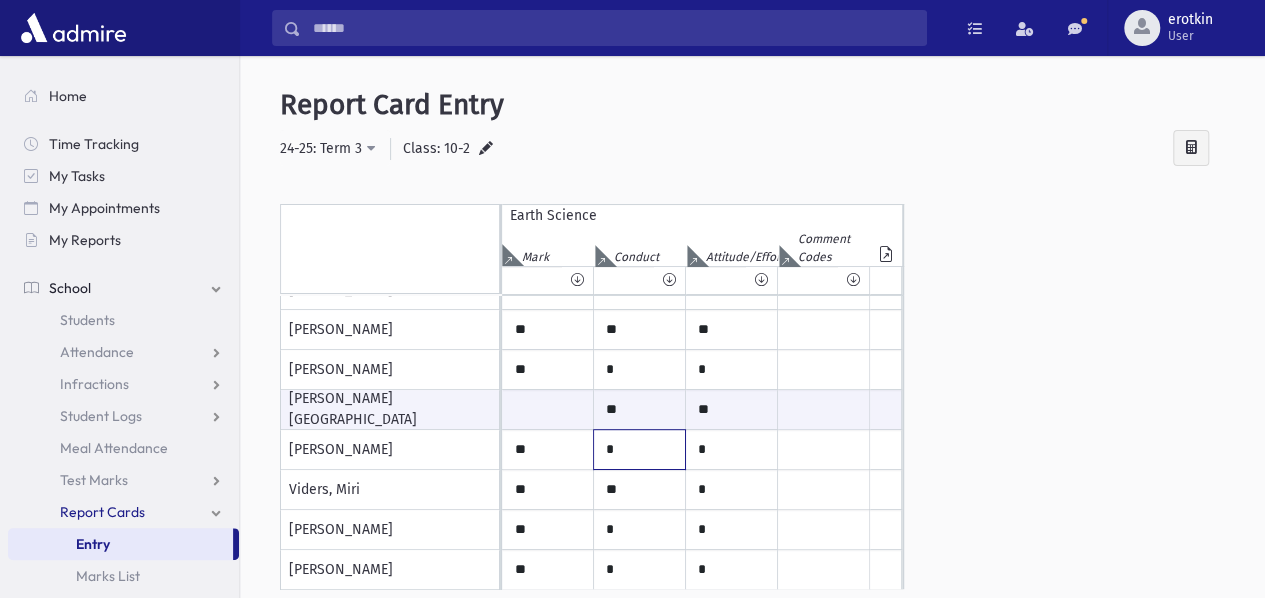 click on "*" at bounding box center [639, -350] 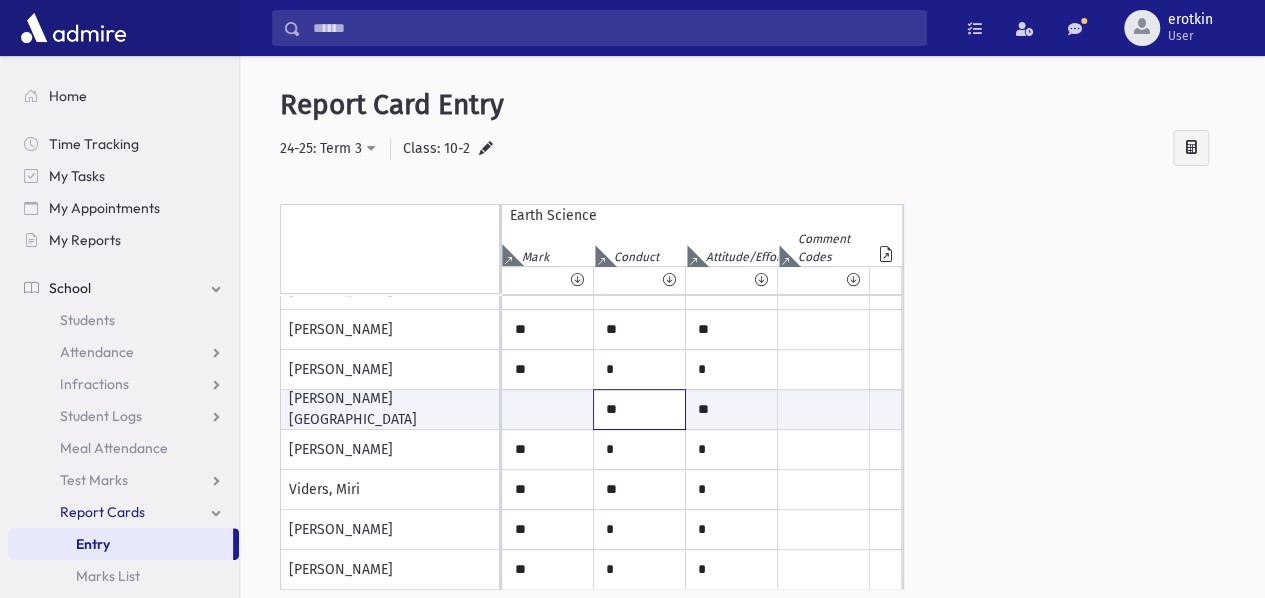 click on "**" at bounding box center [639, 409] 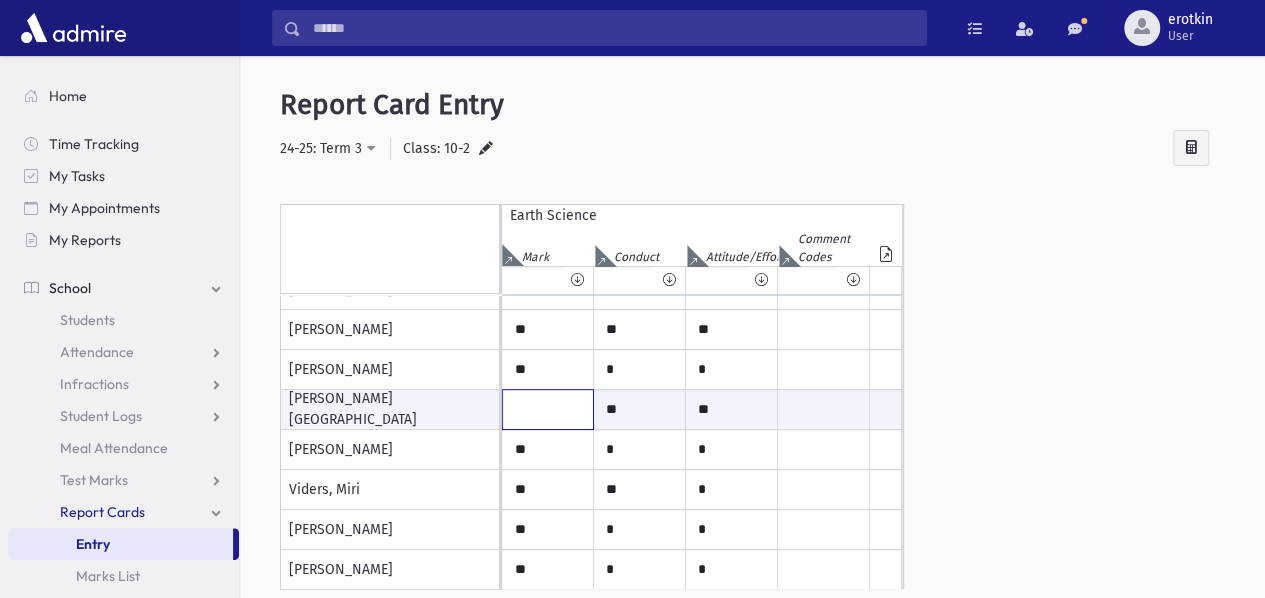 click at bounding box center [548, 409] 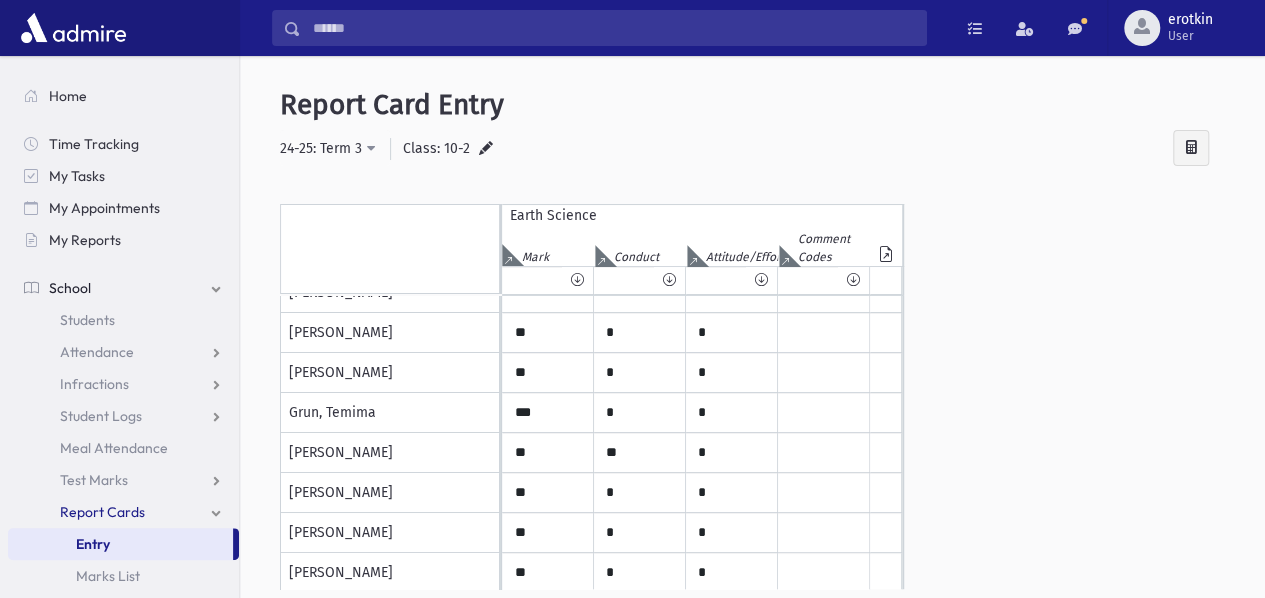 scroll, scrollTop: 0, scrollLeft: 0, axis: both 